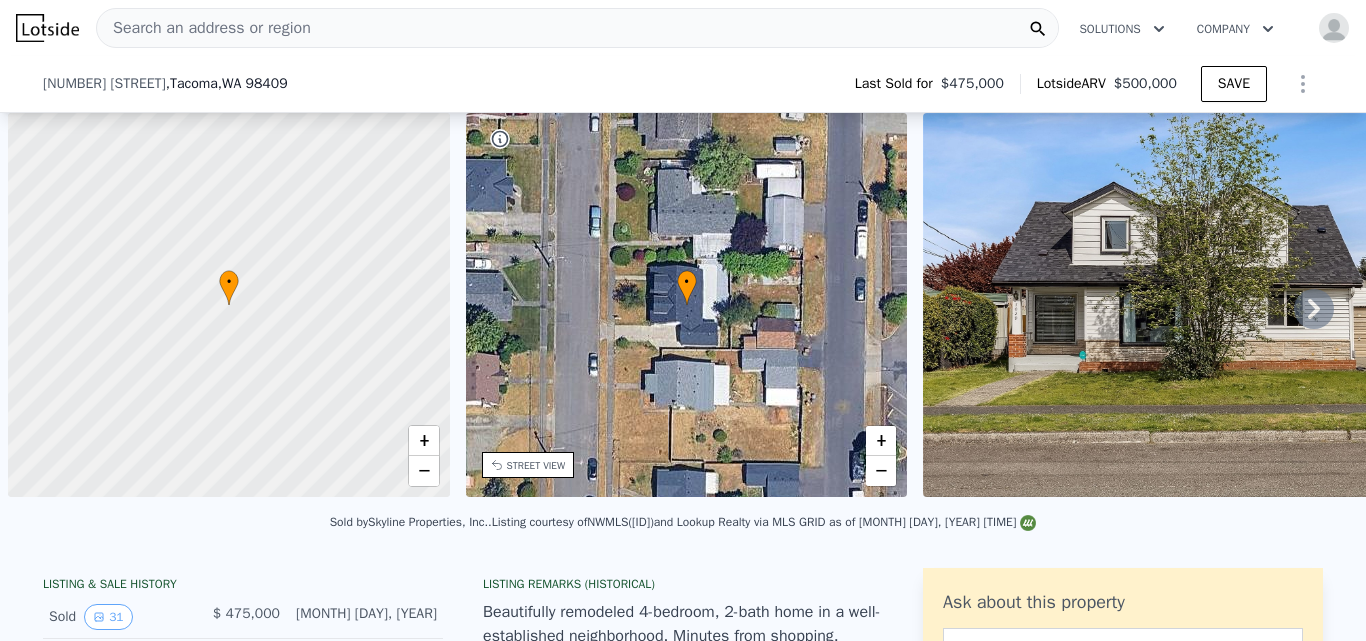 scroll, scrollTop: 0, scrollLeft: 0, axis: both 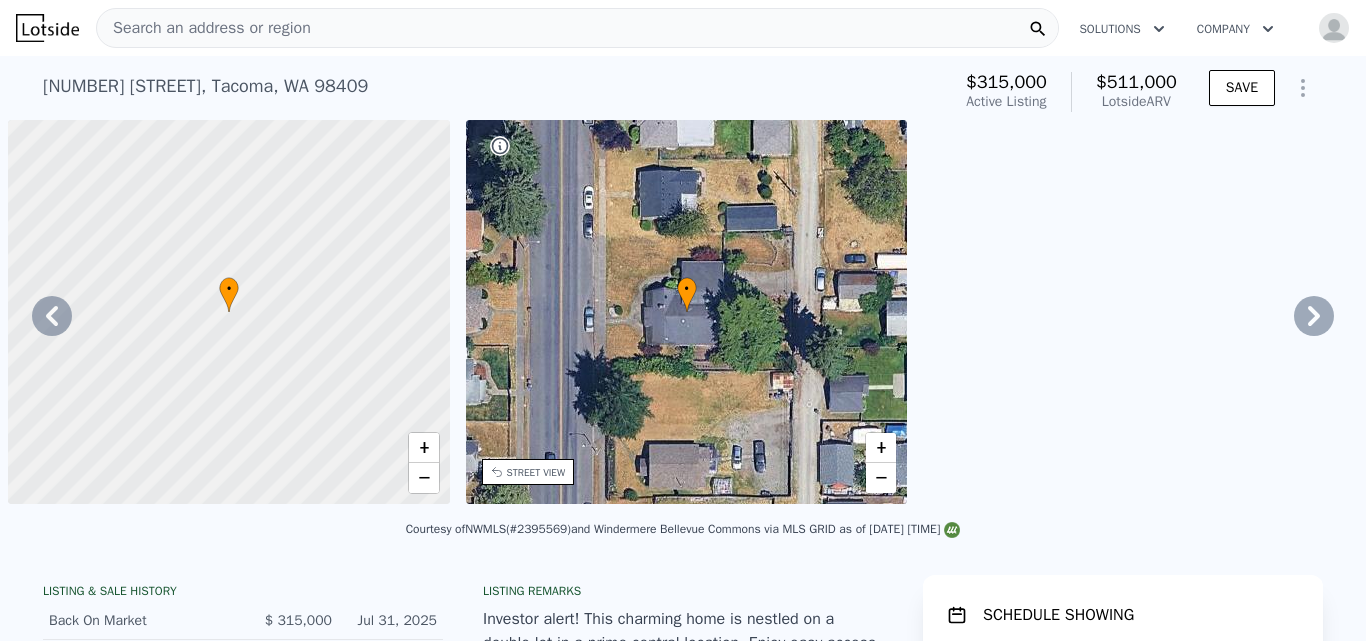 type on "$ 522,000" 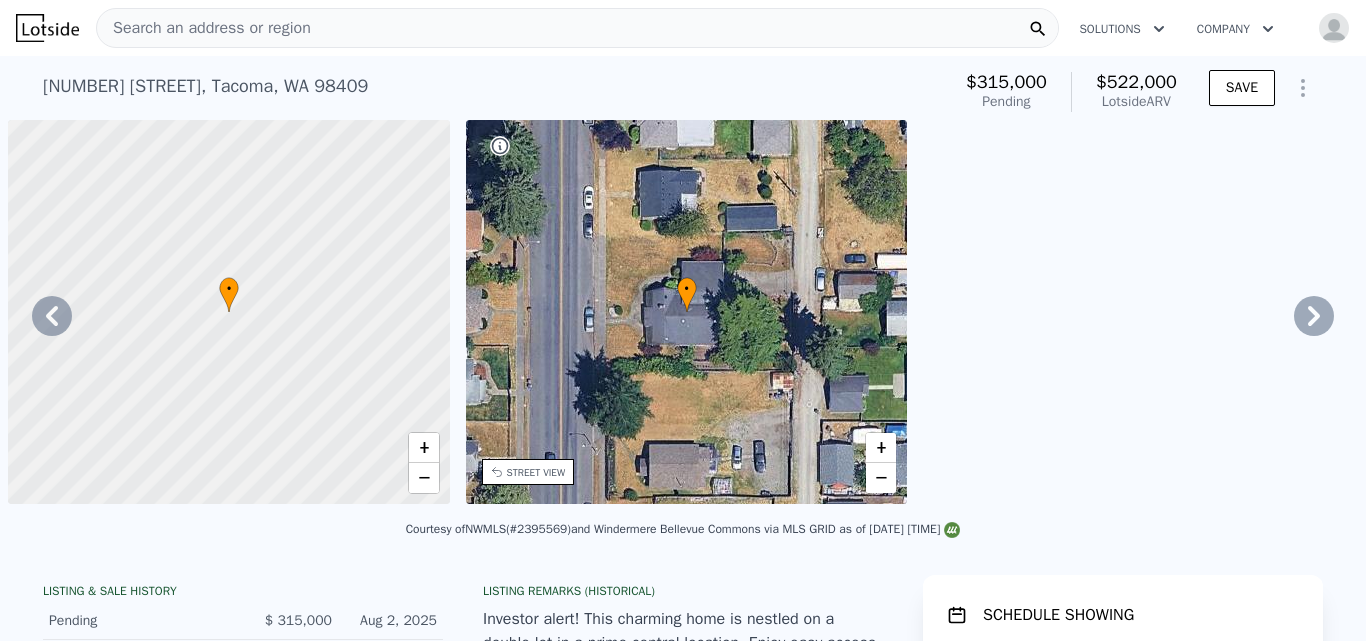 scroll, scrollTop: 0, scrollLeft: 0, axis: both 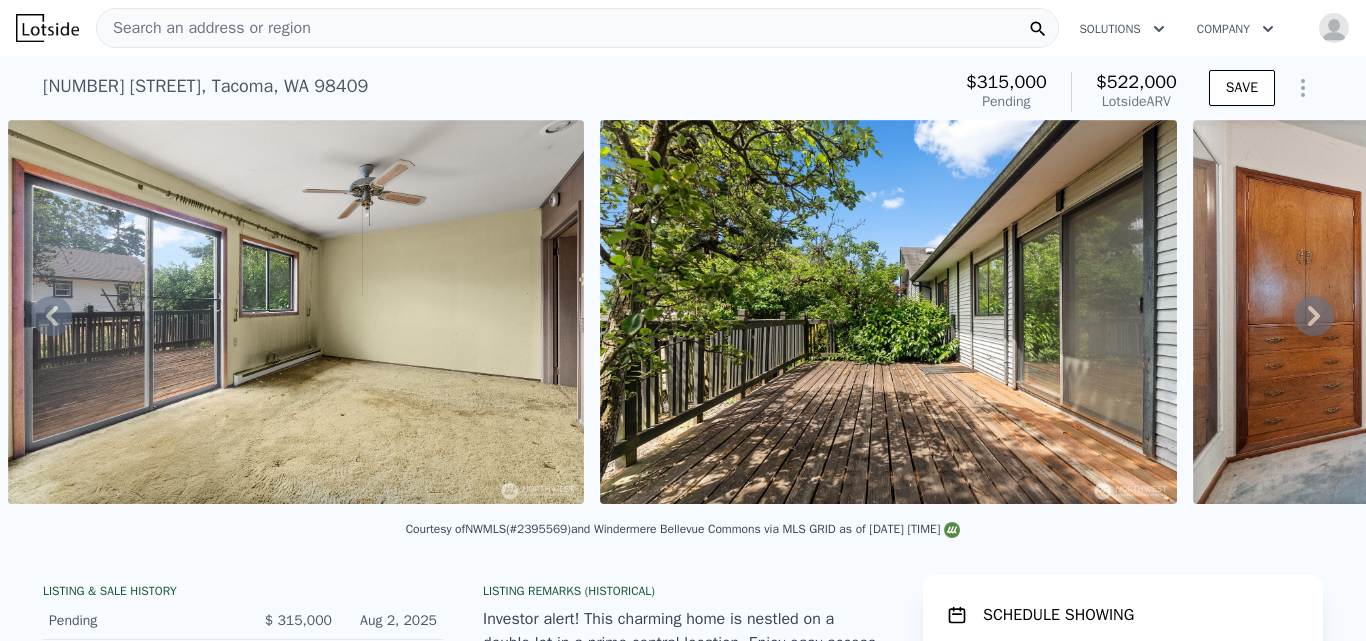 click on "Search an address or region" at bounding box center (204, 28) 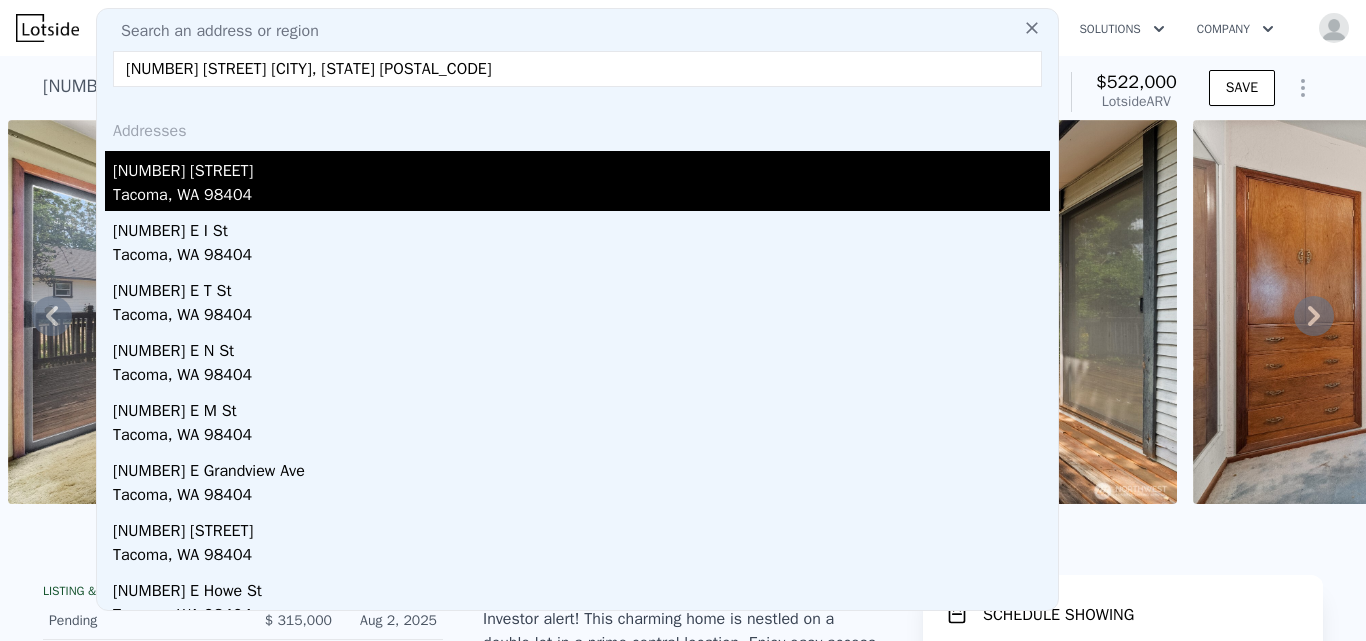 type on "[NUMBER] [STREET] [CITY], [STATE] [POSTAL_CODE]" 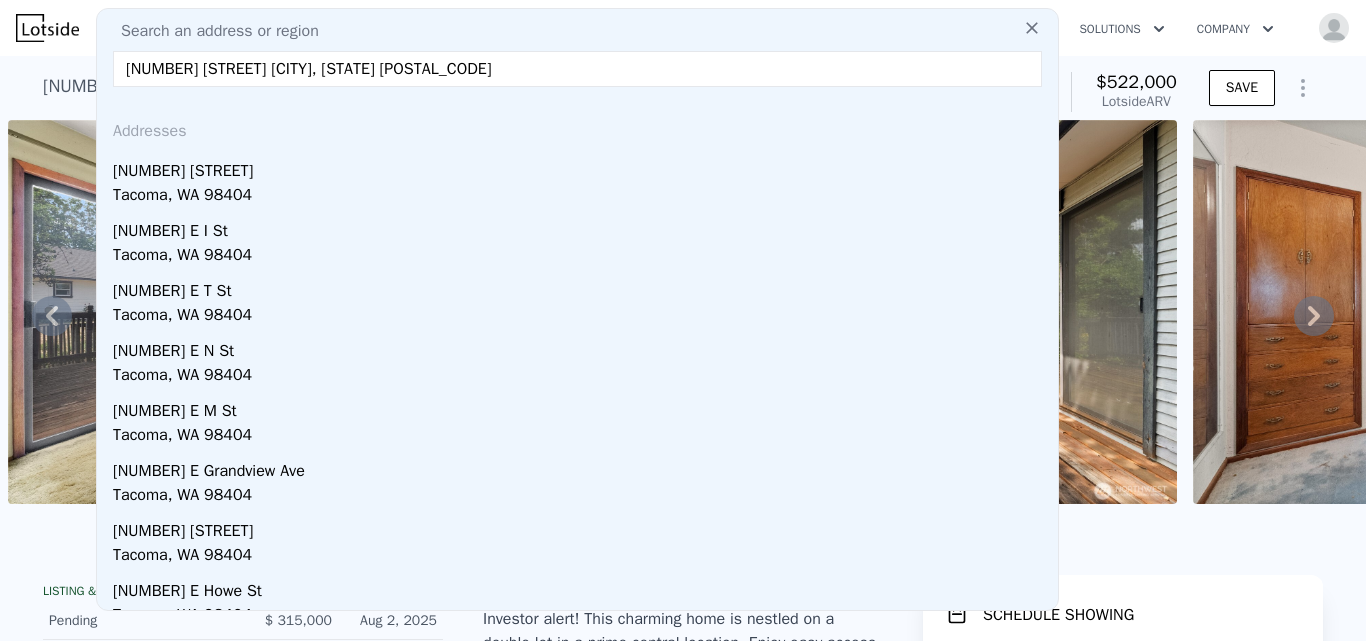 type on "2" 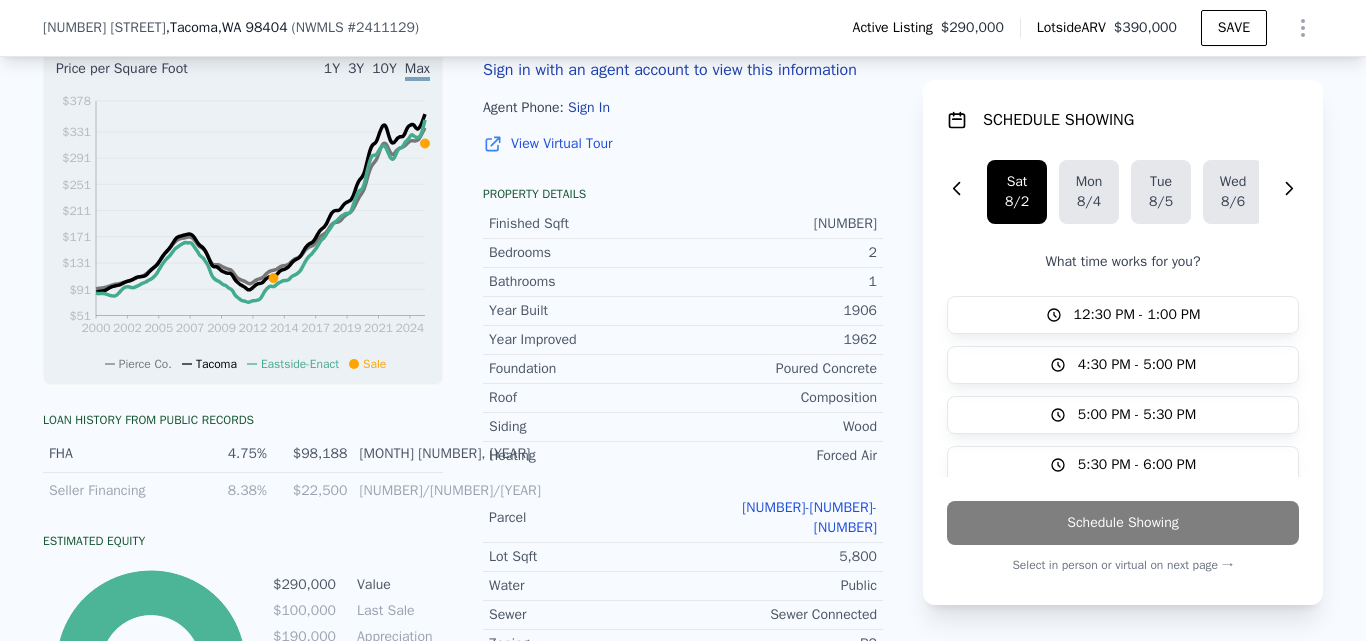 scroll, scrollTop: 927, scrollLeft: 0, axis: vertical 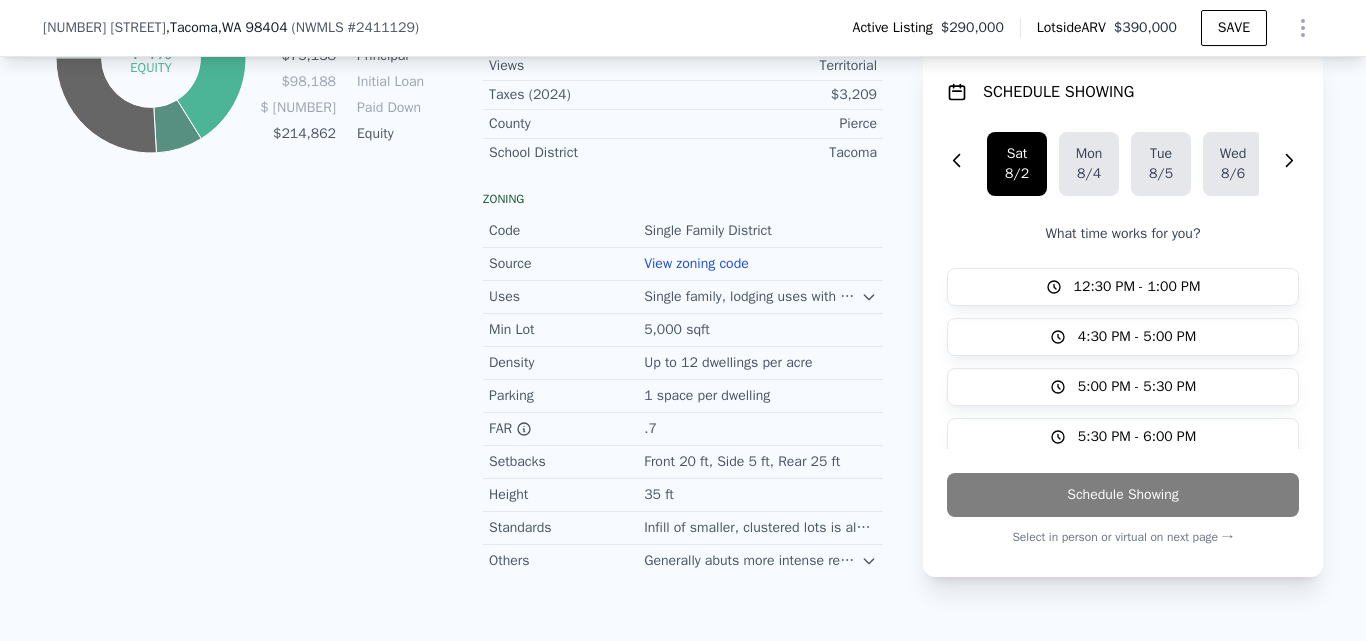 click on "View zoning code" at bounding box center (696, 263) 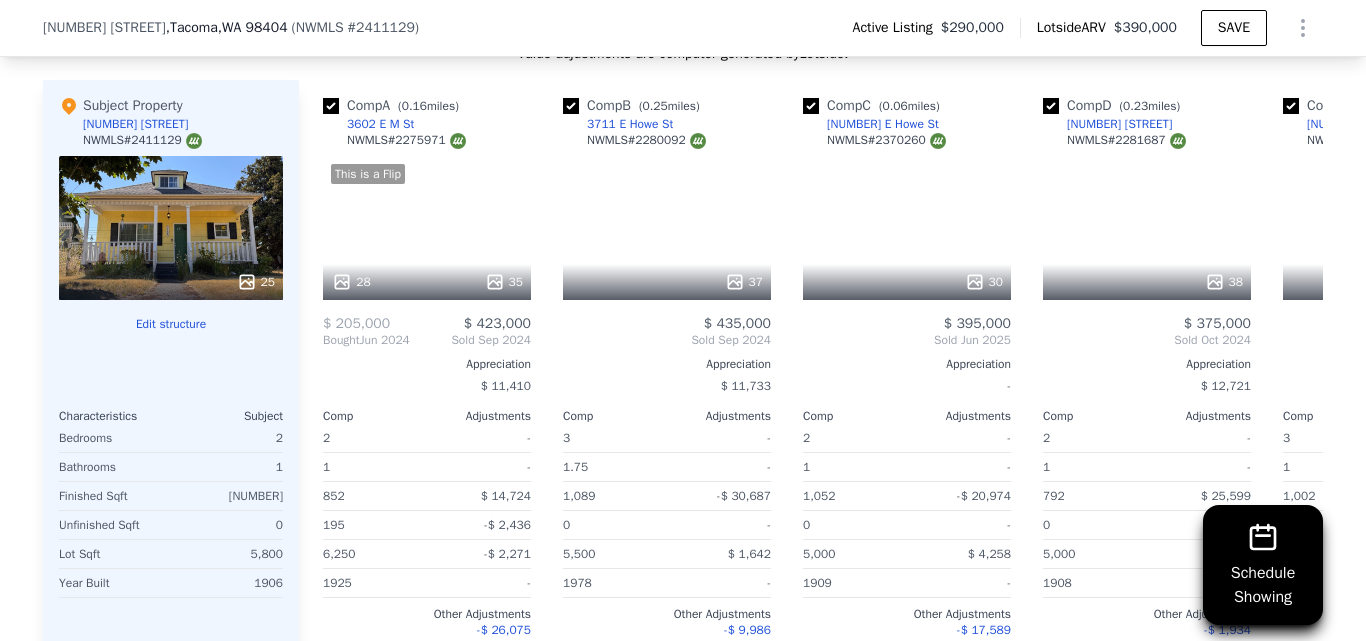 scroll, scrollTop: 2576, scrollLeft: 0, axis: vertical 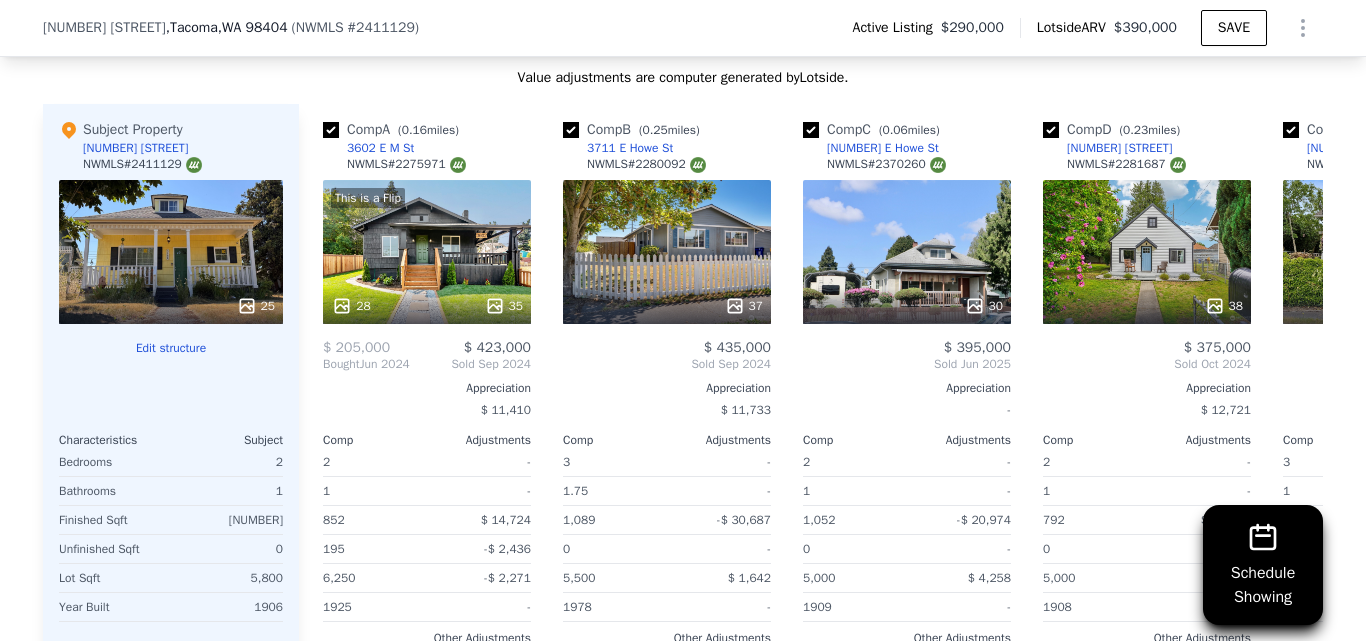 click on "25" at bounding box center (171, 252) 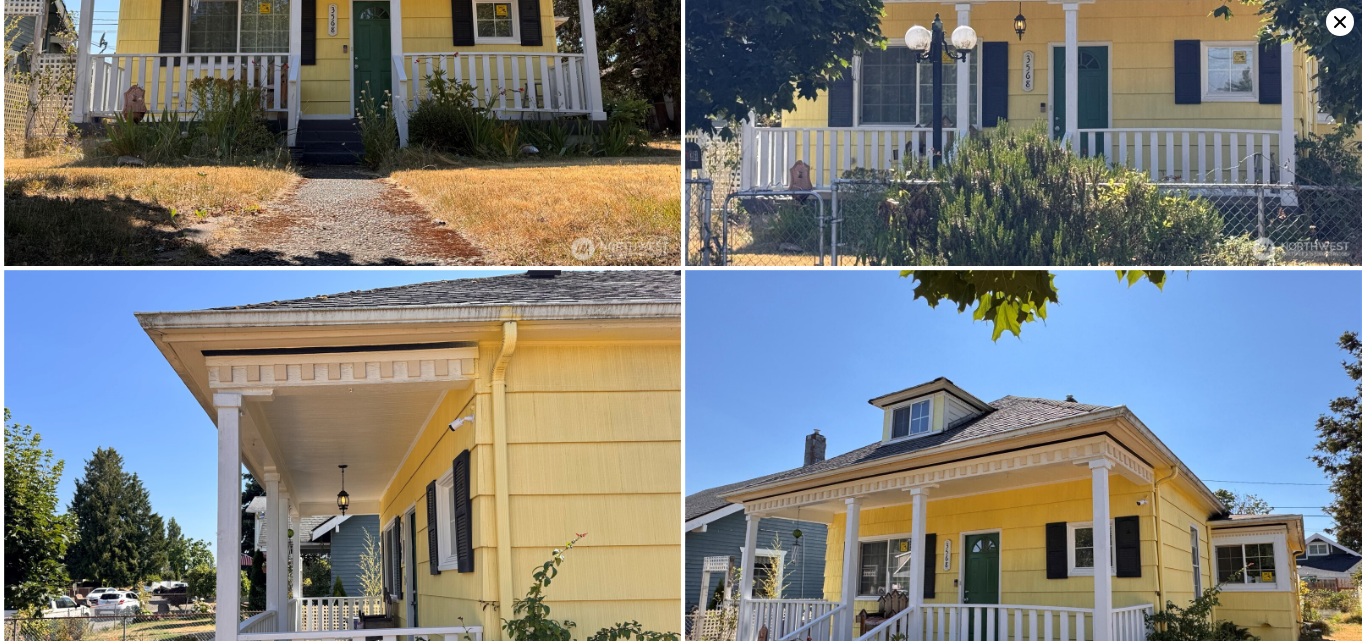 scroll, scrollTop: 0, scrollLeft: 0, axis: both 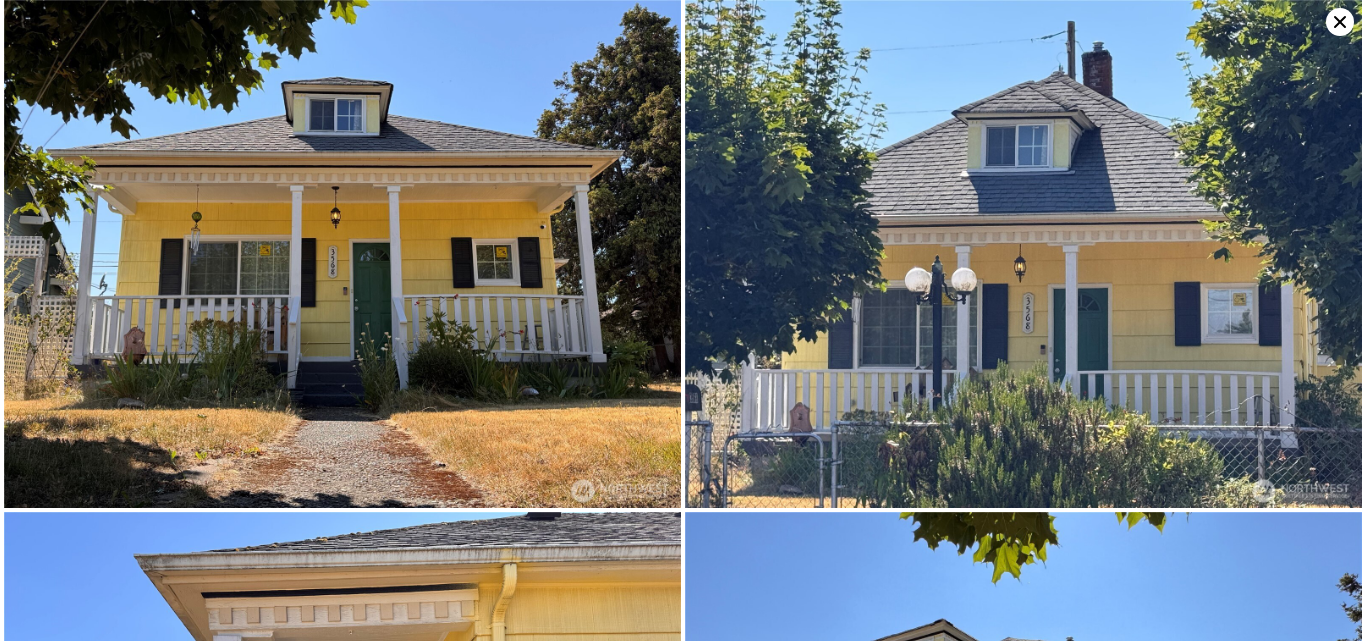 click 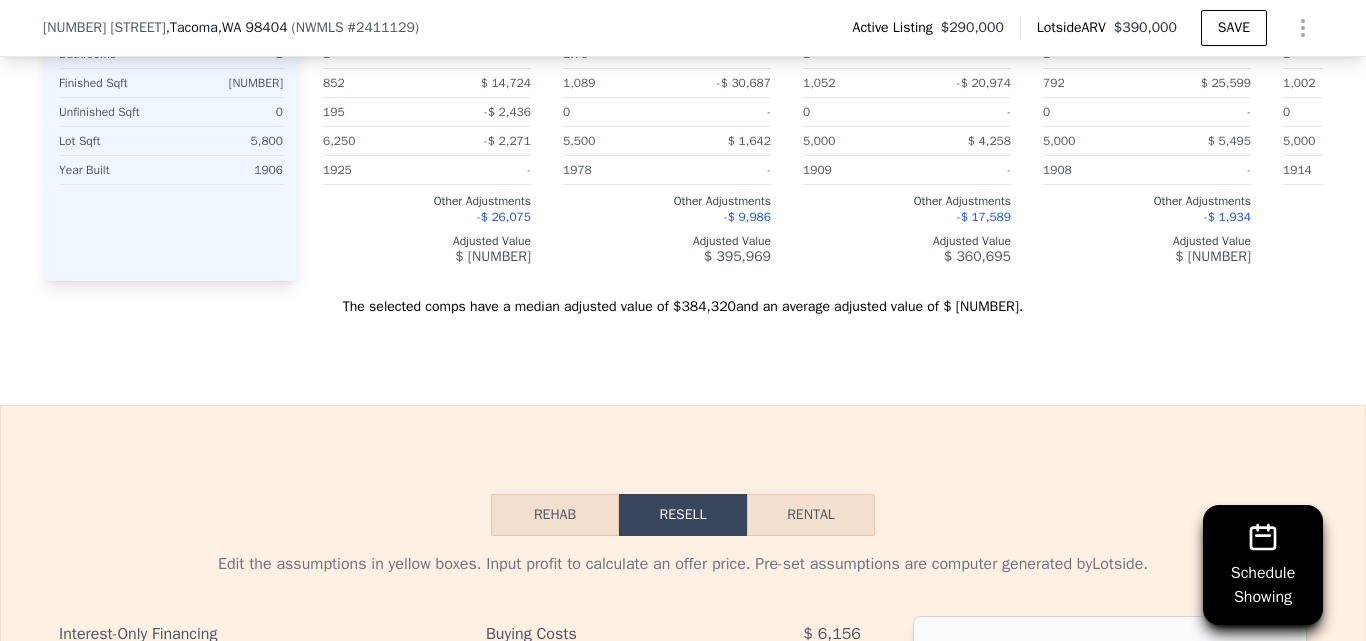 scroll, scrollTop: 3120, scrollLeft: 0, axis: vertical 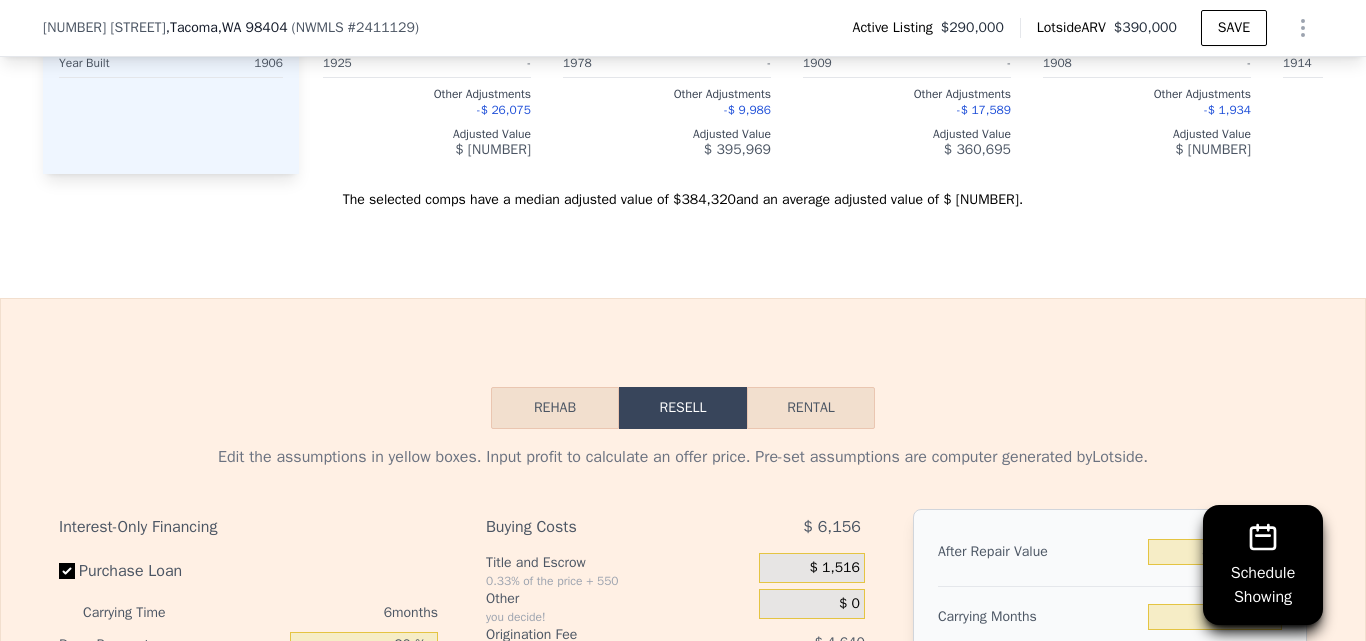 click on "Rehab" at bounding box center (555, 408) 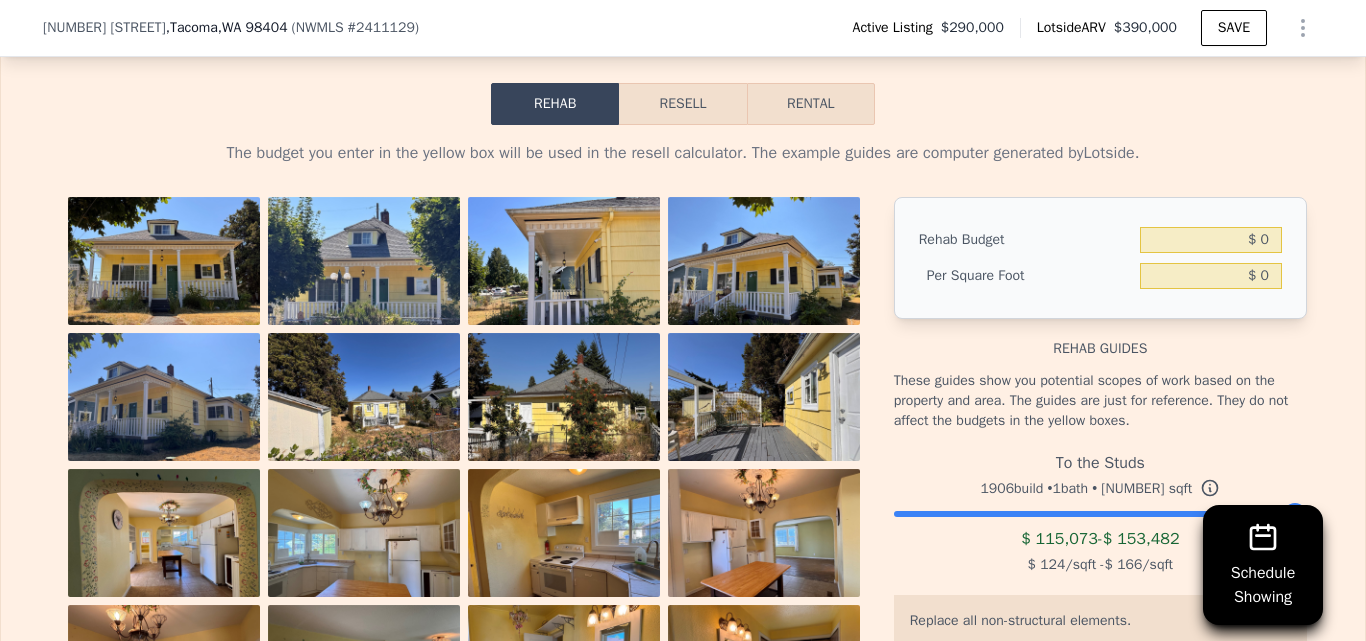scroll, scrollTop: 3388, scrollLeft: 0, axis: vertical 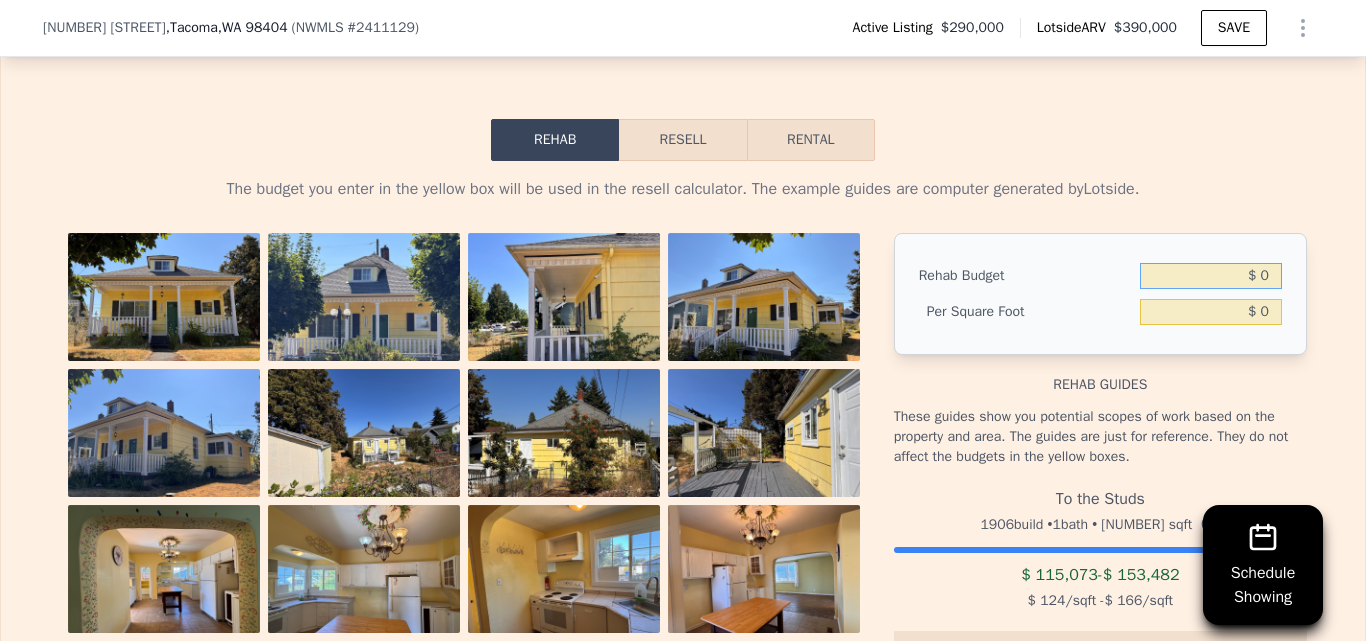 click on "$ 0" at bounding box center (1211, 276) 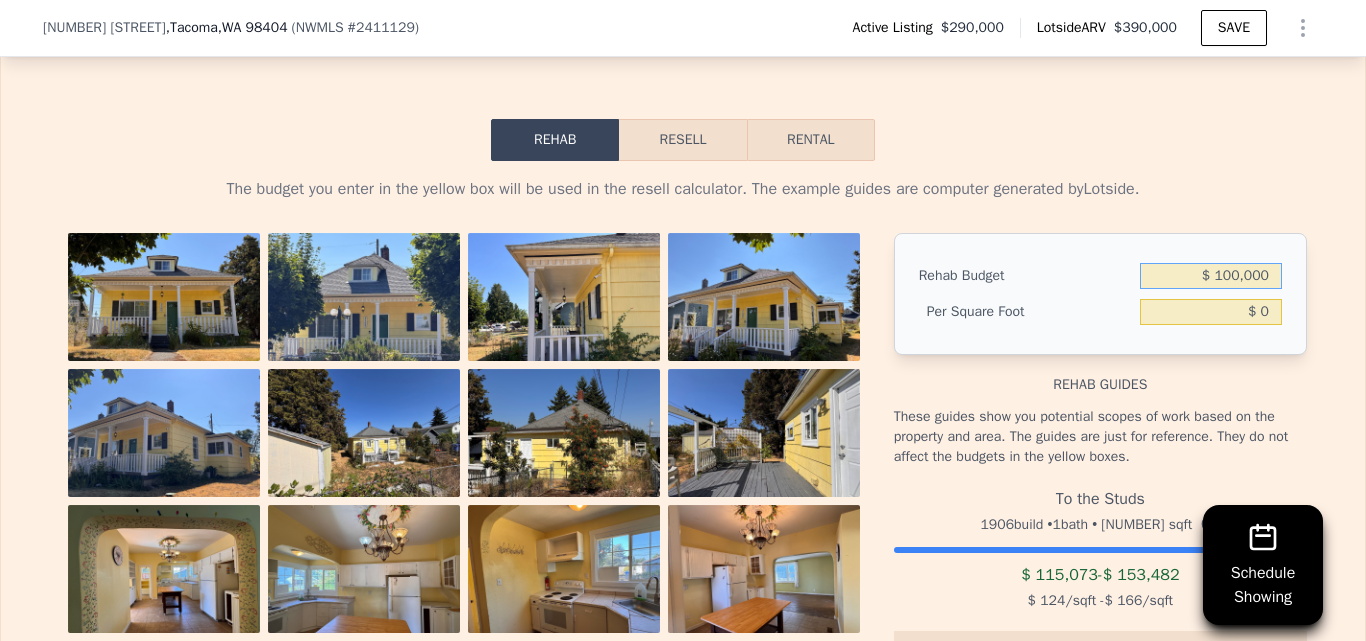 type on "$ 100,000" 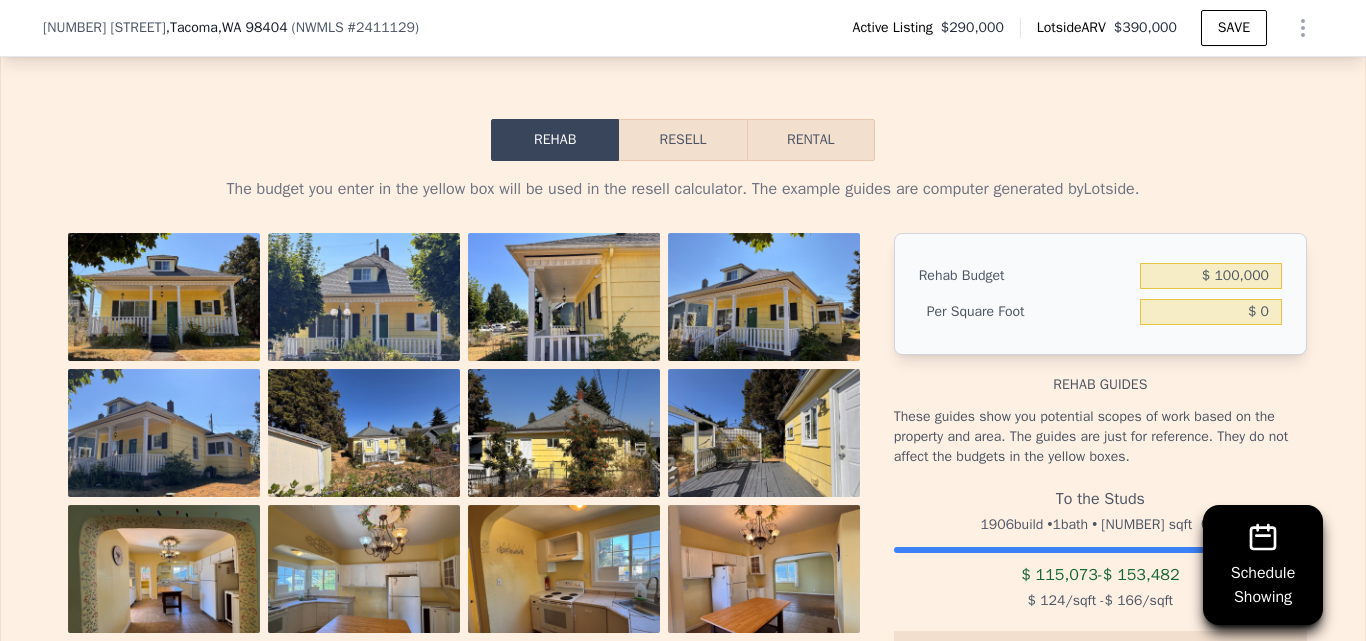 click on "The budget you enter in the yellow box will be used in the resell calculator. The example guides are computer generated by Lotside . View All Photos Rehab Budget $ [NUMBER] Per Square Foot $ [NUMBER] Rehab guides These guides show you potential scopes of work based on the property and area. The guides are just for reference. They do not affect the budgets in the yellow boxes. To the Studs [YEAR] build • [NUMBER] bath • [NUMBER] sqft $ [NUMBER] - $ [NUMBER] $ [NUMBER] /sqft - $ [NUMBER] /sqft Replace all non-structural elements. Replace roofing and siding Paint interior and exterior Replace drywall and insulate Electrical and plumbing rough in Replace electrical and plumbing fixtures Replace doors and trim Replace windows, window fixtures and window trim Replace floors Replace cabinetry and countertops Replace appliances Heavy landscaping These guides are computer generated. They should not substitute for getting bids from a contractor." at bounding box center [683, 560] 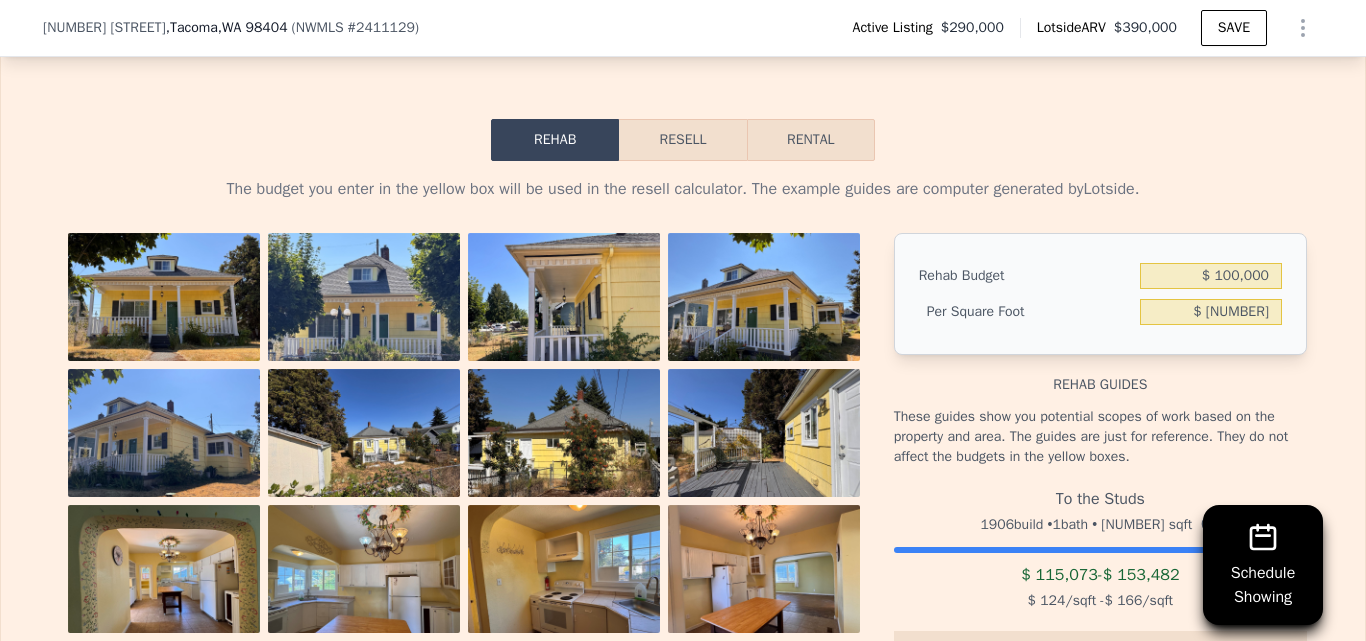 type on "$ [NUMBER]" 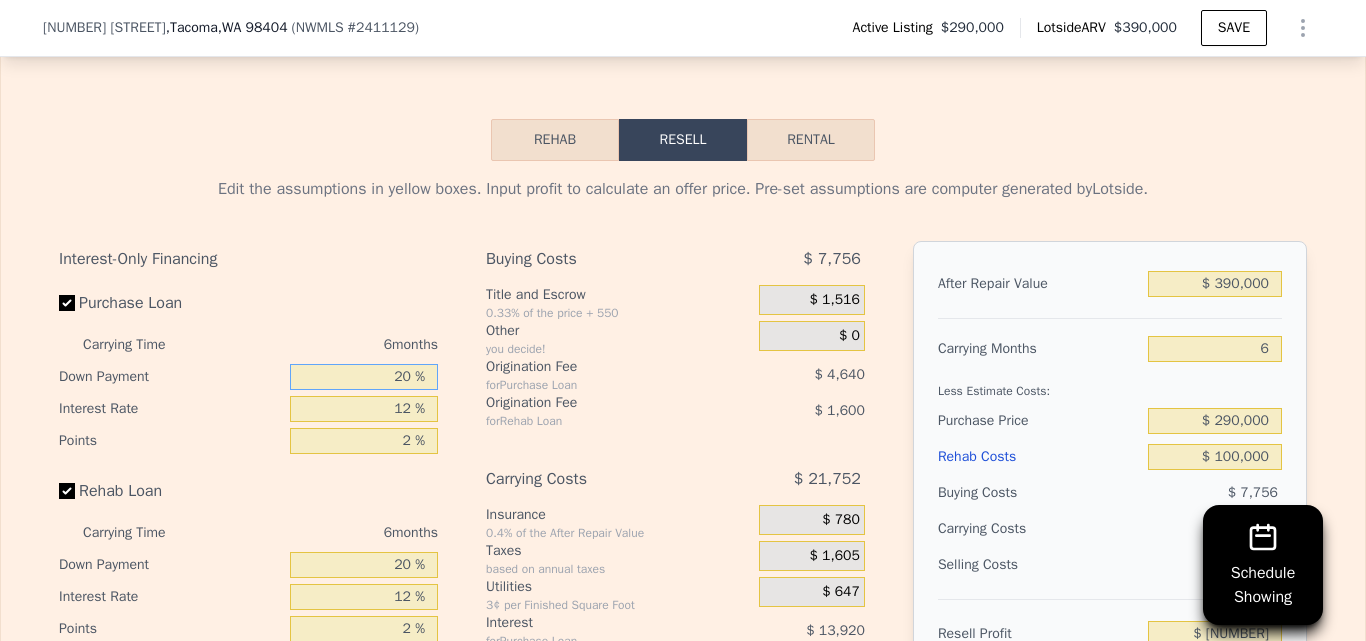 click on "20 %" at bounding box center (364, 377) 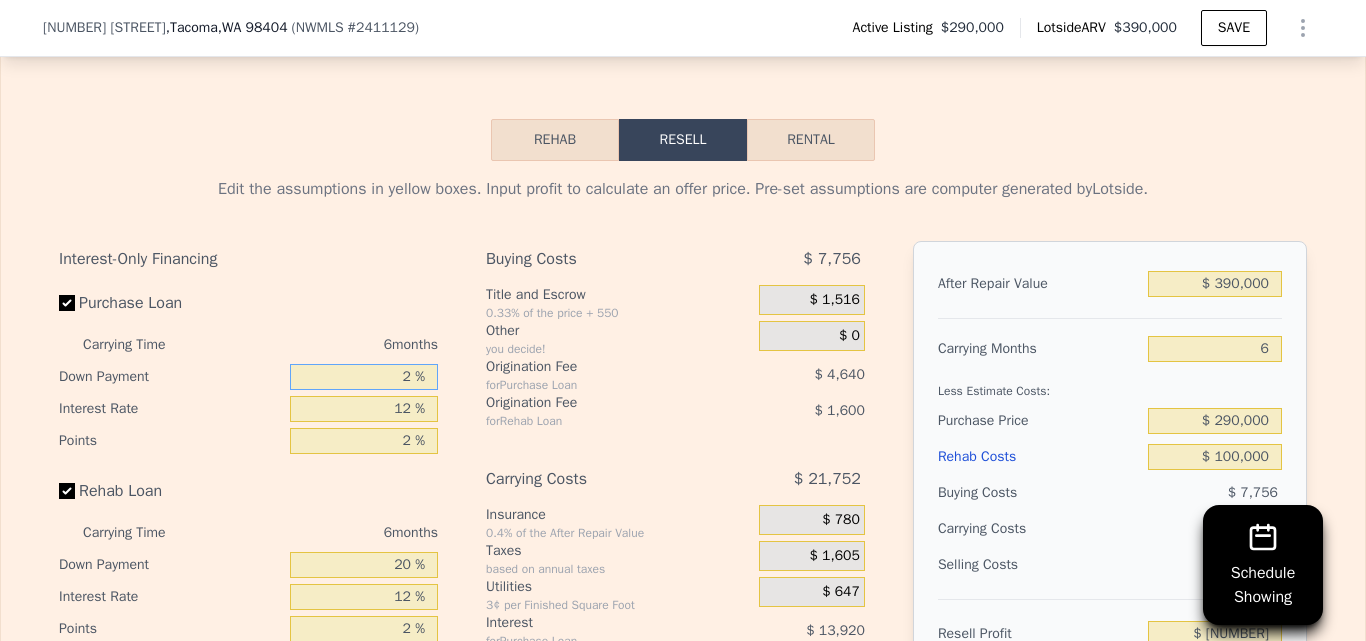 type 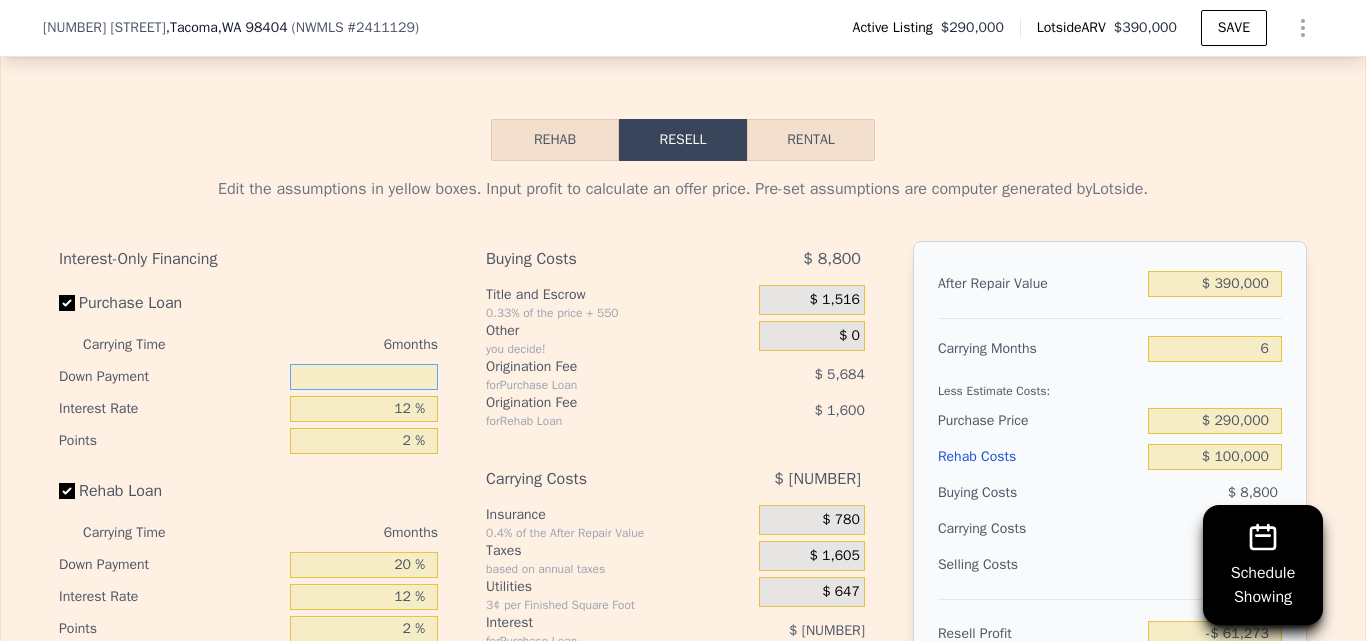 type on "-$ 61,273" 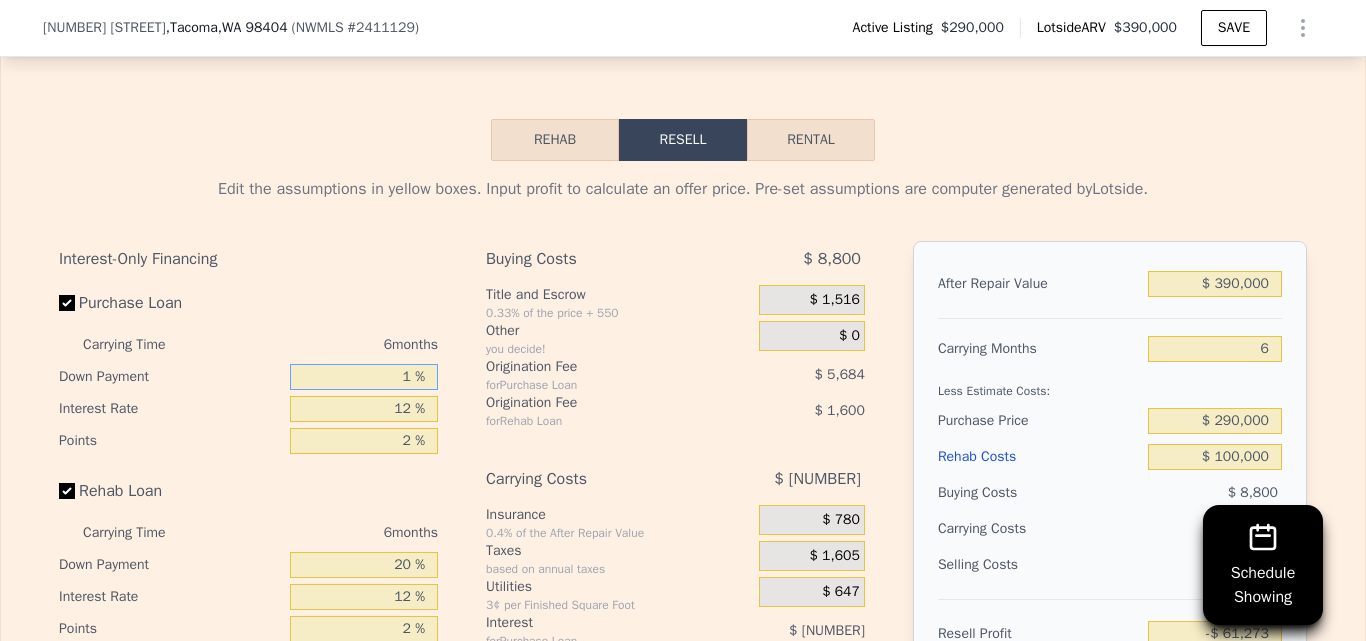 type on "10 %" 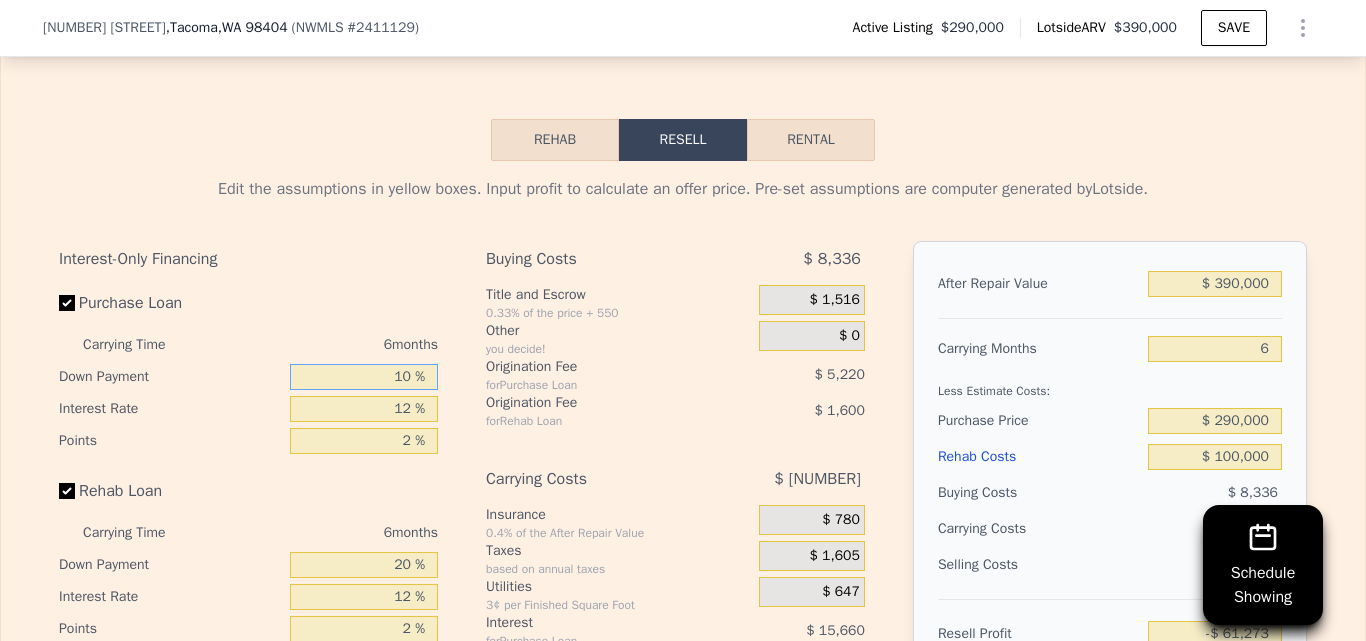 type on "-$ 59,417" 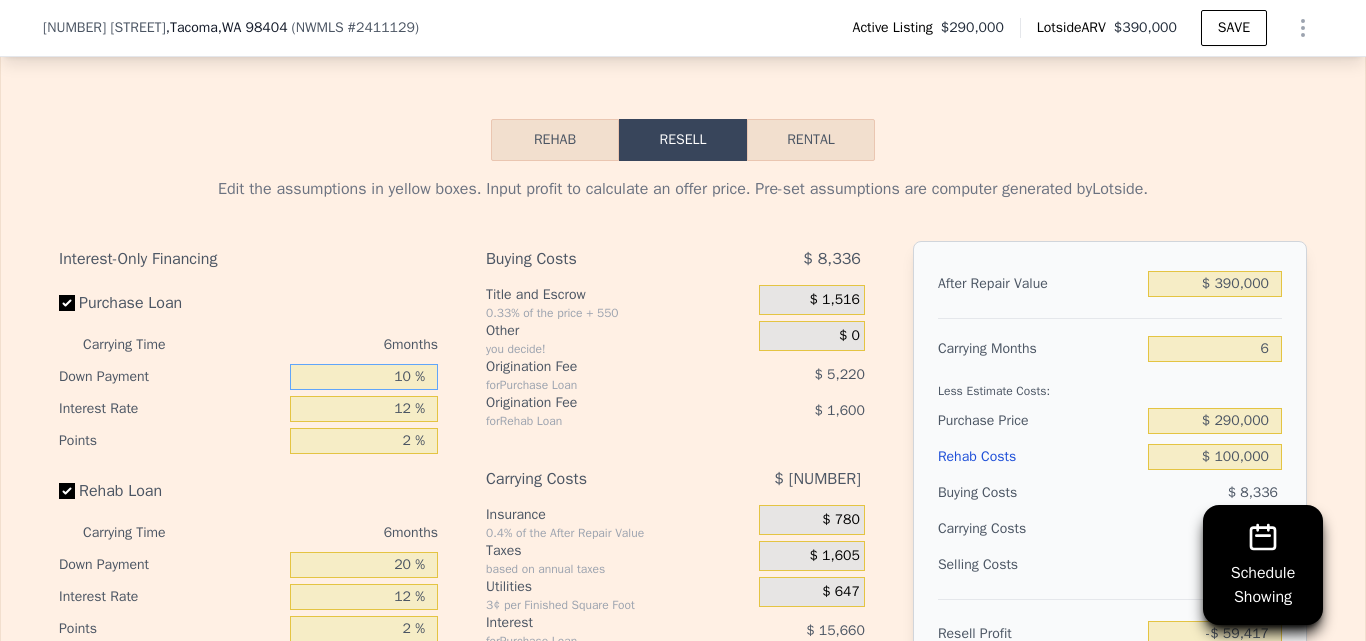 type on "10 %" 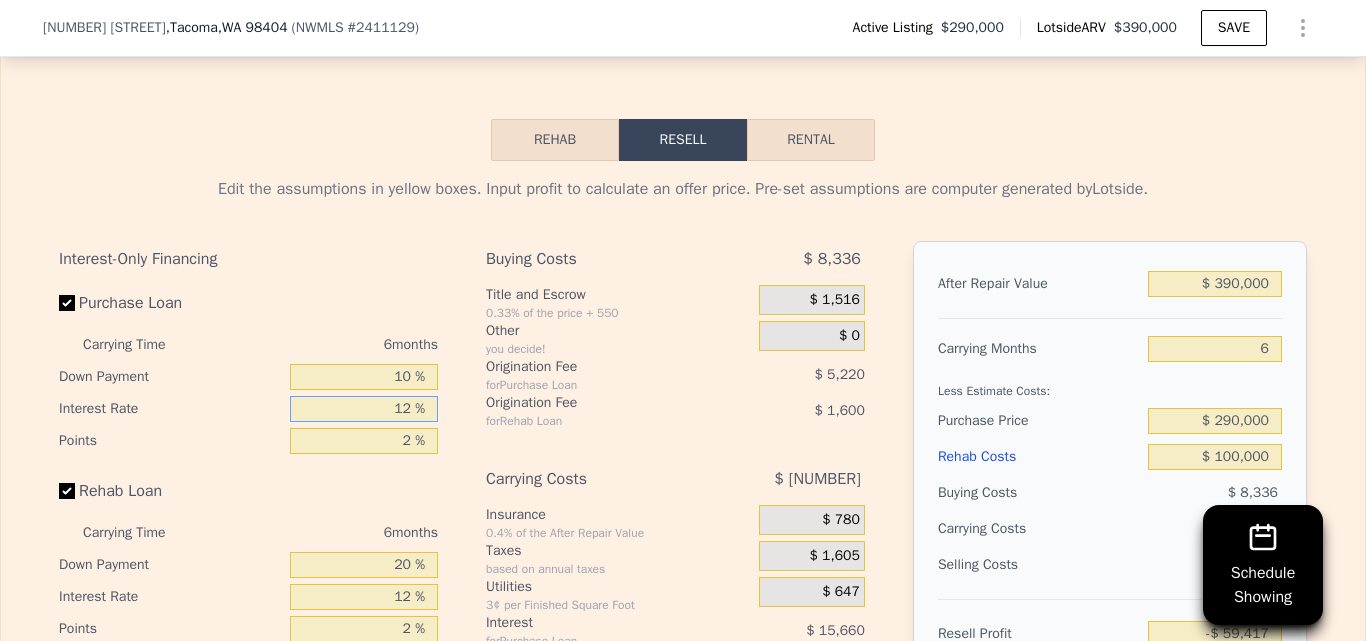 click on "12 %" at bounding box center [364, 409] 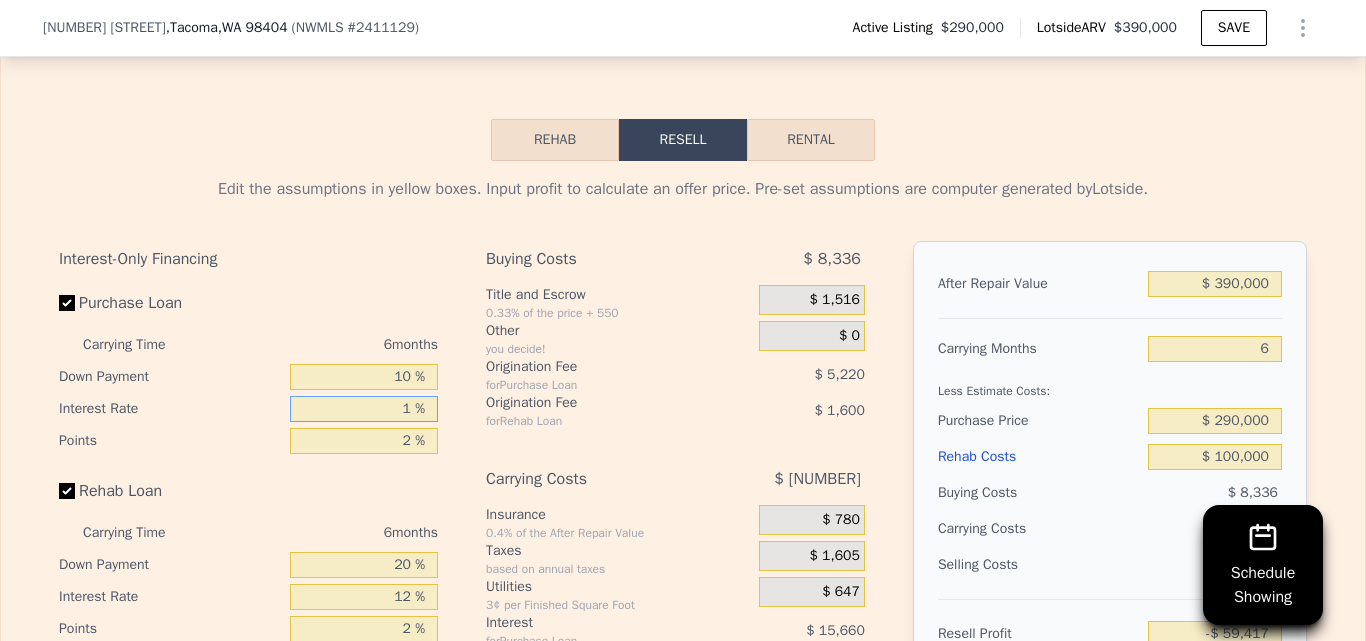 type 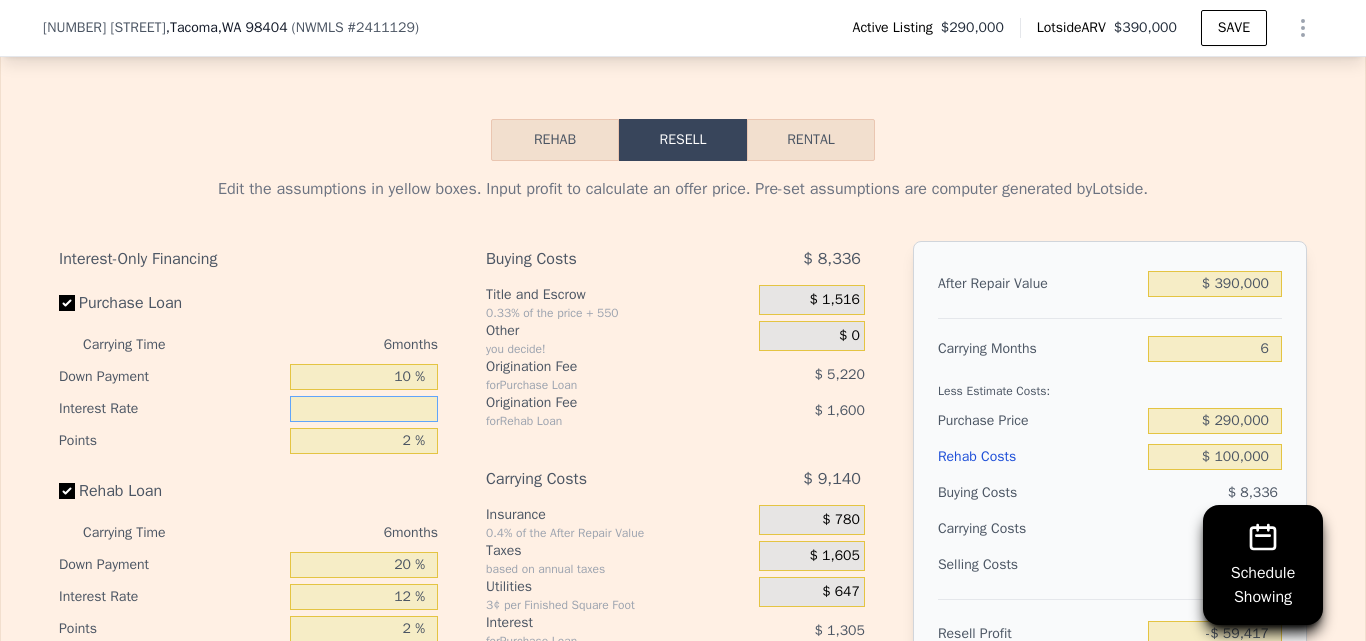 type on "-$ 45,065" 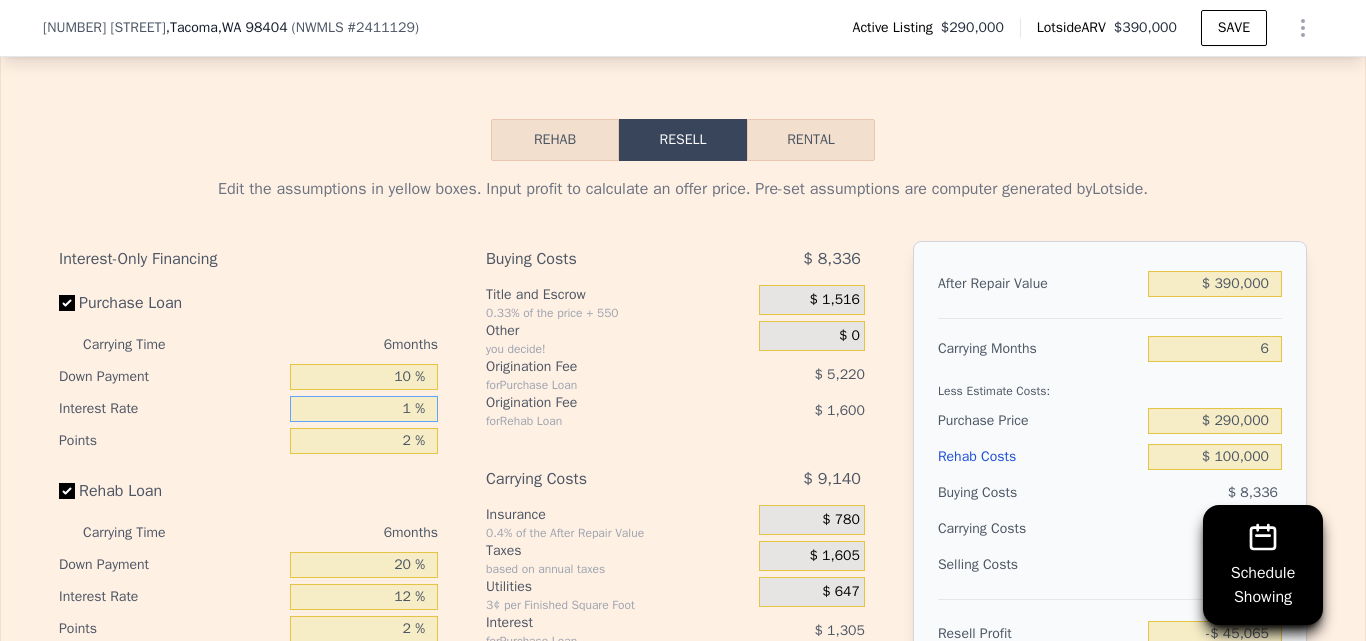 type on "11 %" 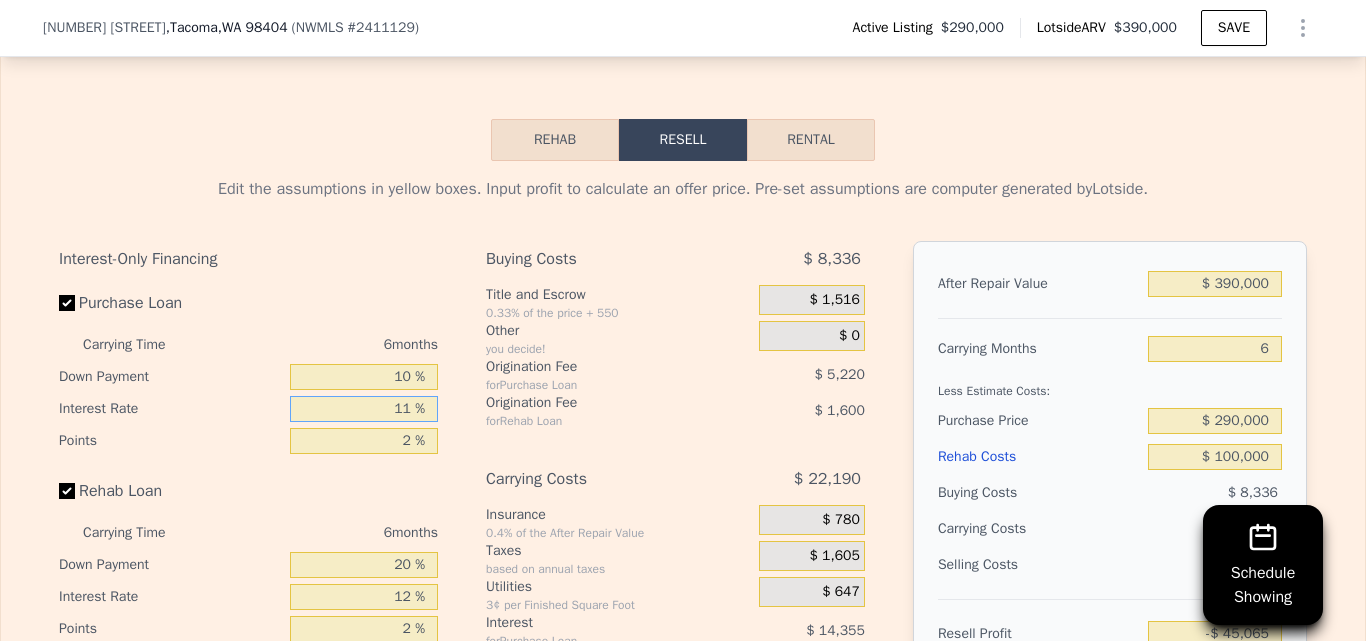 type on "-$ 58,115" 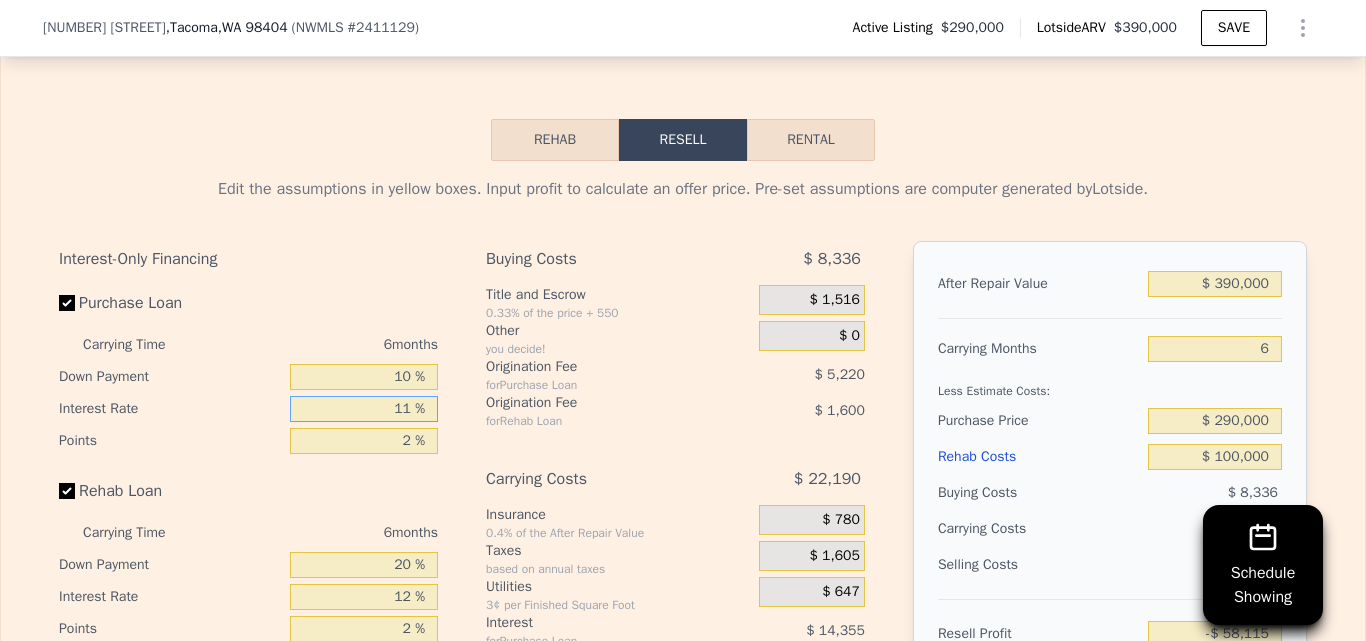 type on "11 %" 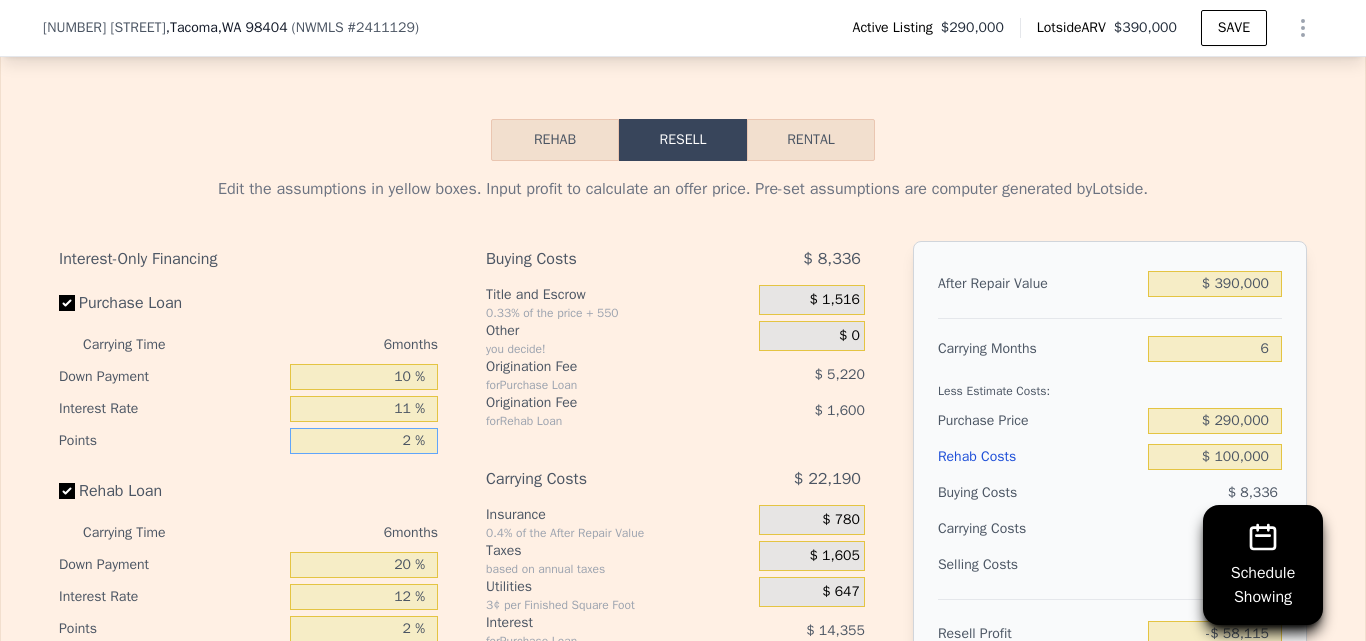 click on "2 %" at bounding box center (364, 441) 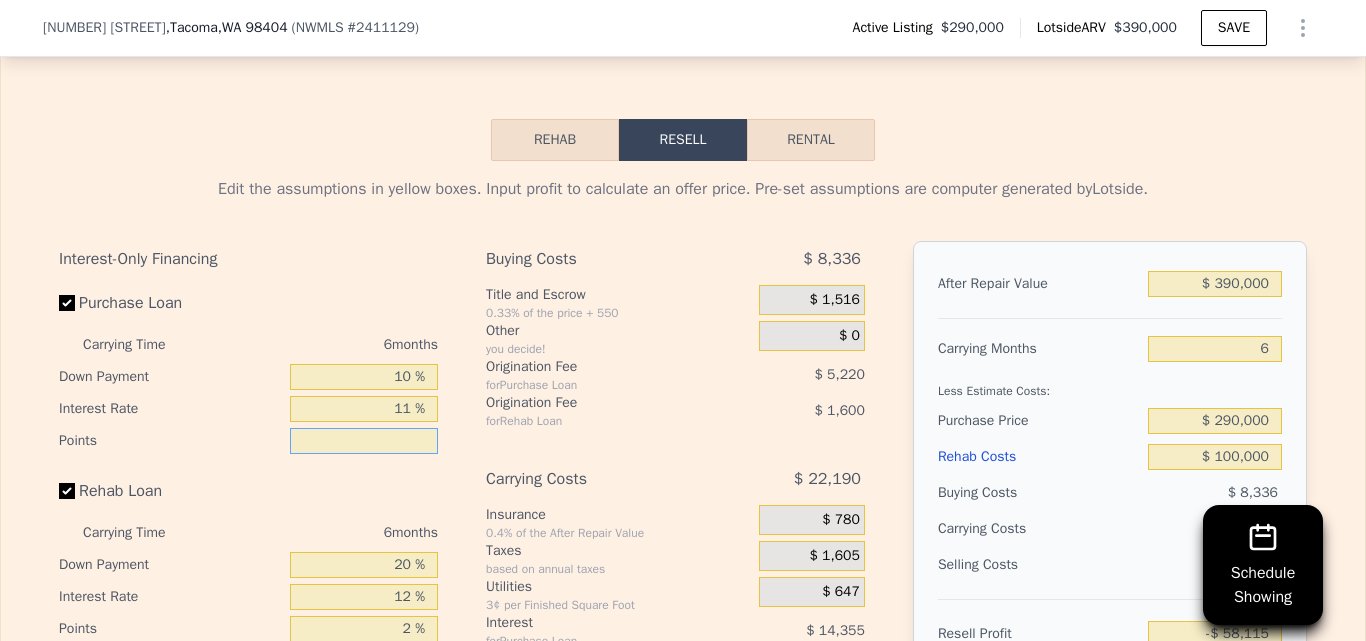 type on "1 %" 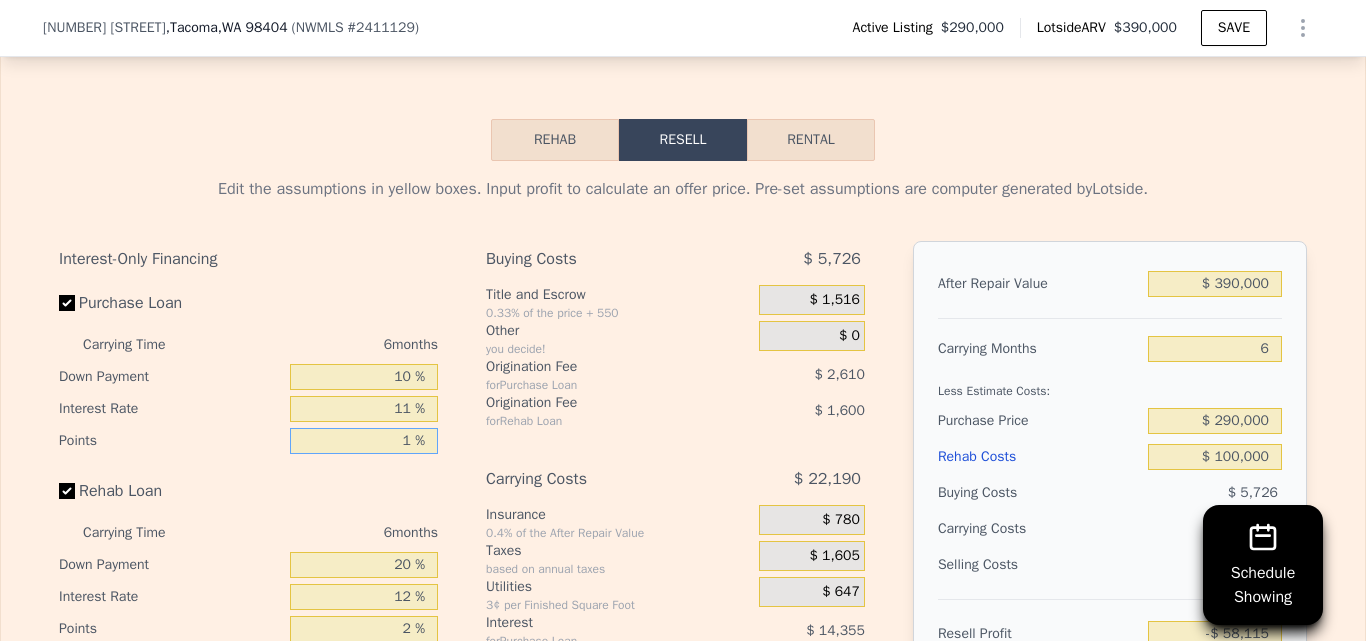 type on "-$ 55,505" 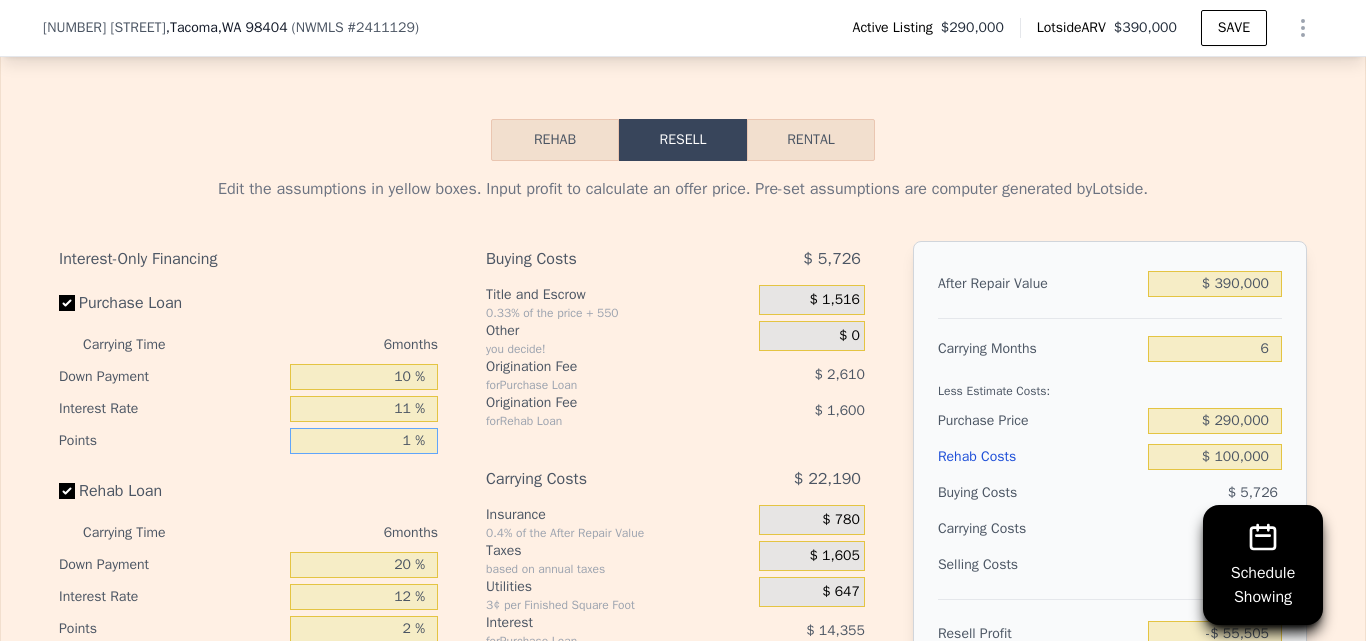 type on "1 %" 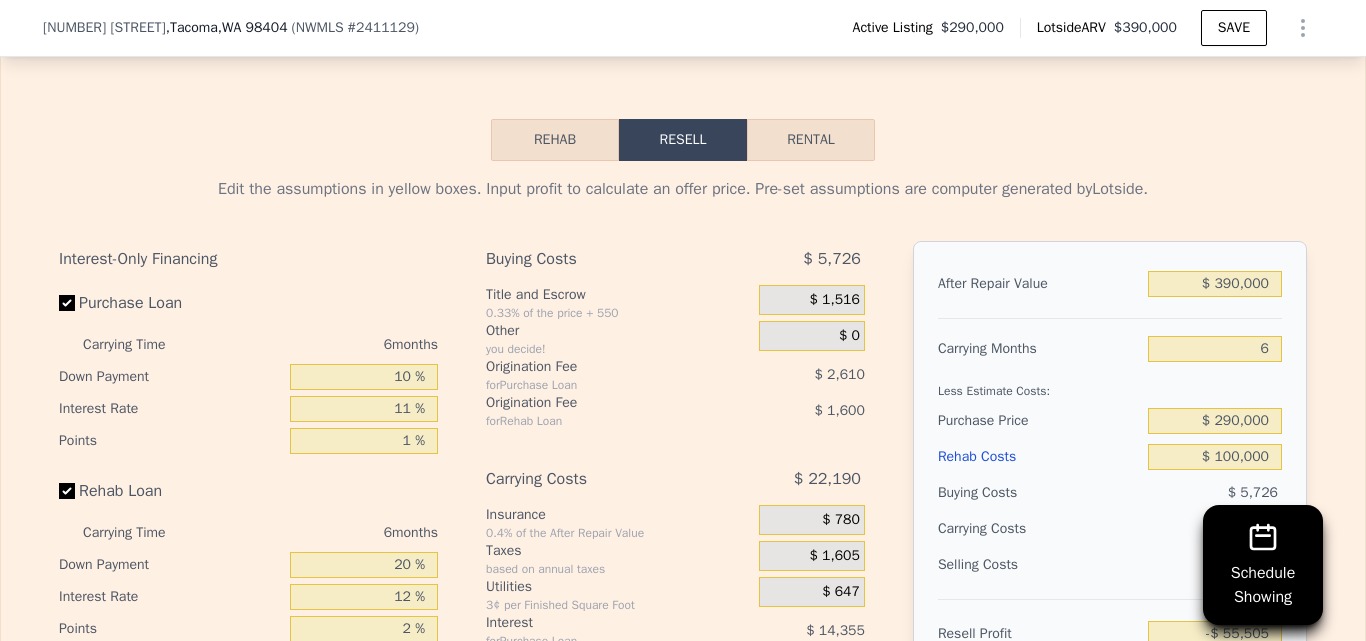 click on "Interest-Only Financing Purchase Loan Carrying Time 6 months Down Payment 10 % Interest Rate 11 % Points 1 % Rehab Loan Carrying Time 6 months Down Payment 20 % Interest Rate 12 % Points 2 % Buying Costs $ 5,726 Title and Escrow 0.33% of the price + 550 $ 1,516 Other you decide! $ 0 Origination Fee for Purchase Loan $ 2,610 Origination Fee for Rehab Loan $ 1,600 Carrying Costs $ 22,190 Insurance 0.4% of the After Repair Value $ 780 Taxes based on annual taxes $ 1,605 Utilities 3¢ per Finished Square Foot $ 647 Interest for Purchase Loan $ 14,355 Interest for Rehab Loan $ 4,800 Selling Costs $ 27,589 Excise Tax 1.6% of the After Repair Value $ 6,240 Listing Commission 2.5% of the After Repair Value $ 9,750 Selling Commission 2.5% of the After Repair Value $ 9,750 Title and Escrow 0.33% of the After Repair Value $ 1,849 After Repair Value $ 390,000 Carrying Months 6 Less Estimate Costs: Purchase Price $ 290,000 Rehab Costs $ 100,000 Buying Costs $ 5,726 Carrying Costs $ 22,190 Selling Costs $ 27,589" at bounding box center [683, 573] 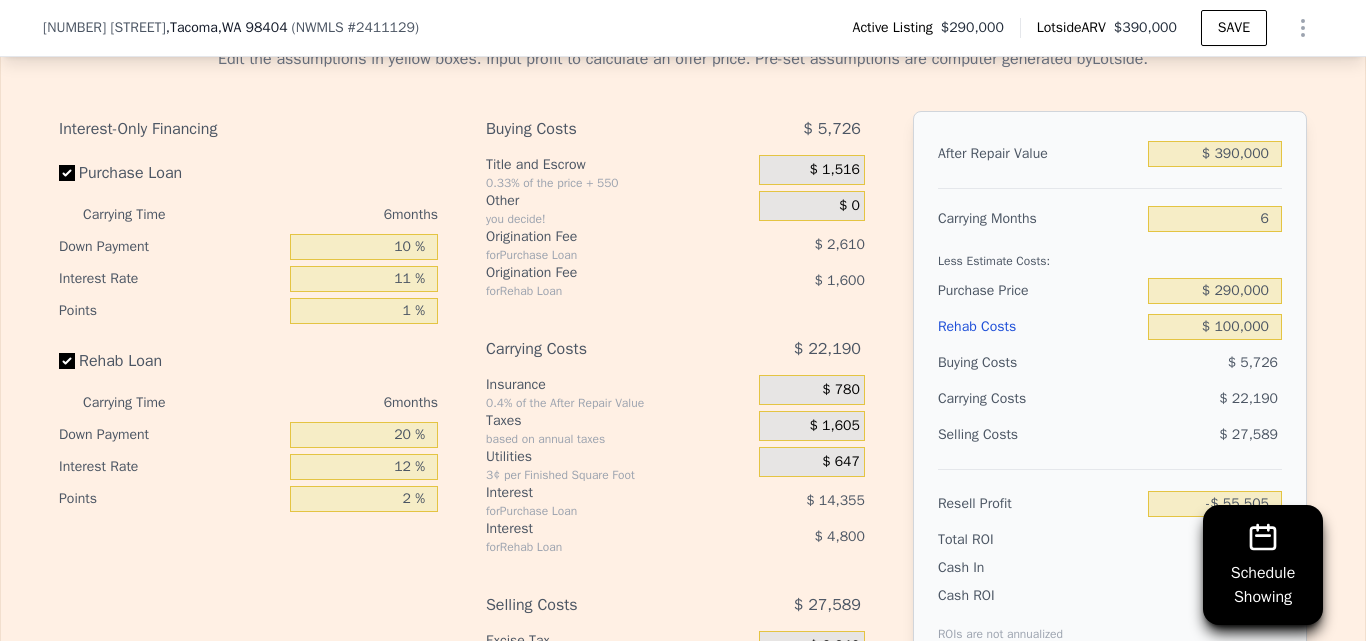 scroll, scrollTop: 3530, scrollLeft: 0, axis: vertical 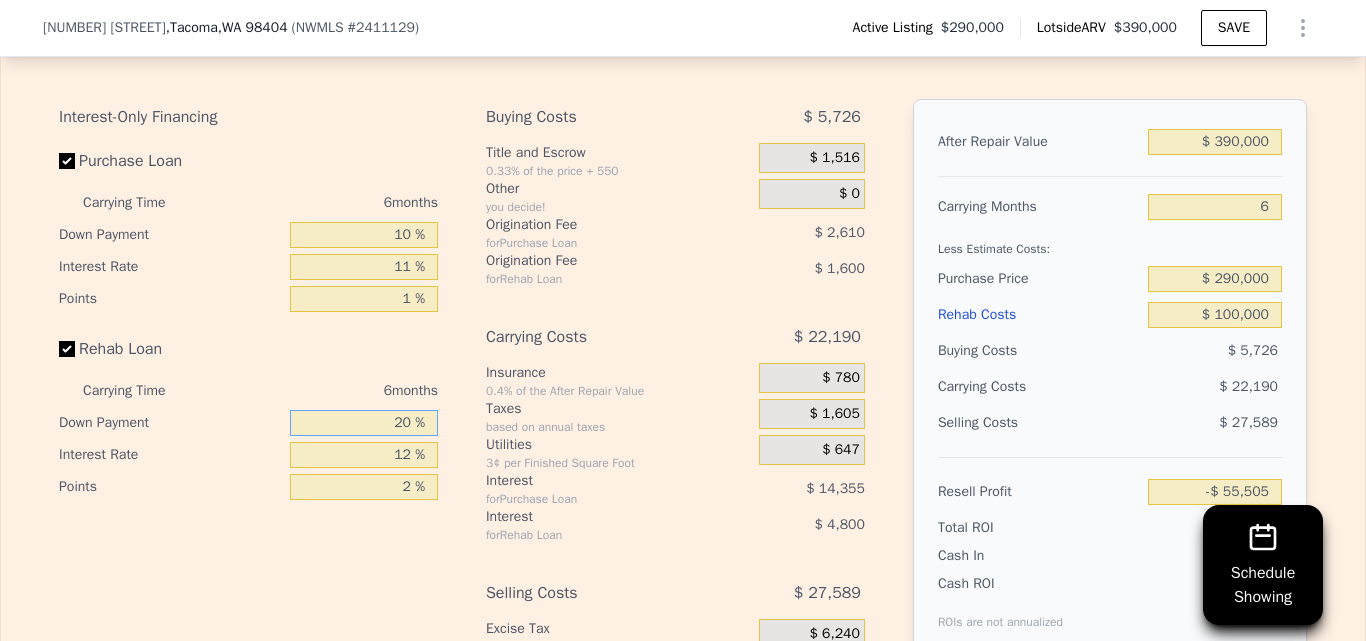 click on "20 %" at bounding box center (364, 423) 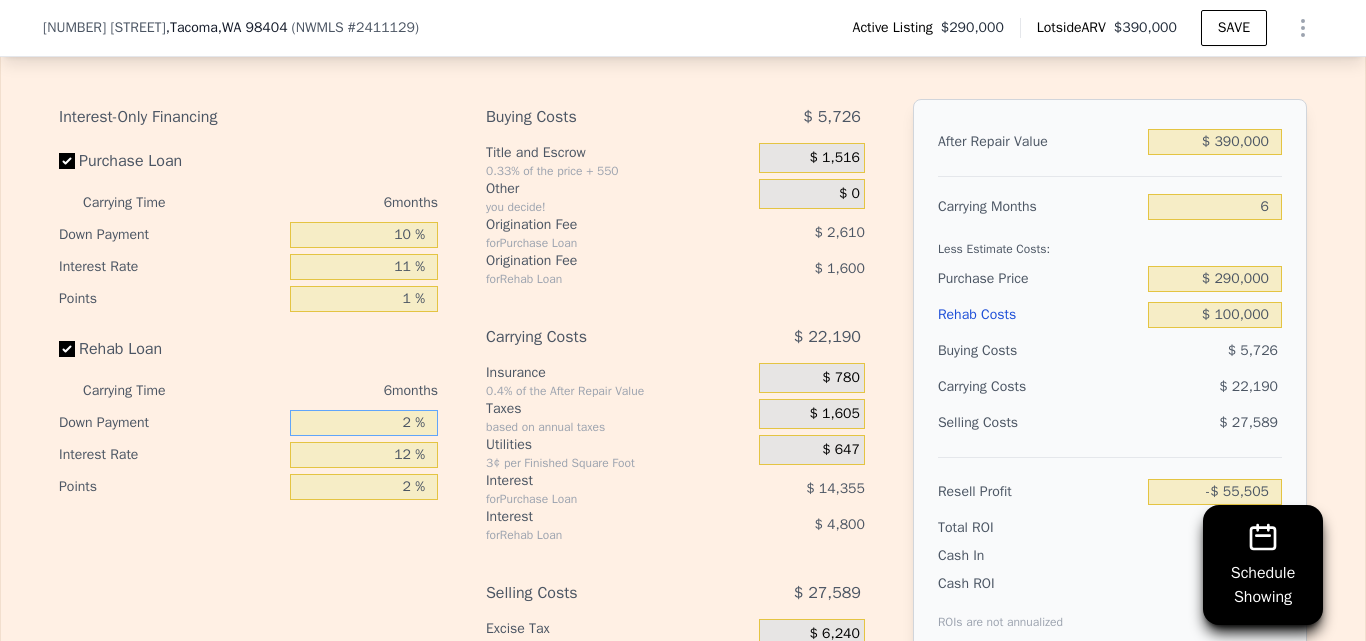 type 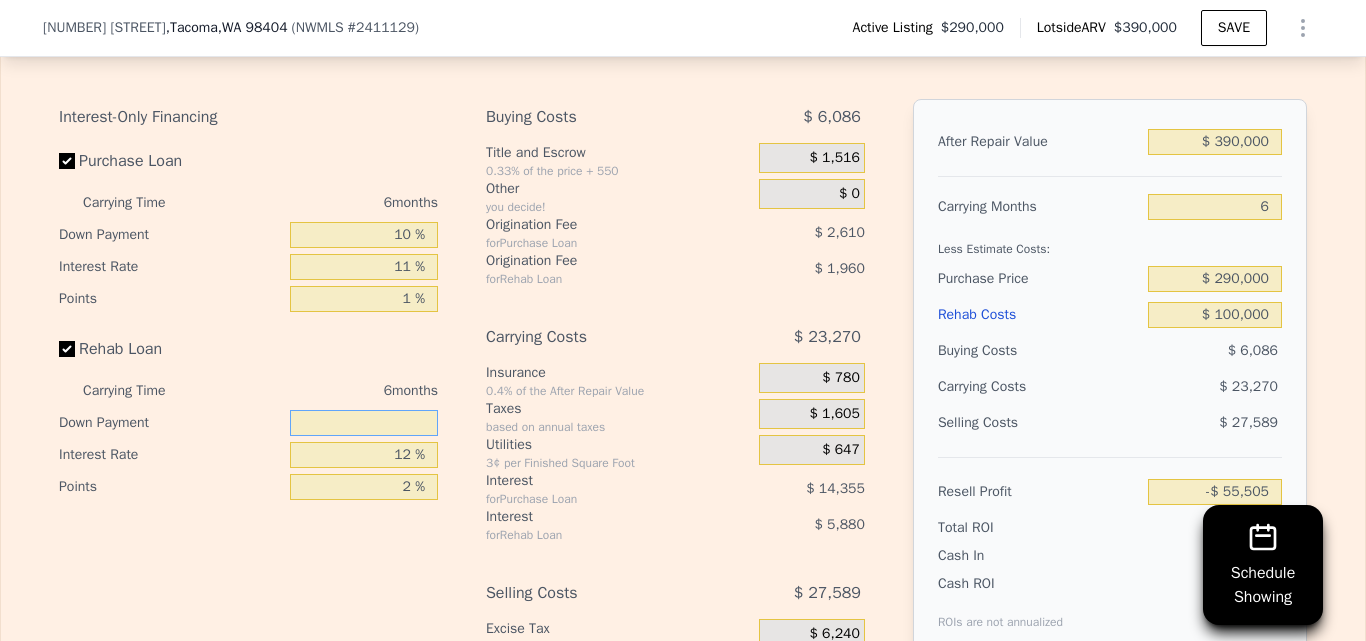 type on "-$ 56,945" 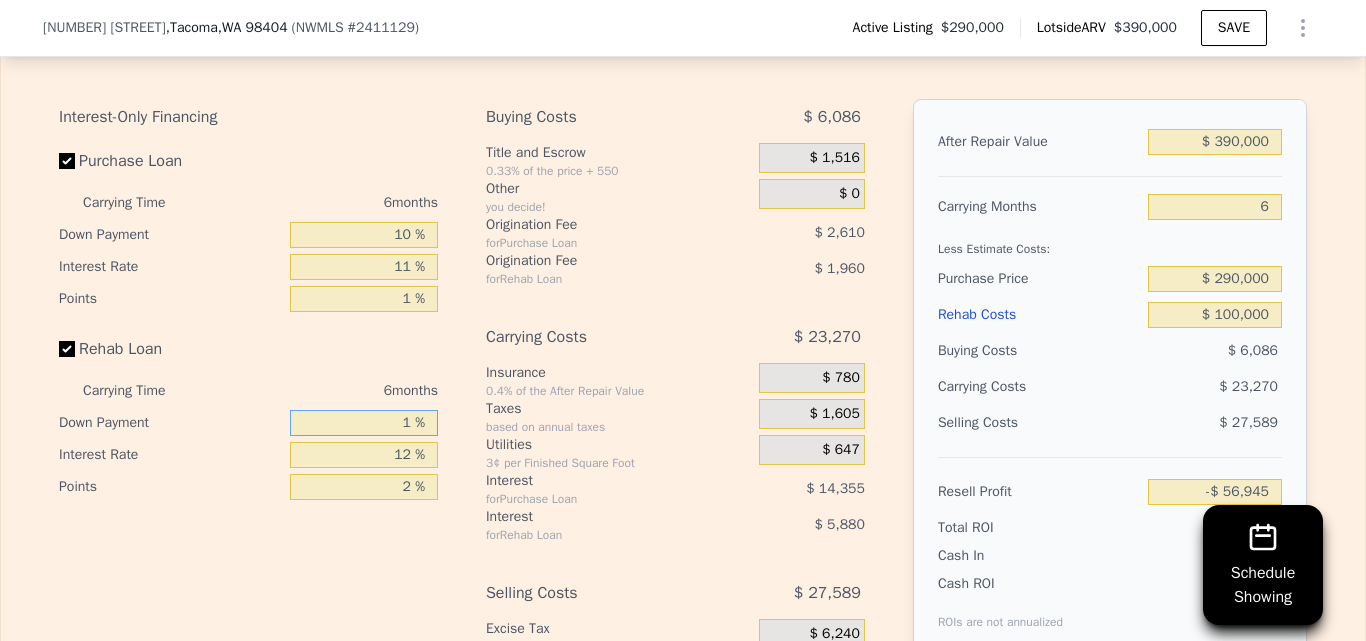type on "10 %" 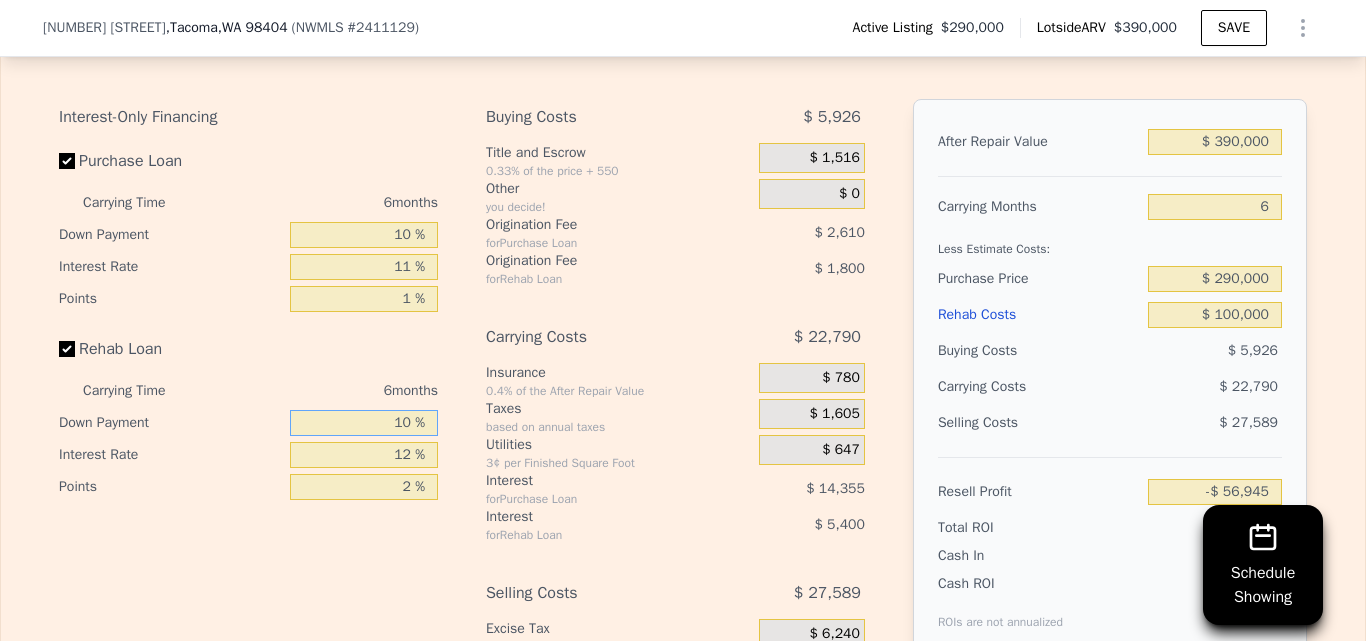 type on "-$ 56,305" 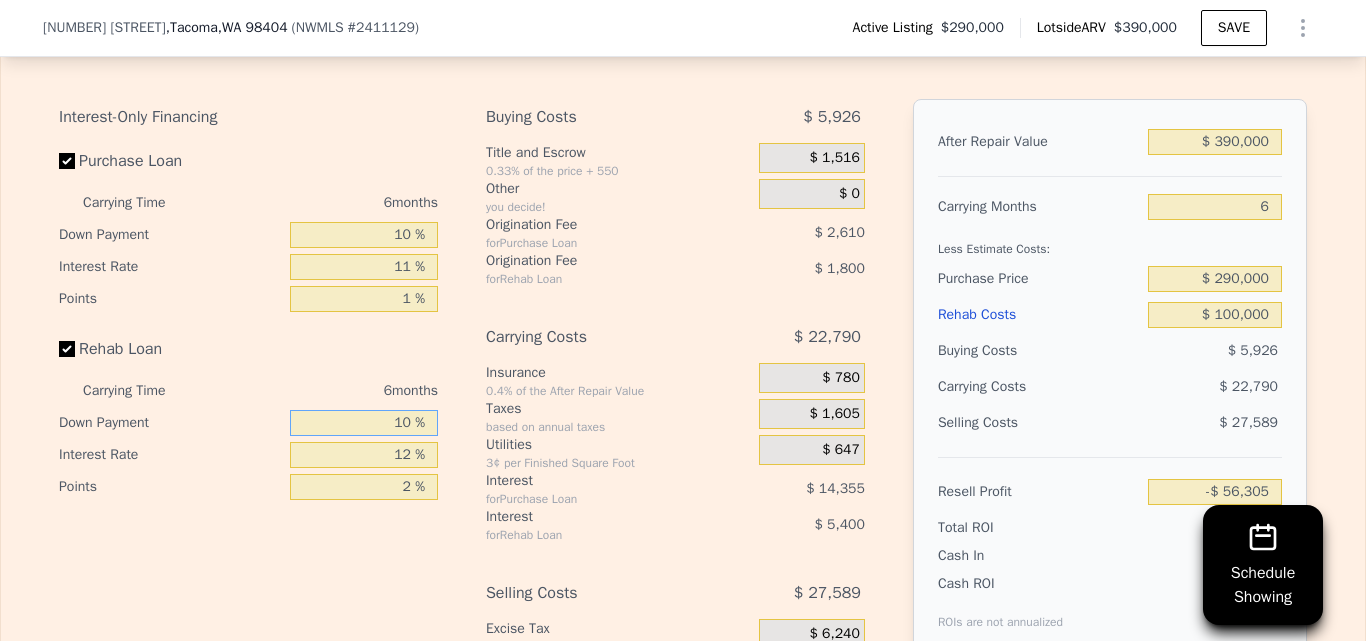 type on "10 %" 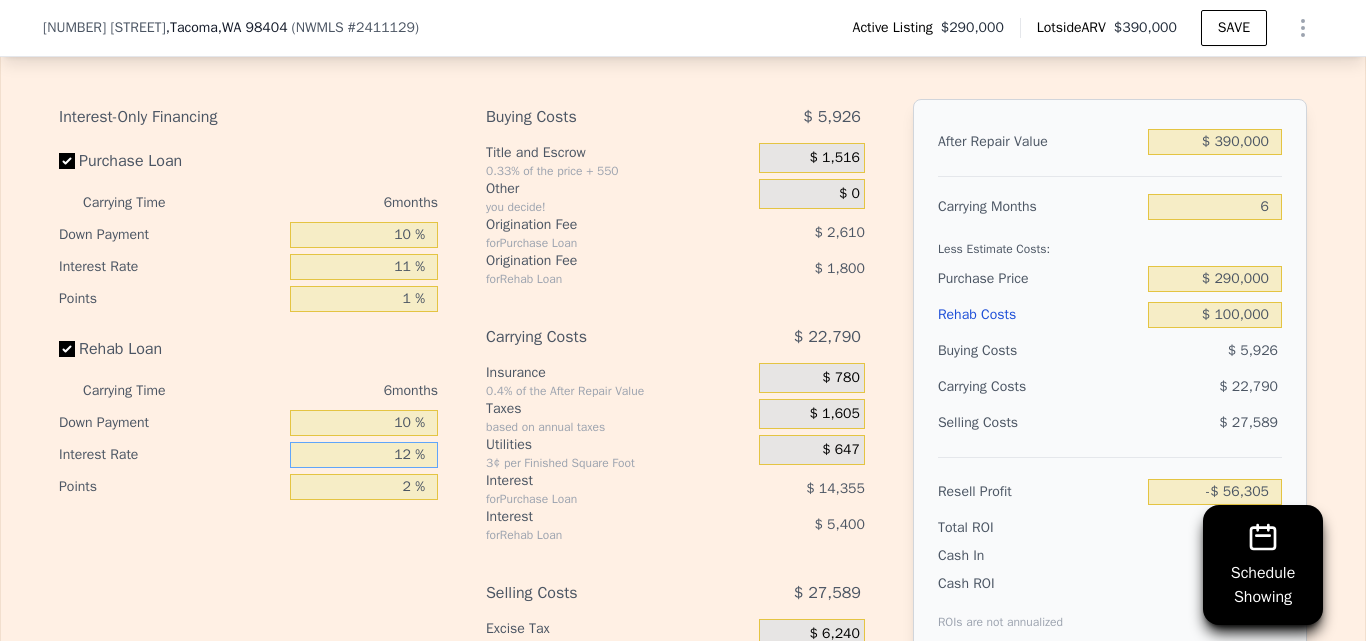 click on "12 %" at bounding box center [364, 455] 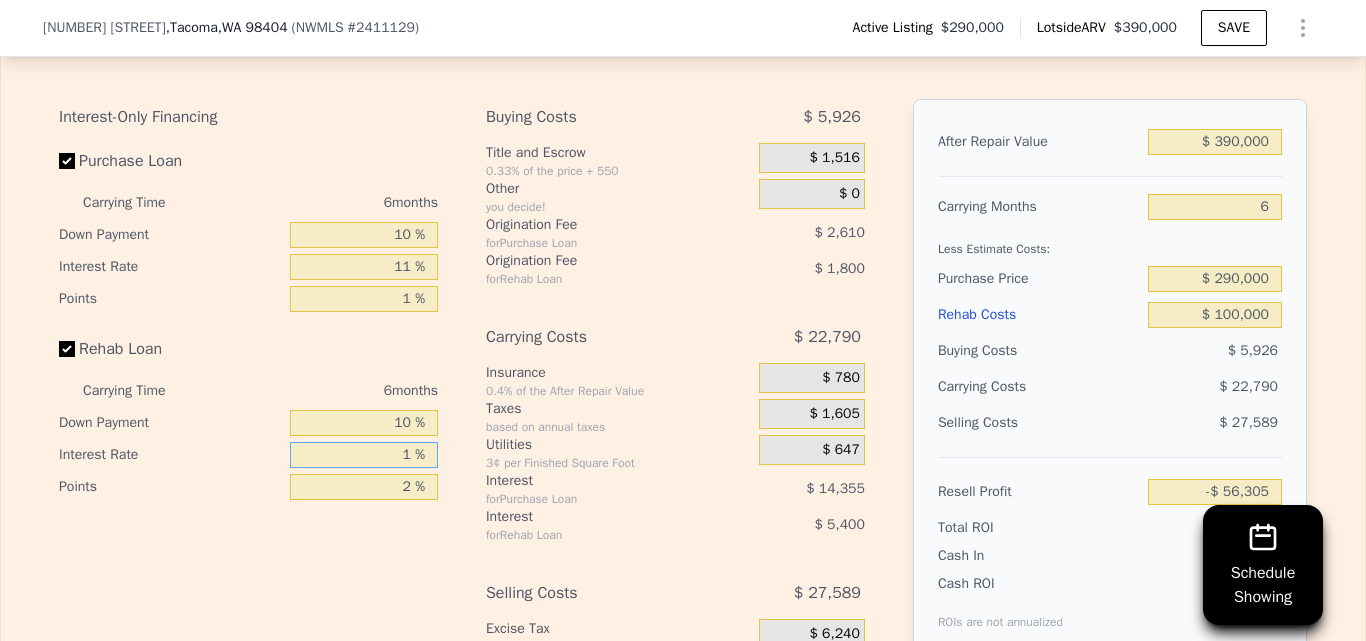 type 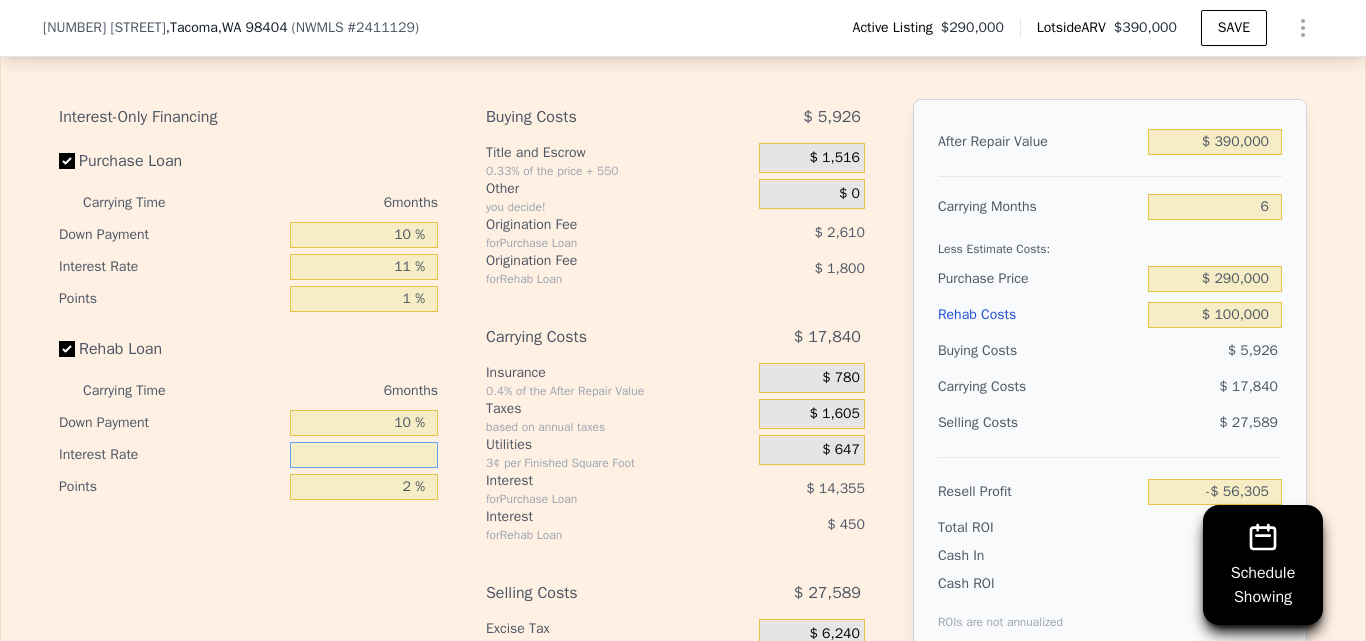 type on "-$ 51,355" 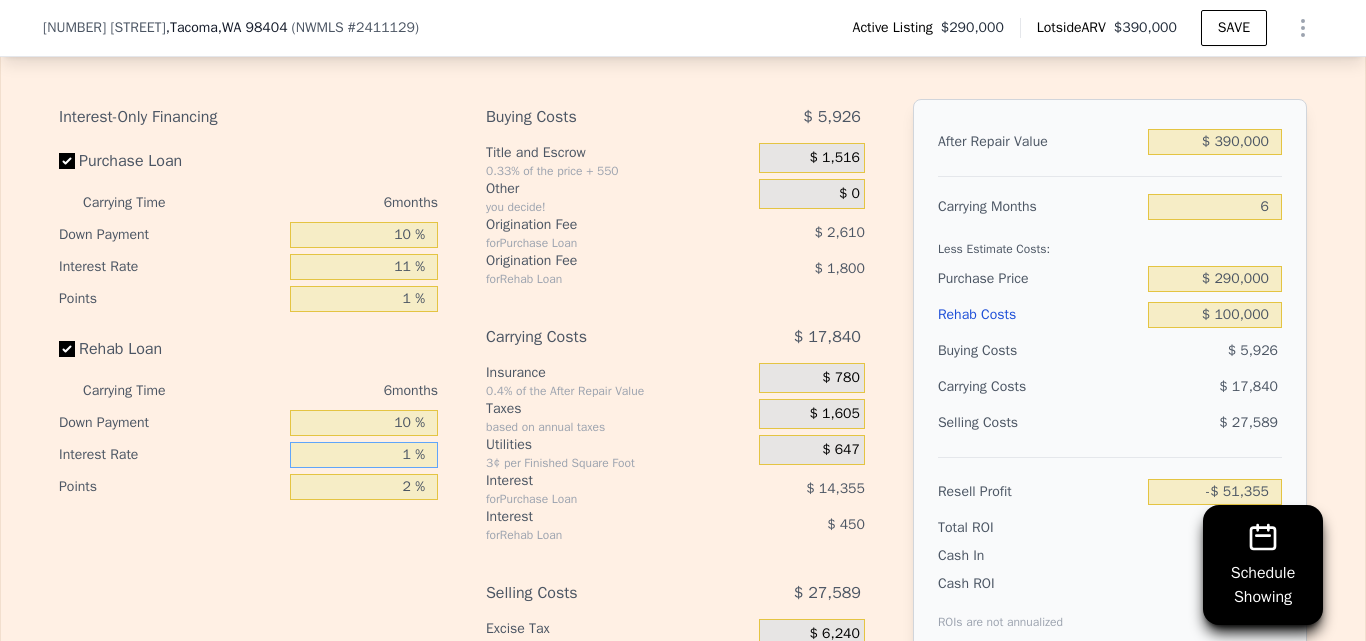 type on "10 %" 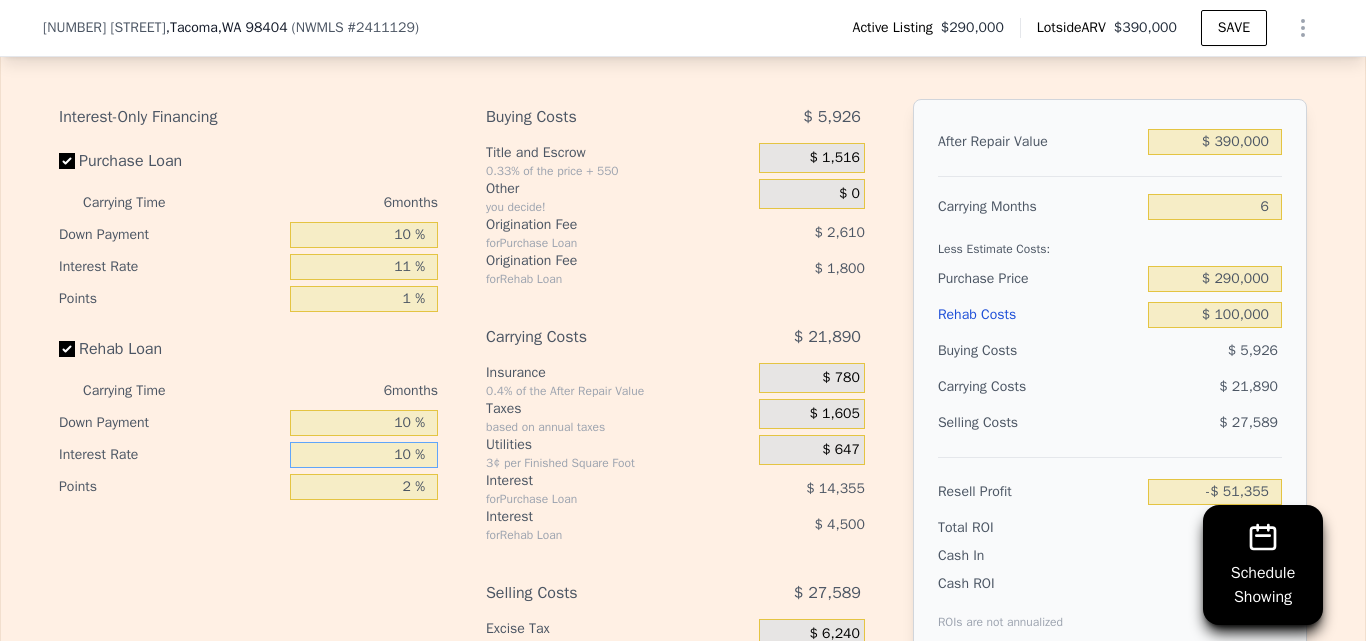 type on "-$ 55,405" 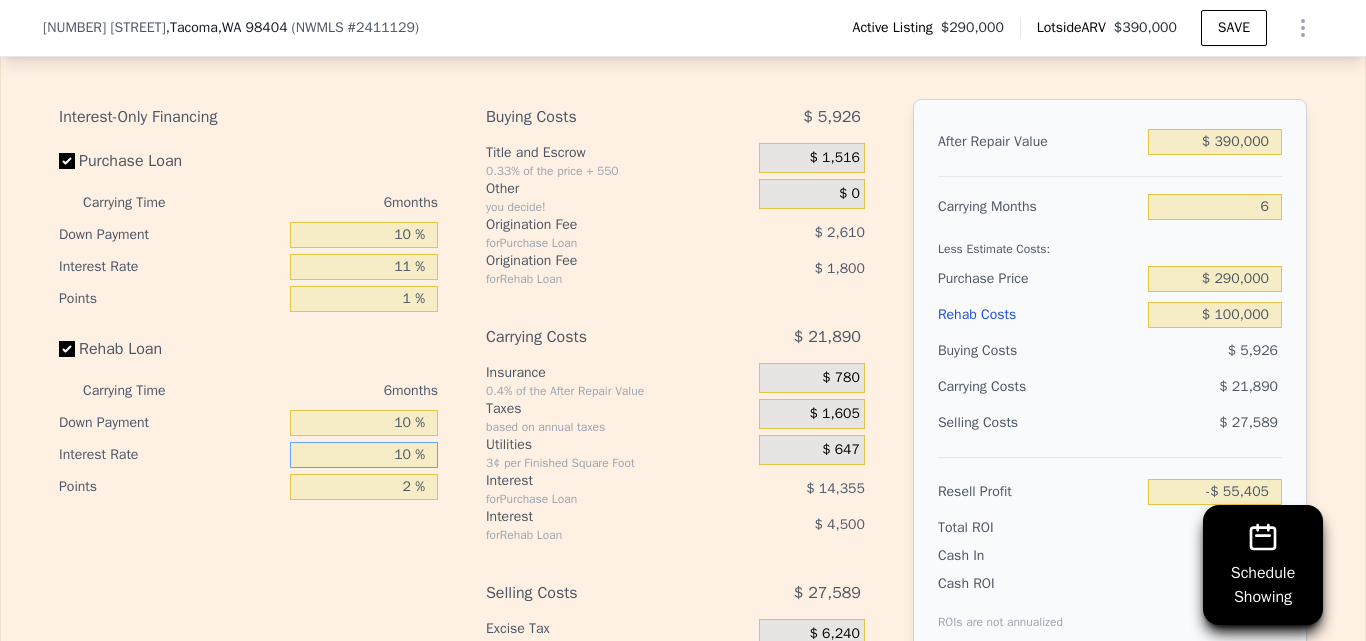 type on "10 %" 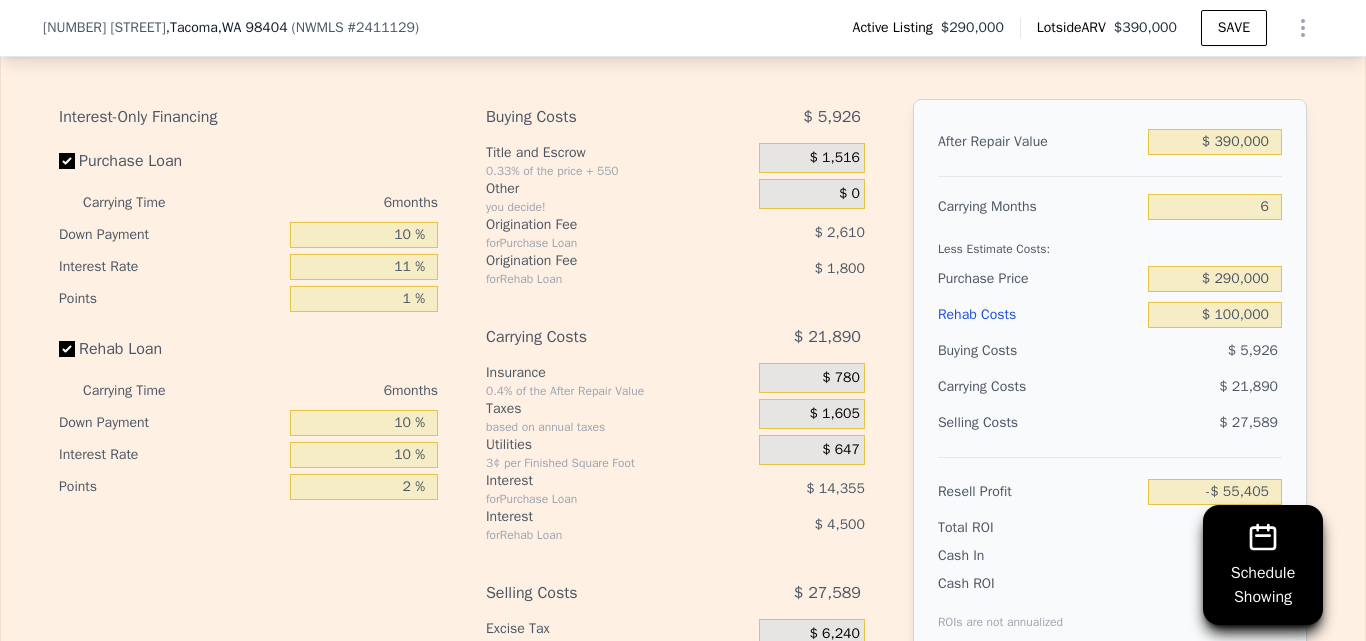 click on "Interest-Only Financing Purchase Loan Carrying Time [NUMBER] months Down Payment [NUMBER] % Interest Rate [NUMBER] % Points [NUMBER] % Rehab Loan Carrying Time [NUMBER] months Down Payment [NUMBER] % Interest Rate [NUMBER] % Points [NUMBER] % Buying Costs $ [NUMBER] Title and Escrow [PERCENTAGE]% of the price + [NUMBER] $ [NUMBER] Other you decide! $ [NUMBER] Origination Fee for Purchase Loan $ [NUMBER] Origination Fee for Rehab Loan $ [NUMBER] Carrying Costs $ [NUMBER] Insurance [PERCENTAGE]% of the After Repair Value $ [NUMBER] Taxes based on annual taxes $ [NUMBER] Utilities [NUMBER]¢ per Finished Square Foot $ [NUMBER] Interest for Purchase Loan $ [NUMBER] Interest for Rehab Loan $ [NUMBER] Selling Costs $ [NUMBER] Excise Tax [PERCENTAGE]% of the After Repair Value $ [NUMBER] Listing Commission [PERCENTAGE]% of the After Repair Value $ [NUMBER] Selling Commission [PERCENTAGE]% of the After Repair Value $ [NUMBER] Title and Escrow [PERCENTAGE]% of the After Repair Value $ [NUMBER] After Repair Value $ [NUMBER] Carrying Months [NUMBER] Less Estimate Costs: Purchase Price $ [NUMBER] Rehab Costs $ [NUMBER] Buying Costs $ [NUMBER] Carrying Costs $ [NUMBER] Selling Costs $ [NUMBER]" at bounding box center (683, 431) 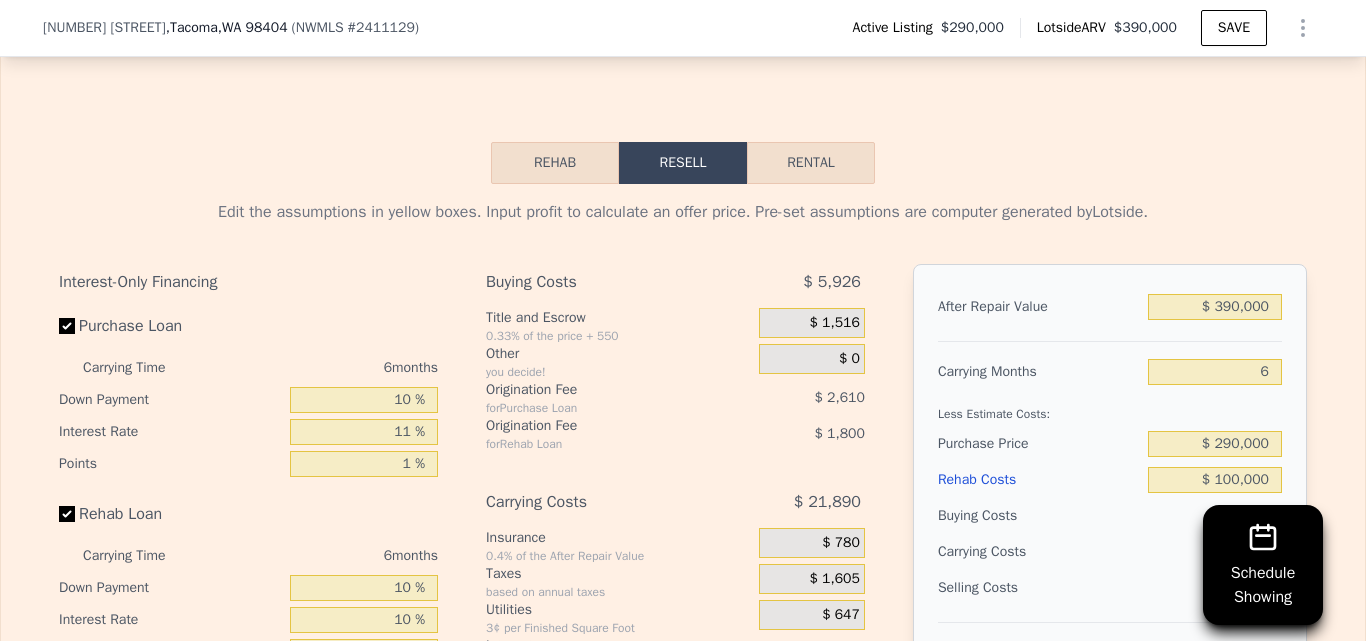 scroll, scrollTop: 3542, scrollLeft: 0, axis: vertical 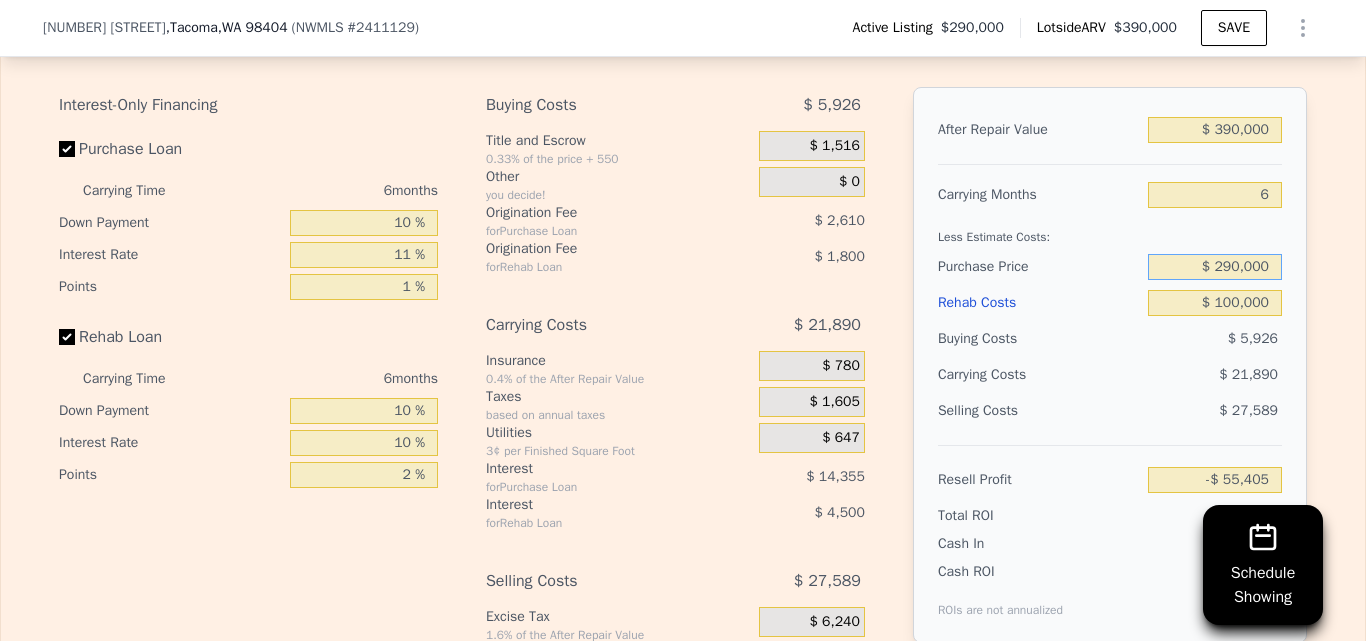 click on "$ 290,000" at bounding box center [1215, 267] 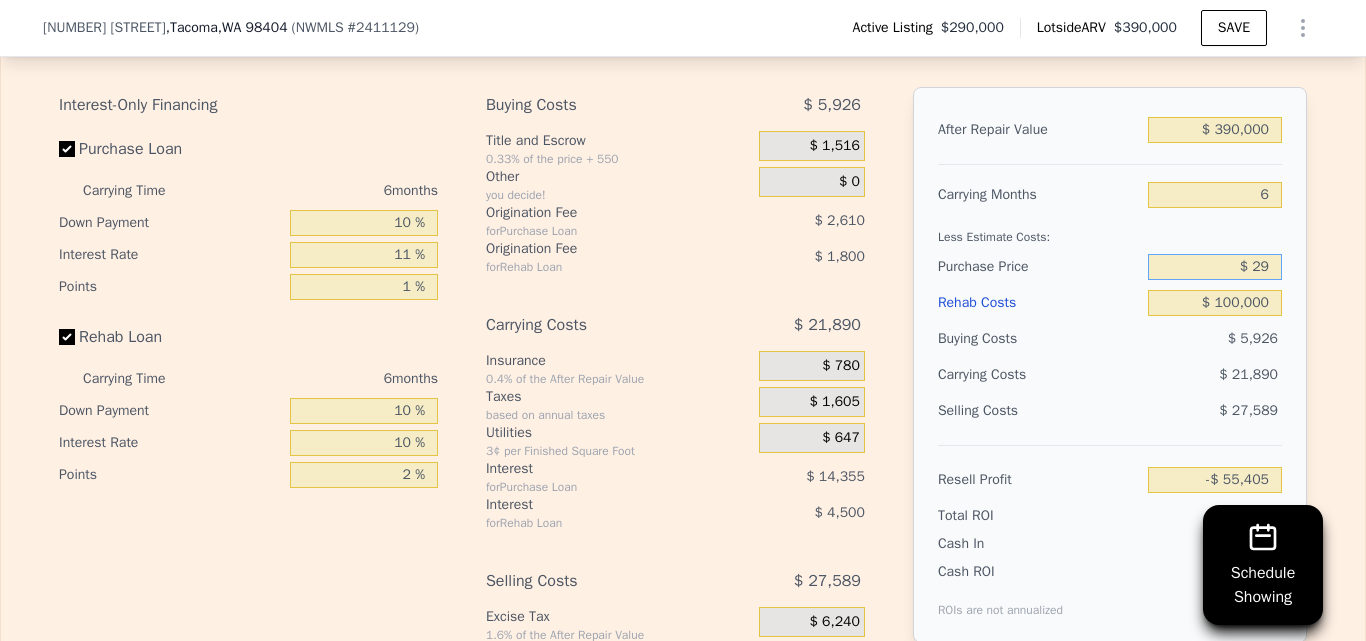 type on "$ 2" 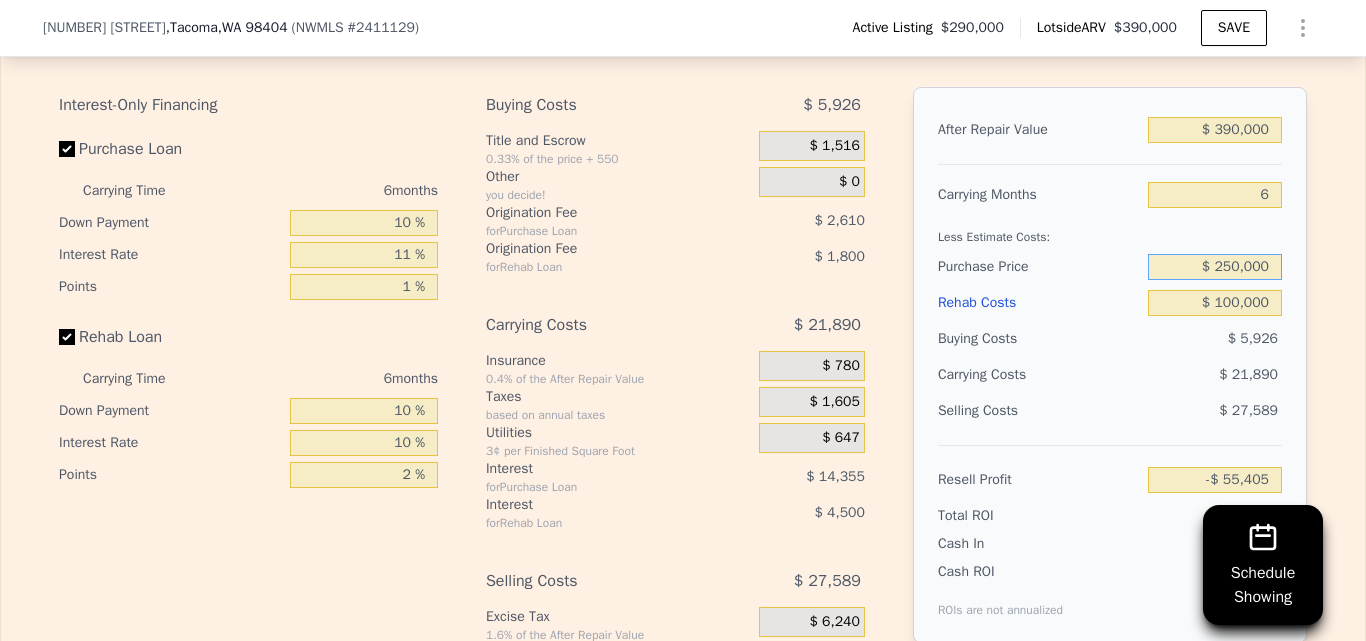 type on "$ 250,000" 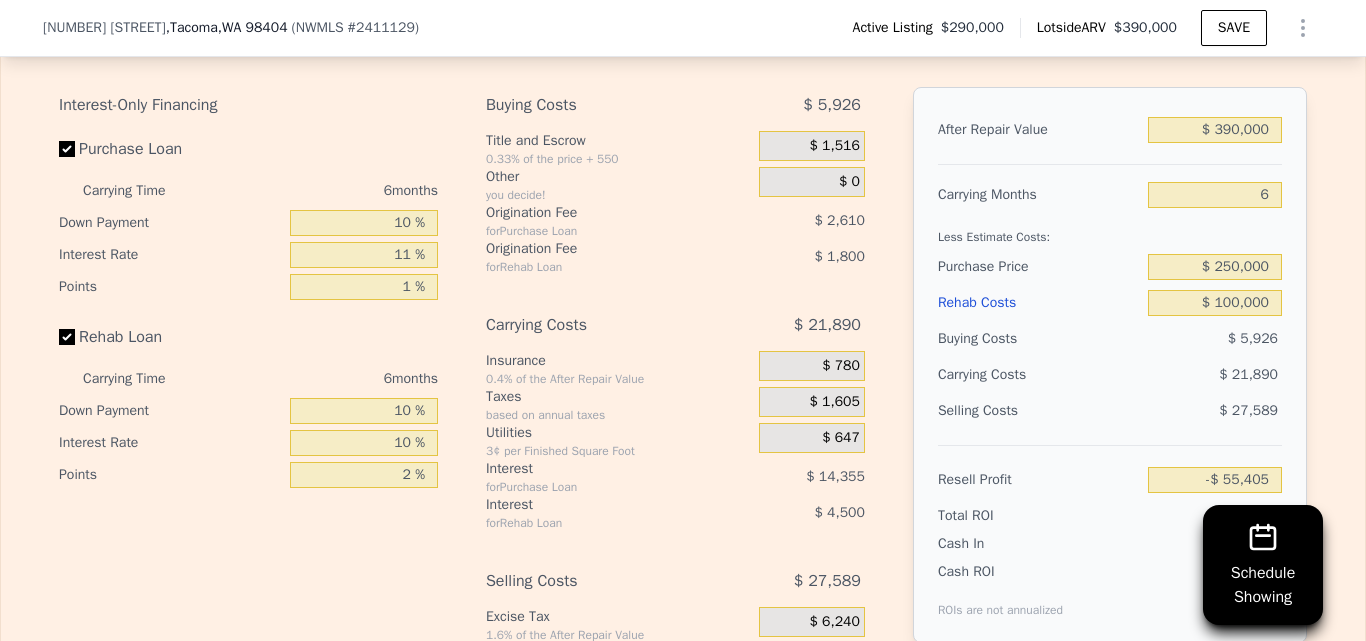 click on "Edit the assumptions in yellow boxes. Input profit to calculate an offer price. Pre-set assumptions are computer generated by Lotside . Interest-Only Financing Purchase Loan Carrying Time 6 months Down Payment 10 % Interest Rate 11 % Points 1 % Rehab Loan Carrying Time 6 months Down Payment 10 % Interest Rate 10 % Points 2 % Buying Costs $ 5,926 Title and Escrow 0.33% of the price + 550 $ 1,516 Other you decide! $ 0 Origination Fee for Purchase Loan $ 2,610 Origination Fee for Rehab Loan $ 1,800 Carrying Costs $ 21,890 Insurance 0.4% of the After Repair Value $ 780 Taxes based on annual taxes $ 1,605 Utilities 3¢ per Finished Square Foot $ 647 Interest for Purchase Loan $ 14,355 Interest for Rehab Loan $ 4,500 Selling Costs $ 27,589 Excise Tax 1.6% of the After Repair Value $ 6,240 Listing Commission 2.5% of the After Repair Value $ 9,750 Selling Commission 2.5% of the After Repair Value $ 9,750 Title and Escrow 0.33% of the After Repair Value $ 1,849 After Repair Value $ 390,000 Carrying Months 6" at bounding box center [683, 379] 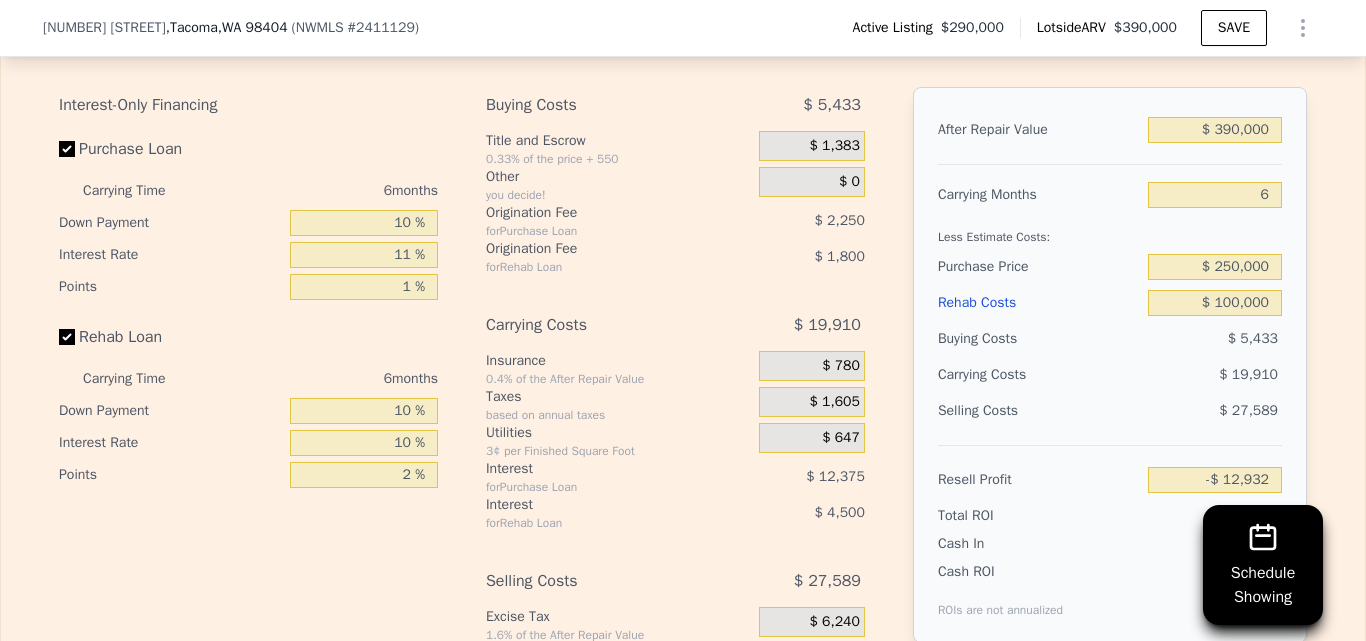 scroll, scrollTop: 3613, scrollLeft: 0, axis: vertical 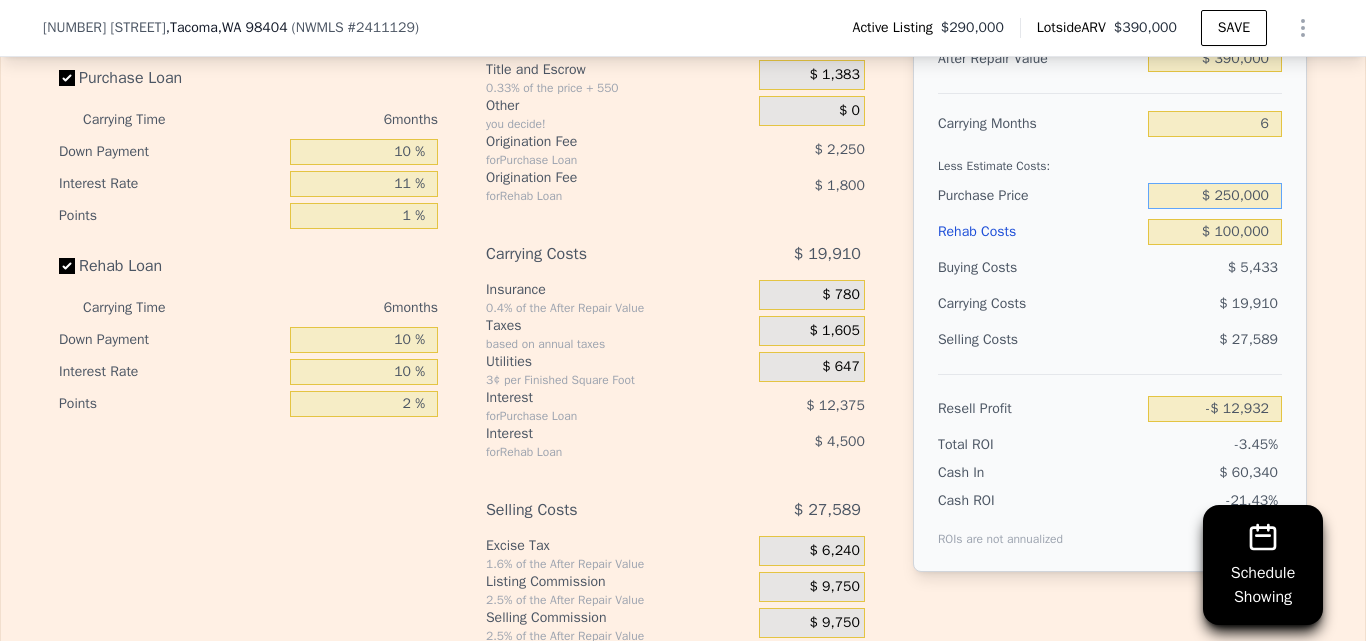 click on "$ 250,000" at bounding box center (1215, 196) 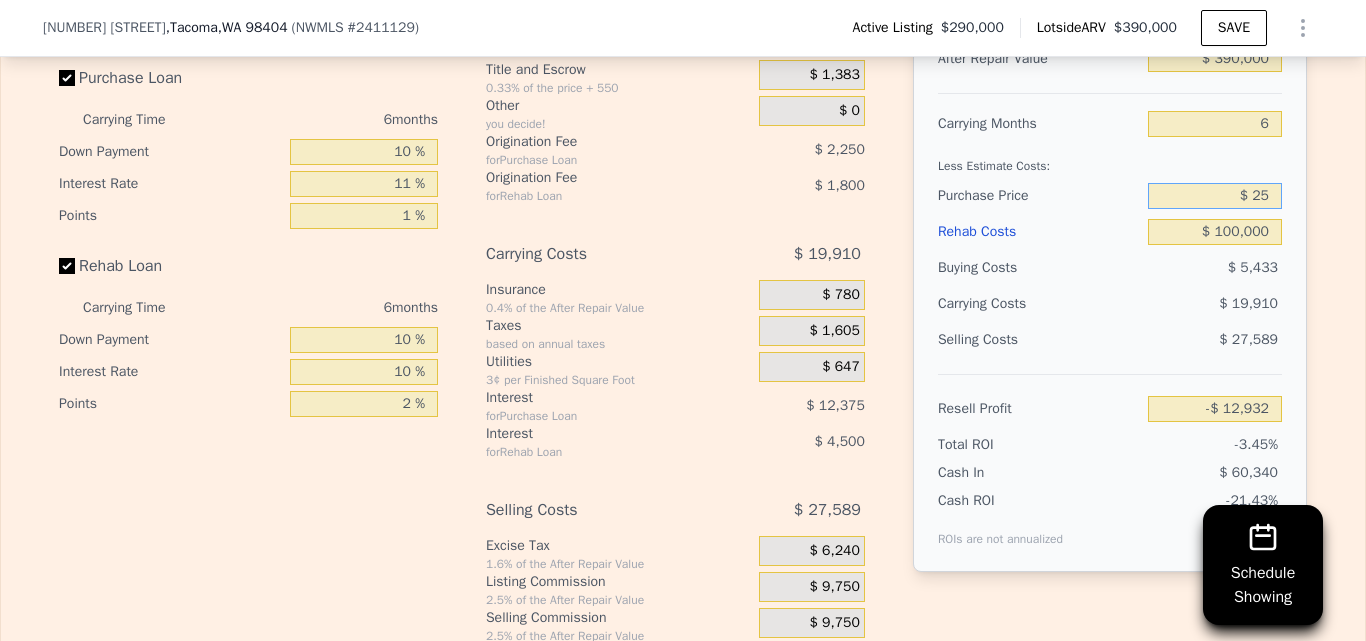 type on "$ 2" 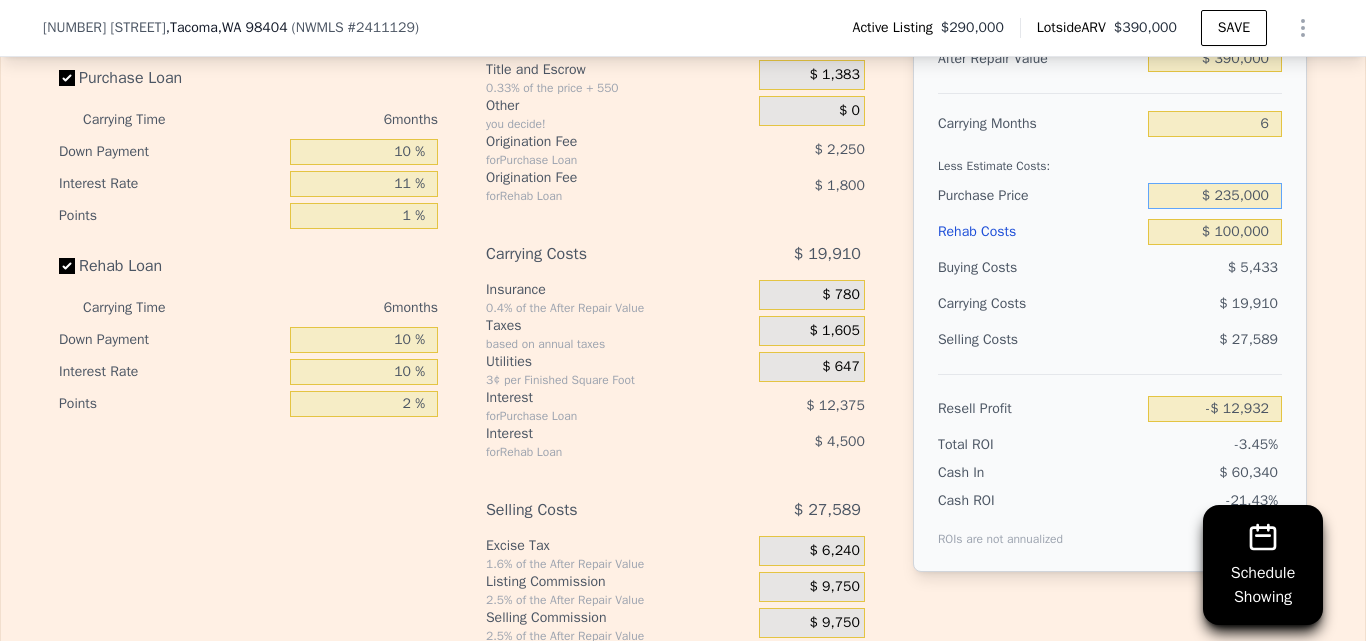 type on "$ 235,000" 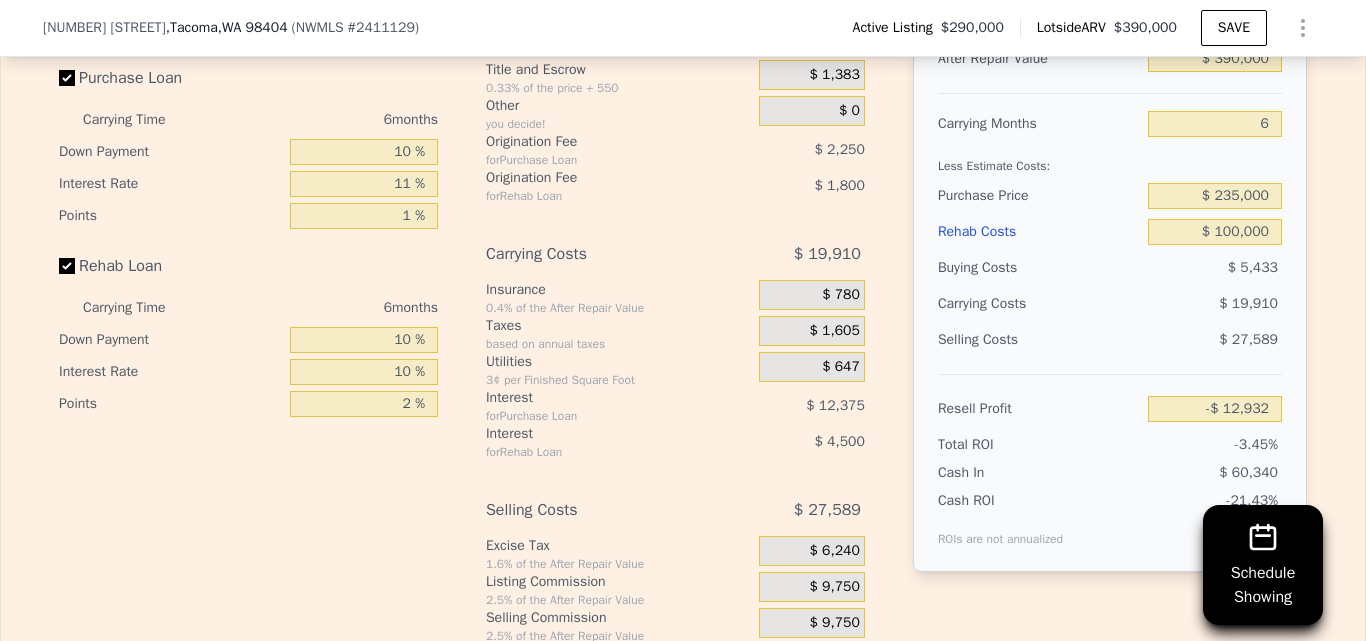 click on "Edit the assumptions in yellow boxes. Input profit to calculate an offer price. Pre-set assumptions are computer generated by Lotside . Interest-Only Financing Purchase Loan Carrying Time 6 months Down Payment 10 % Interest Rate 11 % Points 1 % Rehab Loan Carrying Time 6 months Down Payment 10 % Interest Rate 10 % Points 2 % Buying Costs $ 5,433 Title and Escrow 0.33% of the price + 550 $ 1,383 Other you decide! $ 0 Origination Fee for Purchase Loan $ 2,250 Origination Fee for Rehab Loan $ 1,800 Carrying Costs $ 19,910 Insurance 0.4% of the After Repair Value $ 780 Taxes based on annual taxes $ 1,605 Utilities 3¢ per Finished Square Foot $ 647 Interest for Purchase Loan $ 12,375 Interest for Rehab Loan $ 4,500 Selling Costs $ 27,589 Excise Tax 1.6% of the After Repair Value $ 6,240 Listing Commission 2.5% of the After Repair Value $ 9,750 Selling Commission 2.5% of the After Repair Value $ 9,750 Title and Escrow 0.33% of the After Repair Value $ 1,849 After Repair Value $ 390,000 Carrying Months 6" at bounding box center [683, 308] 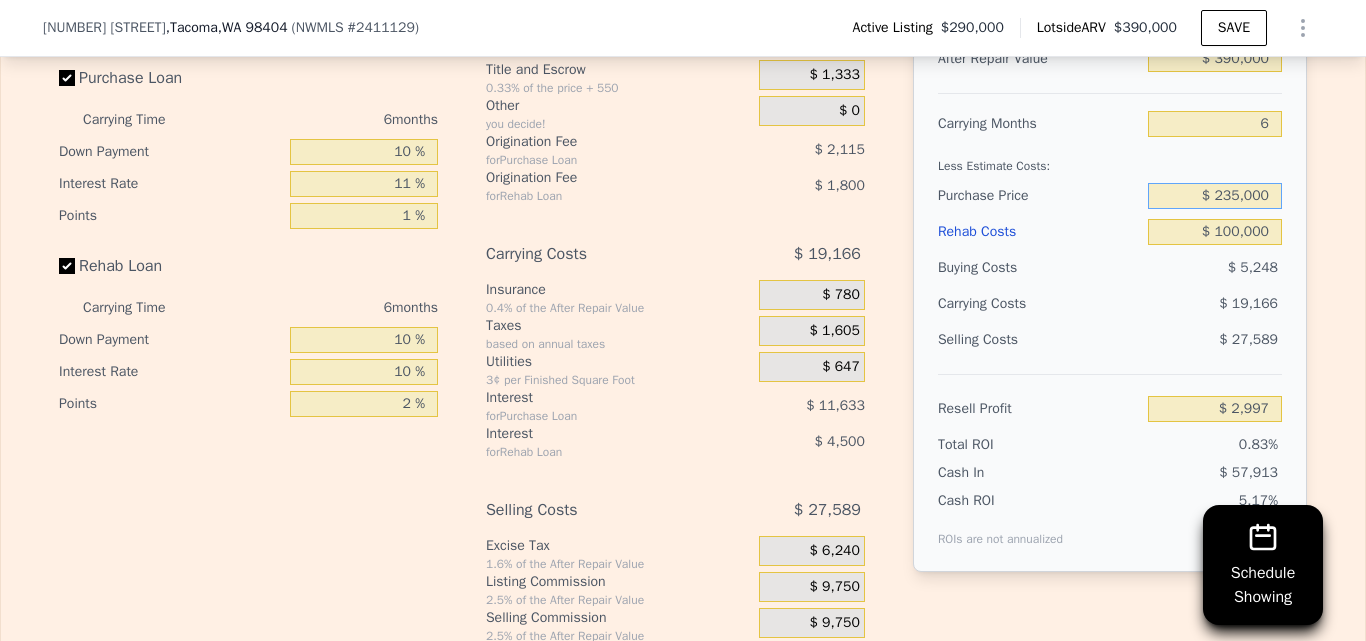click on "$ 235,000" at bounding box center (1215, 196) 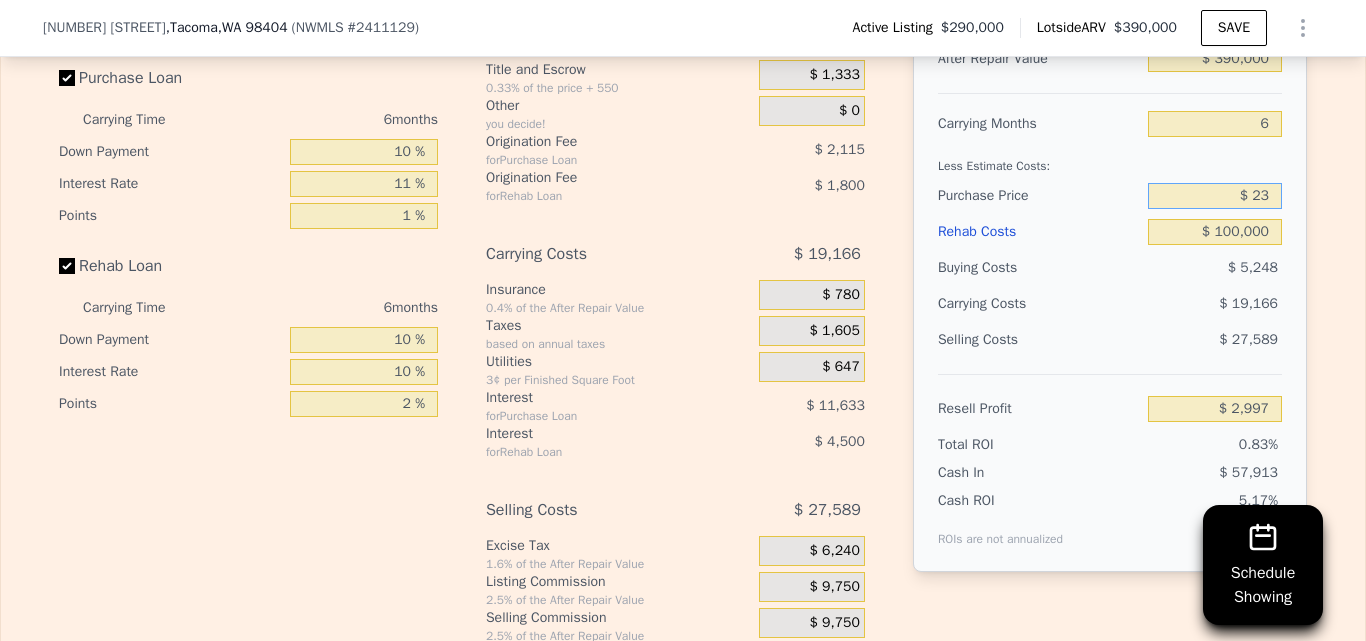 type on "$ 2" 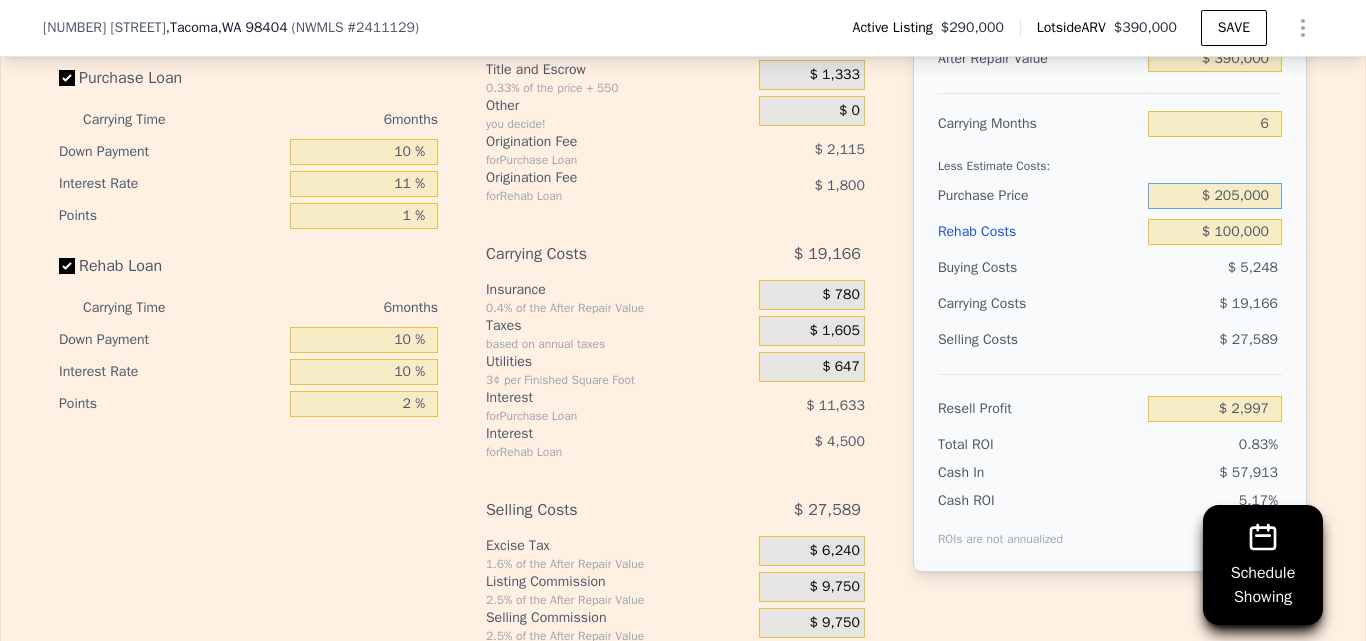 type on "$ 205,000" 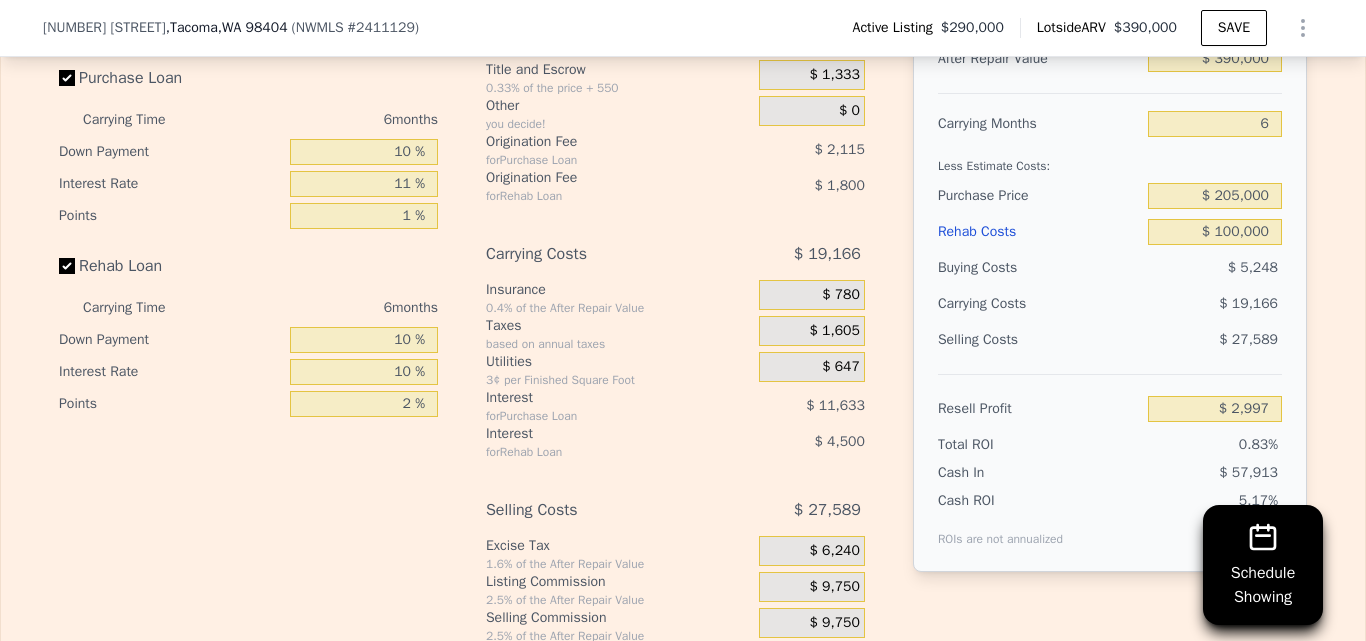 click on "Edit the assumptions in yellow boxes. Input profit to calculate an offer price. Pre-set assumptions are computer generated by Lotside . Interest-Only Financing Purchase Loan Carrying Time [NUMBER] months Down Payment [NUMBER] % Interest Rate [NUMBER] % Points [NUMBER] % Rehab Loan Carrying Time [NUMBER] months Down Payment [NUMBER] % Interest Rate [NUMBER] % Points [NUMBER] % Buying Costs $ [NUMBER] Title and Escrow [PERCENTAGE]% of the price + [NUMBER] $ [NUMBER] Other you decide! $ [NUMBER] Origination Fee for Purchase Loan $ [NUMBER] Origination Fee for Rehab Loan $ [NUMBER] Carrying Costs $ [NUMBER] Insurance [PERCENTAGE]% of the After Repair Value $ [NUMBER] Taxes based on annual taxes $ [NUMBER] Utilities [NUMBER]¢ per Finished Square Foot $ [NUMBER] Interest for Purchase Loan $ [NUMBER] Interest for Rehab Loan $ [NUMBER] Selling Costs $ [NUMBER] Excise Tax [PERCENTAGE]% of the After Repair Value $ [NUMBER] Listing Commission [PERCENTAGE]% of the After Repair Value $ [NUMBER] Selling Commission [PERCENTAGE]% of the After Repair Value $ [NUMBER] Title and Escrow [PERCENTAGE]% of the After Repair Value $ [NUMBER] After Repair Value $ [NUMBER] Carrying Months [NUMBER]" at bounding box center [683, 308] 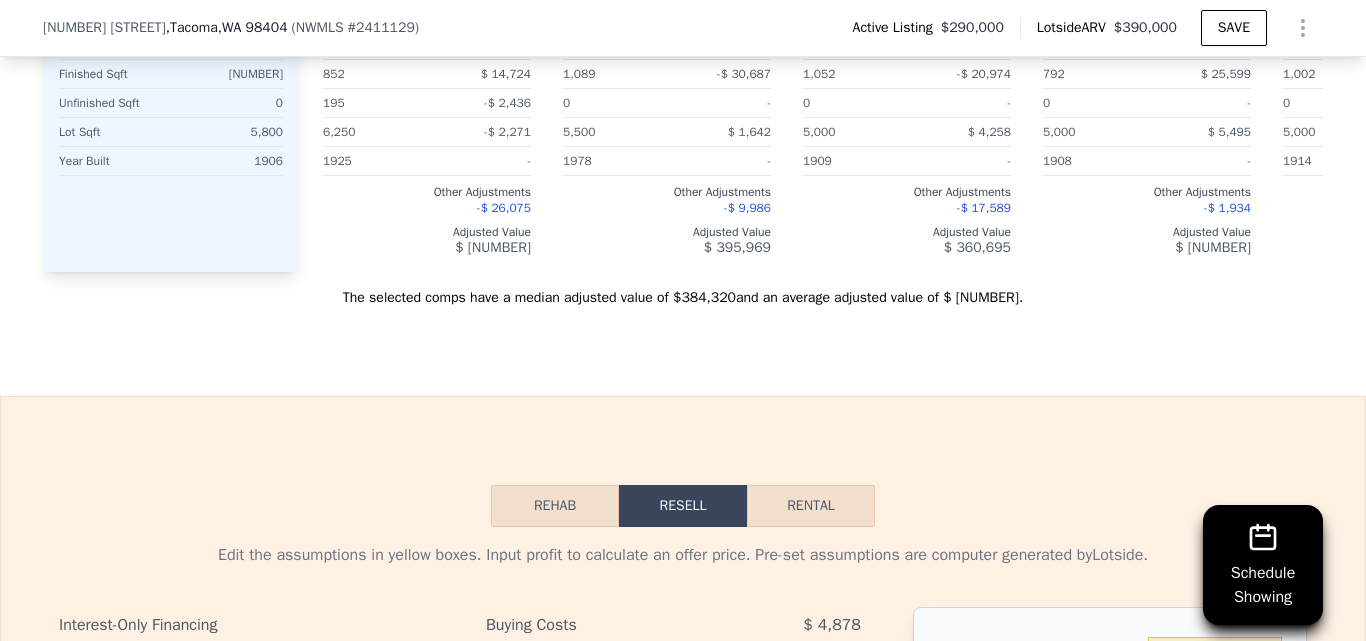 scroll, scrollTop: 2466, scrollLeft: 0, axis: vertical 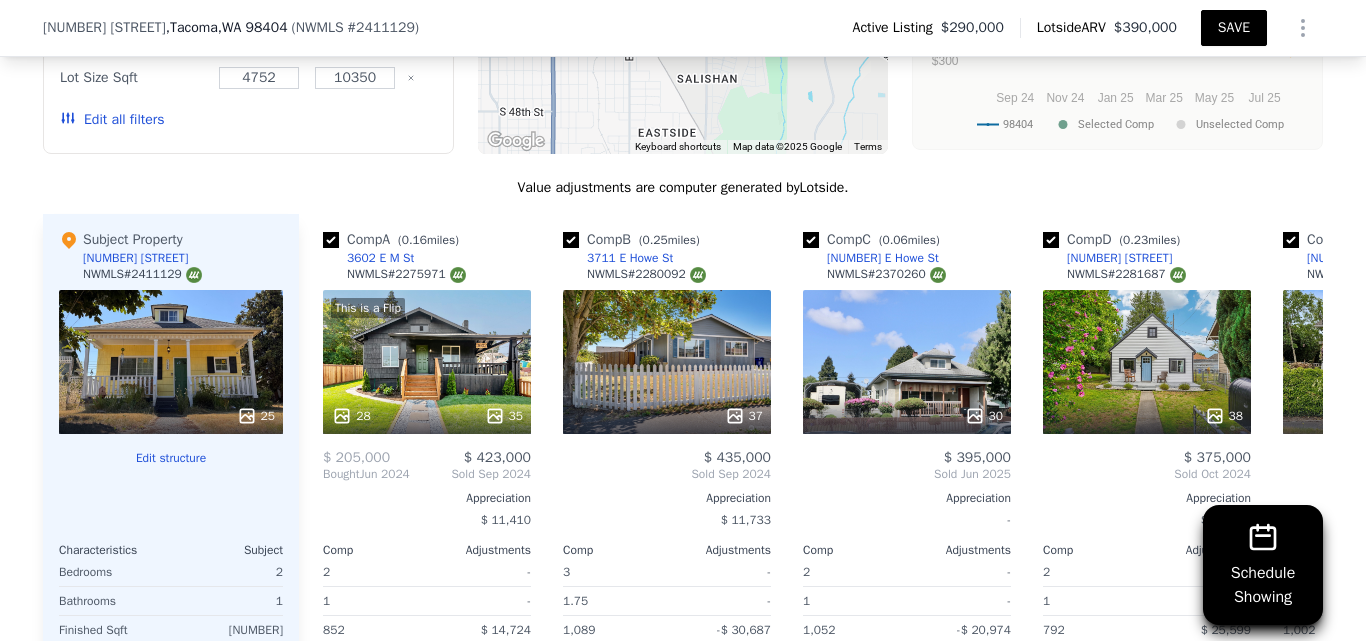 click on "SAVE" at bounding box center (1234, 28) 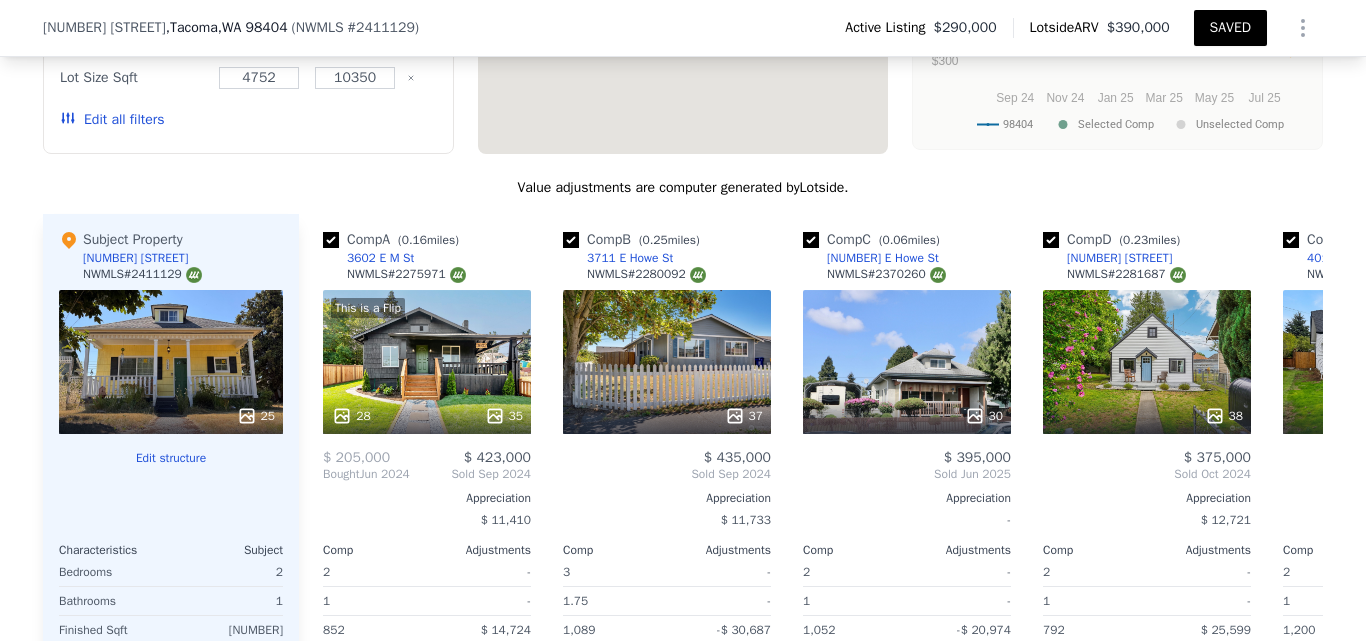 scroll, scrollTop: 0, scrollLeft: 0, axis: both 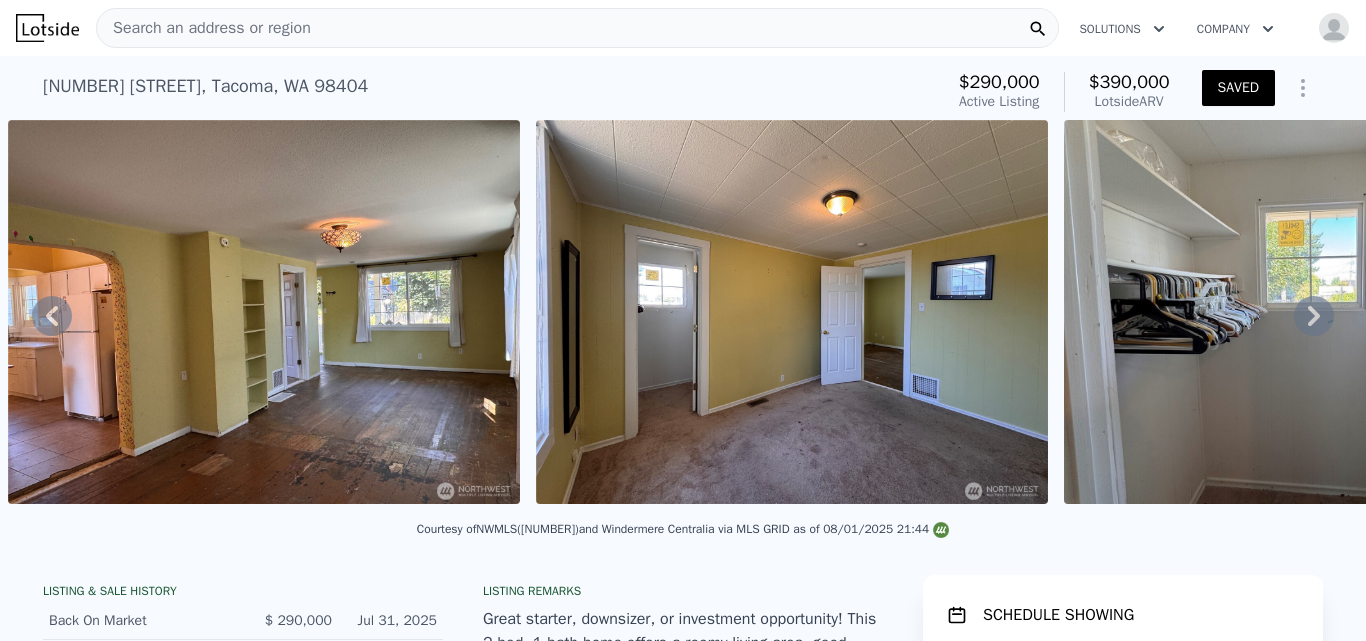 click on "Search an address or region" at bounding box center (577, 28) 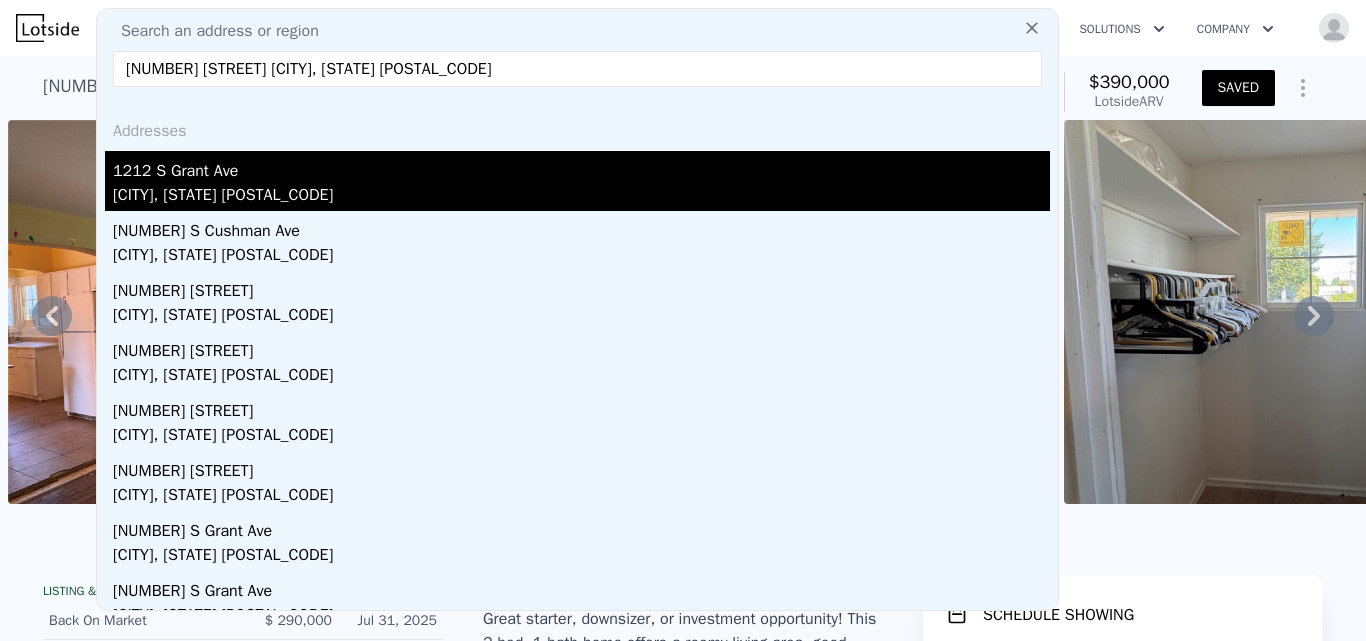 type on "[NUMBER] [STREET] [CITY], [STATE] [POSTAL_CODE]" 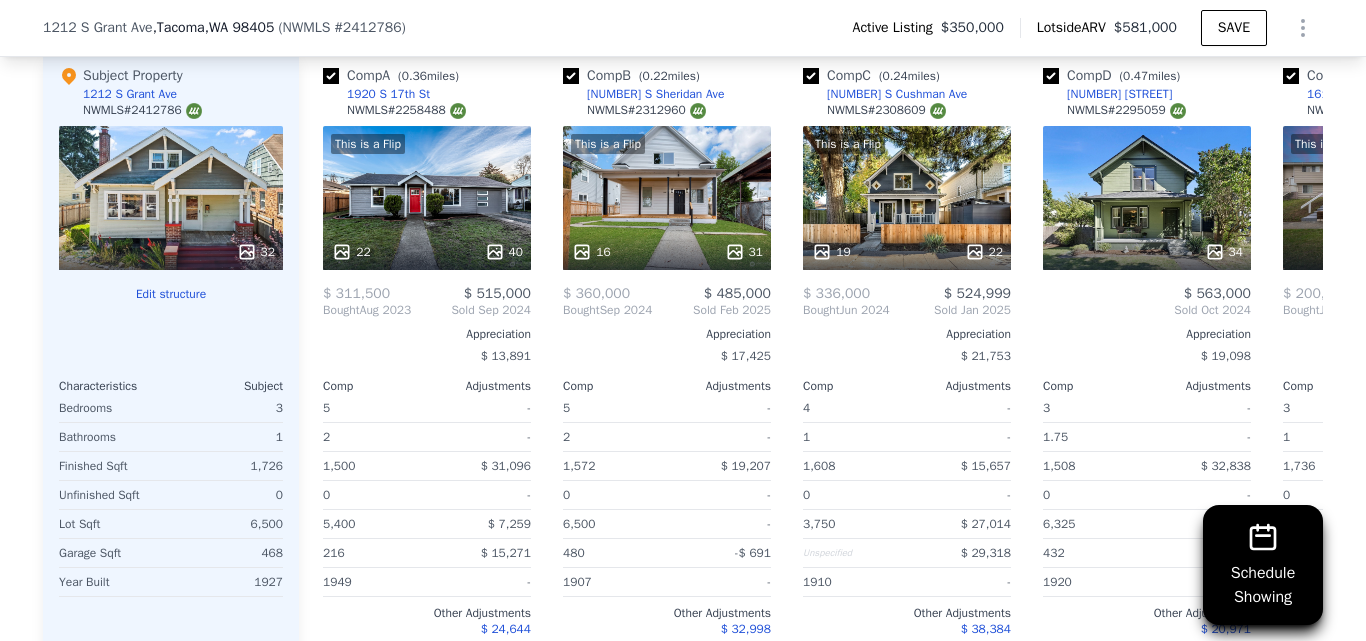 scroll, scrollTop: 2601, scrollLeft: 0, axis: vertical 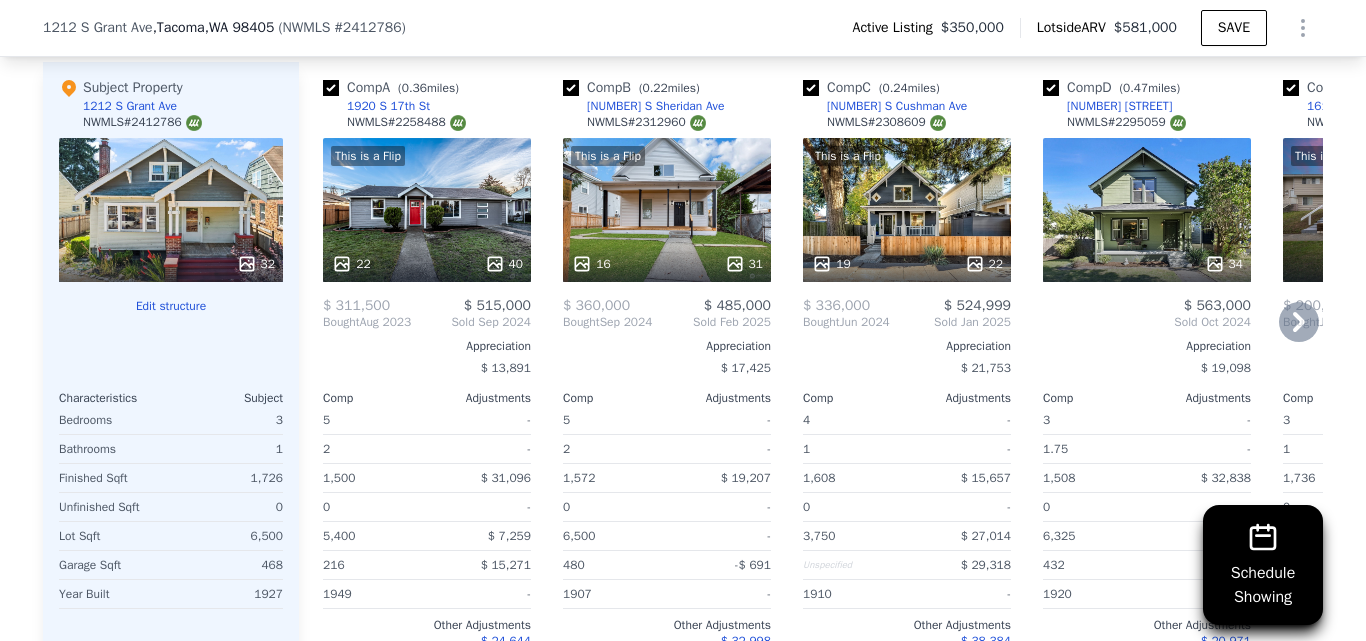click on "This is a Flip [NUMBER] [NUMBER]" at bounding box center [667, 210] 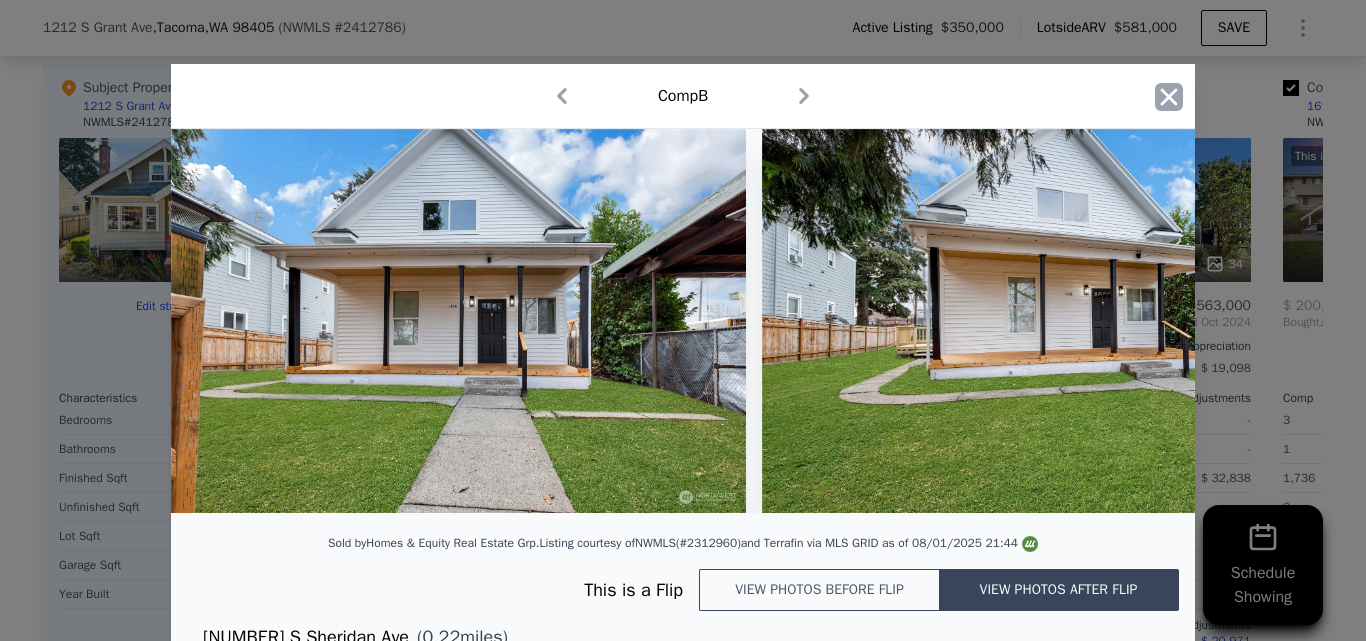 click 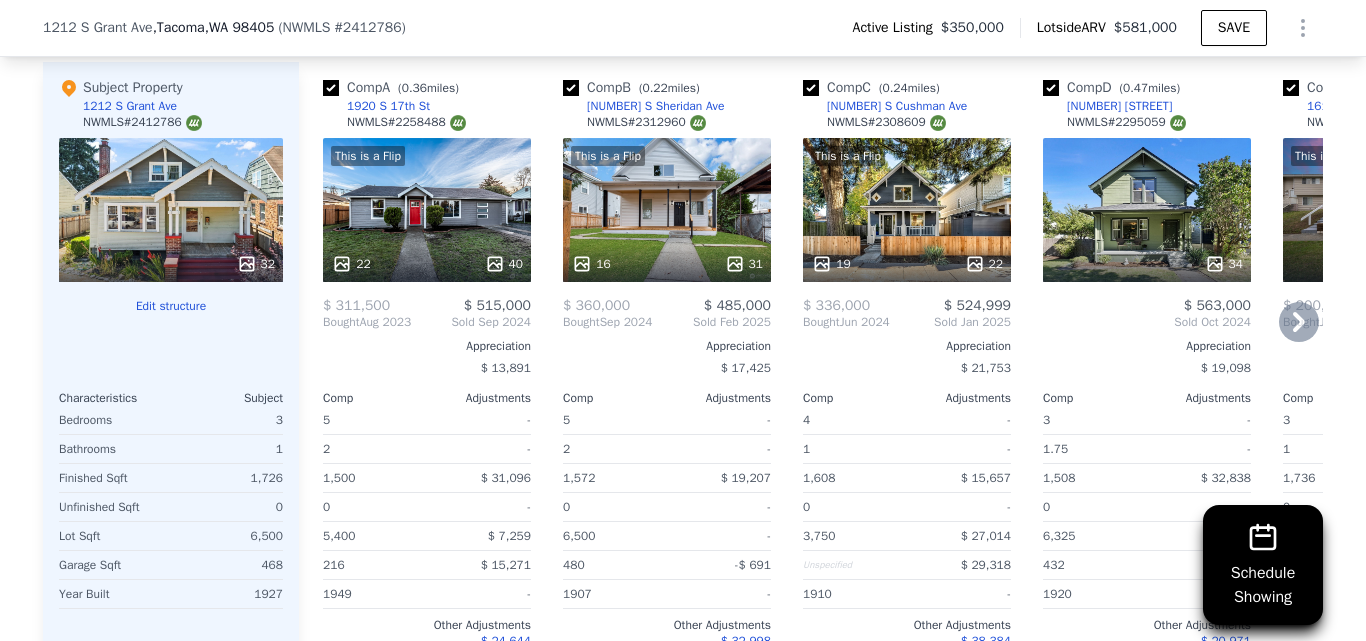click on "[NUMBER] S Sheridan Ave" at bounding box center (655, 106) 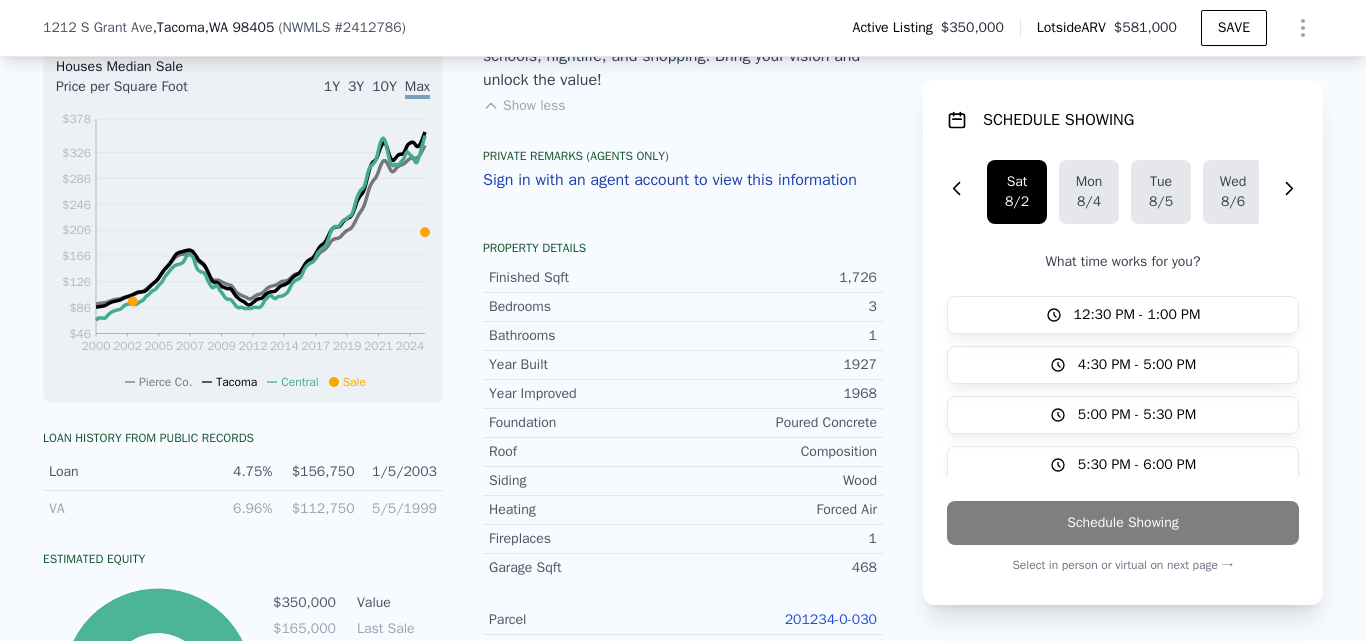 scroll, scrollTop: 296, scrollLeft: 0, axis: vertical 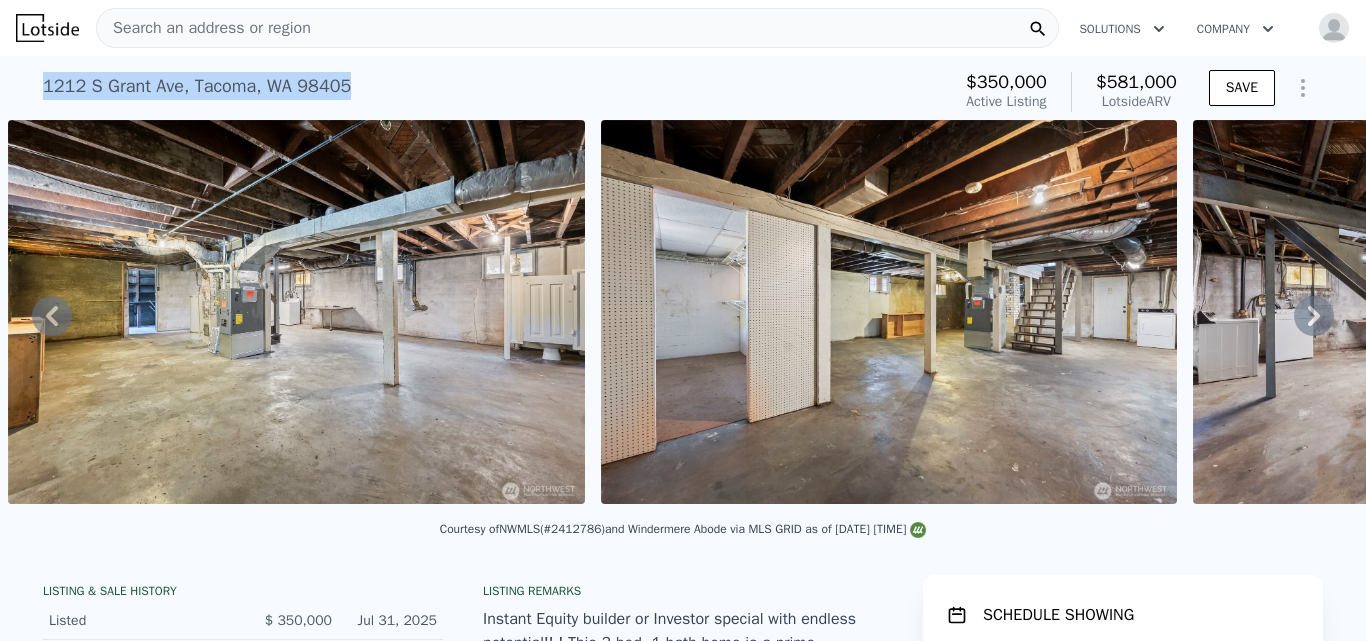 drag, startPoint x: 37, startPoint y: 86, endPoint x: 359, endPoint y: 85, distance: 322.00156 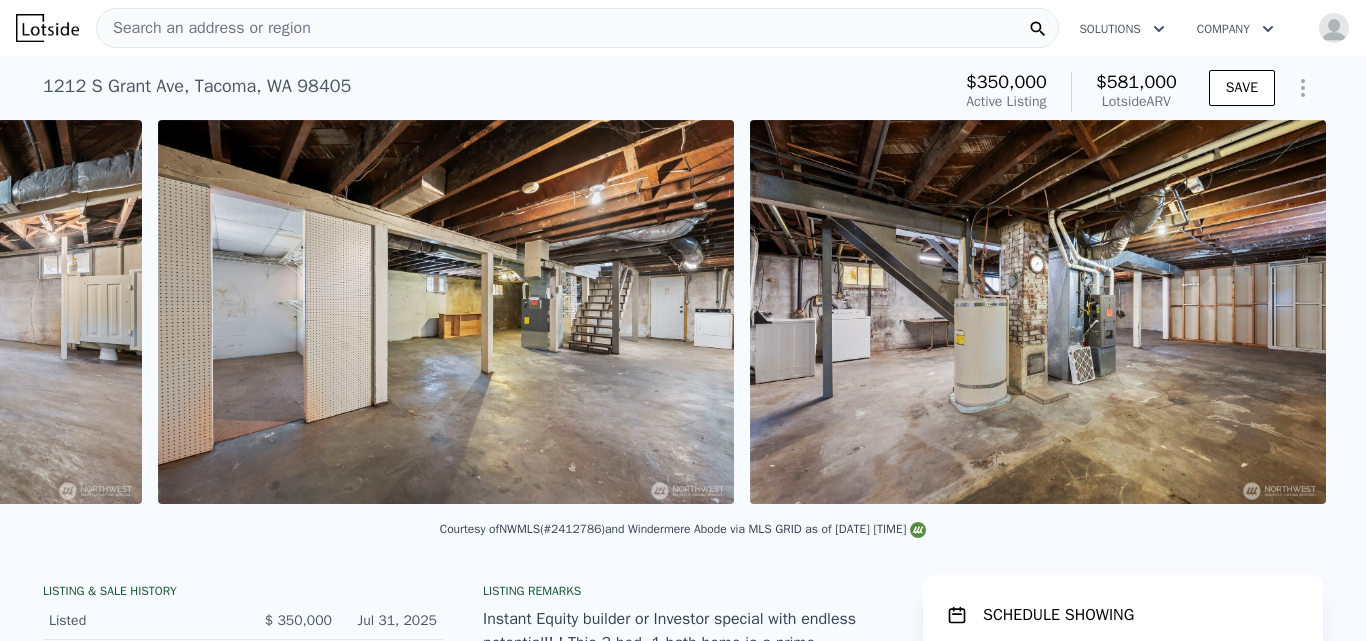 scroll, scrollTop: 0, scrollLeft: 10202, axis: horizontal 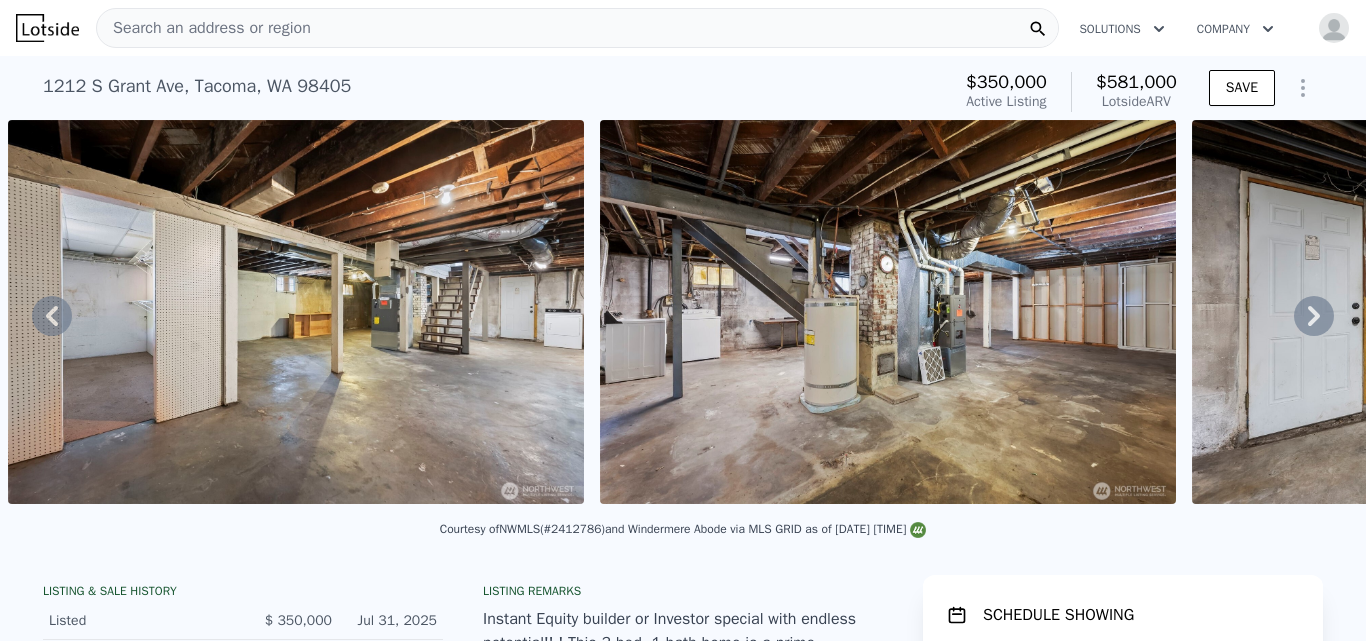 click 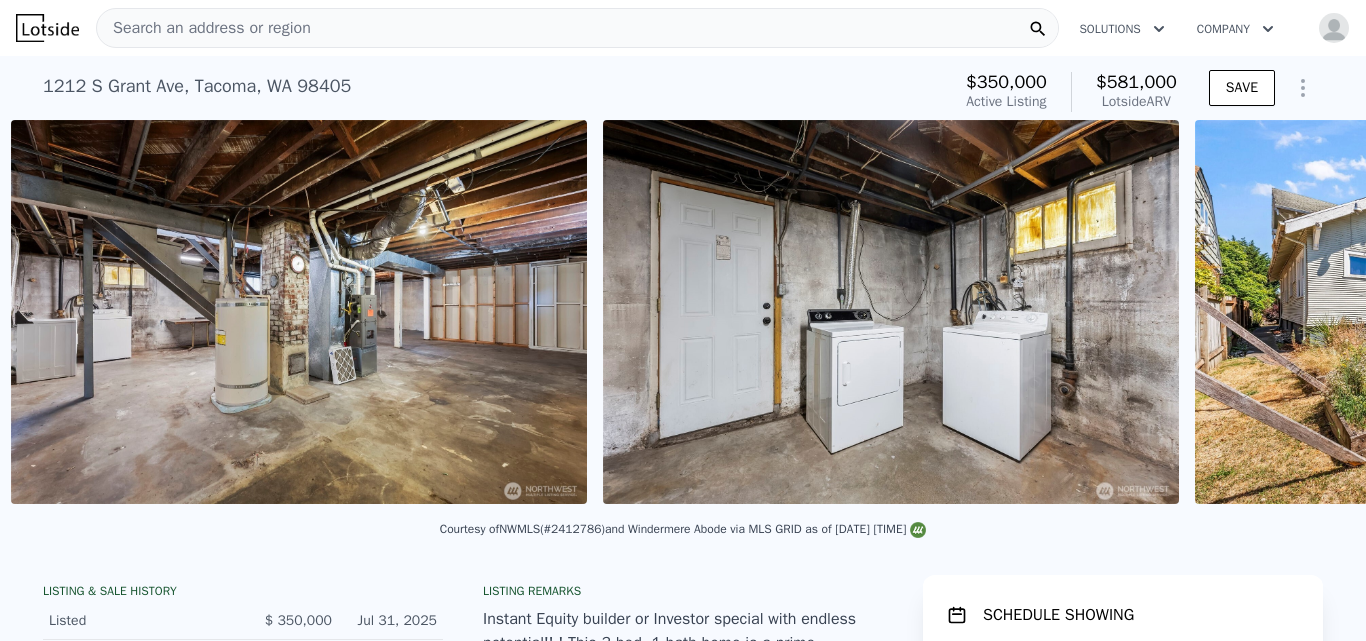 scroll, scrollTop: 0, scrollLeft: 10794, axis: horizontal 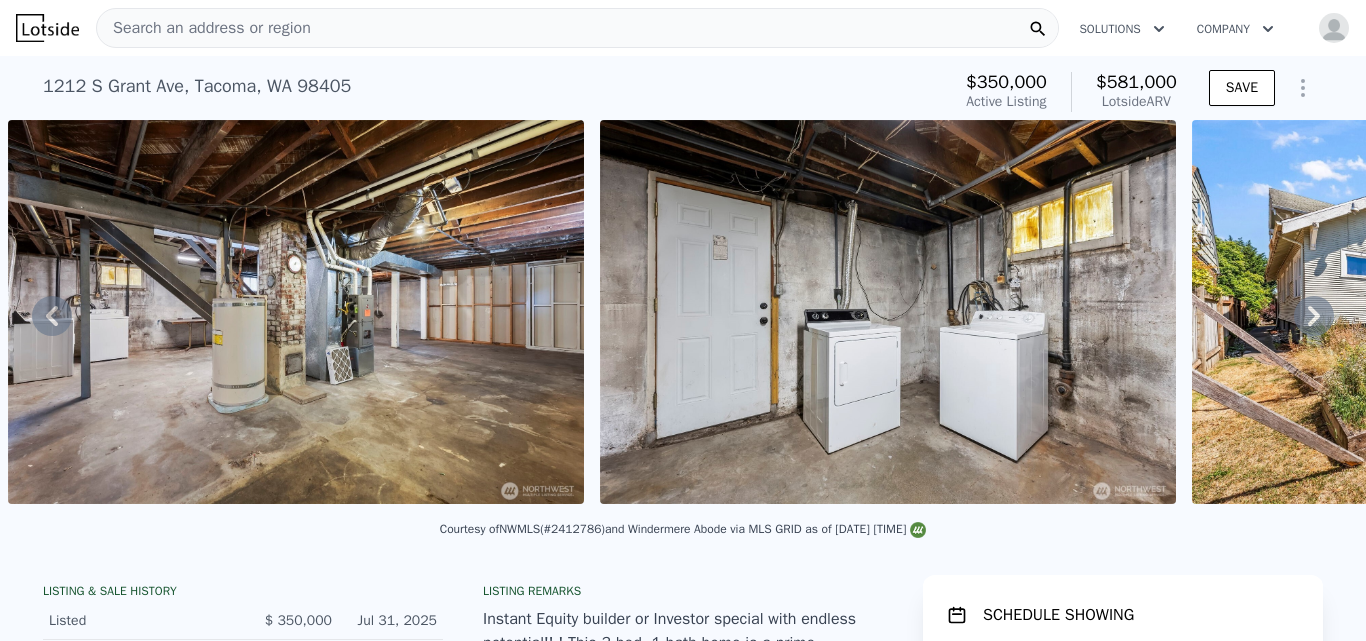 click 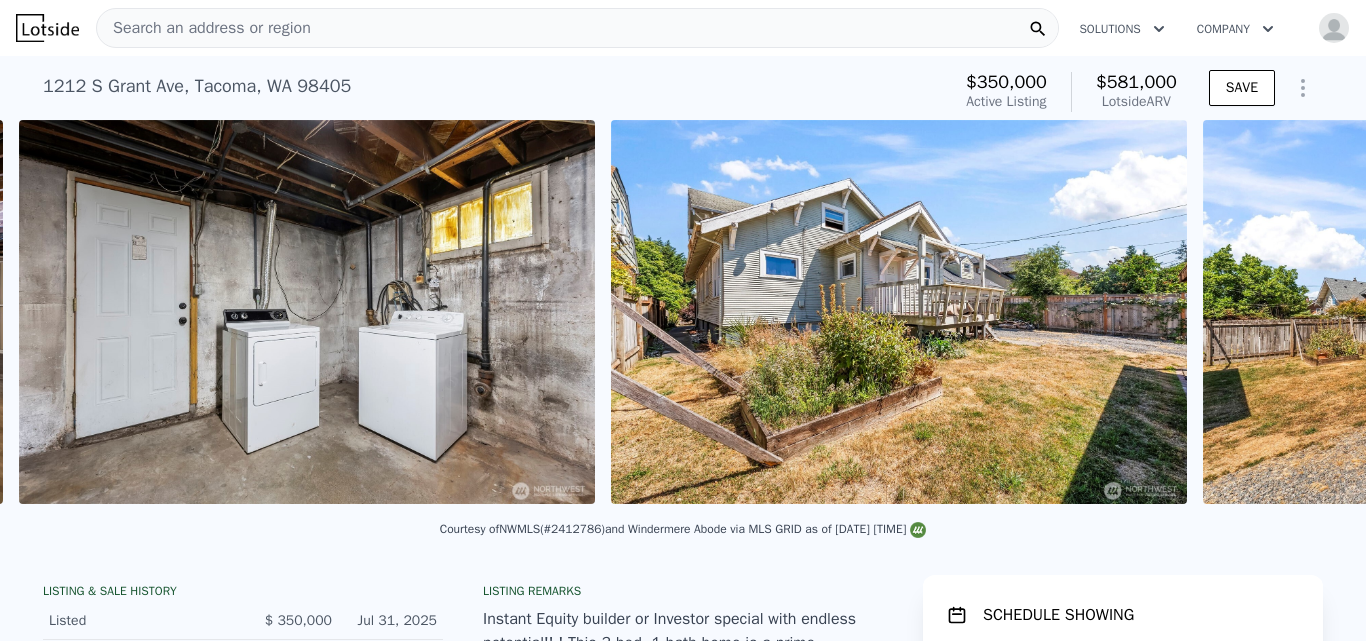 scroll, scrollTop: 0, scrollLeft: 11386, axis: horizontal 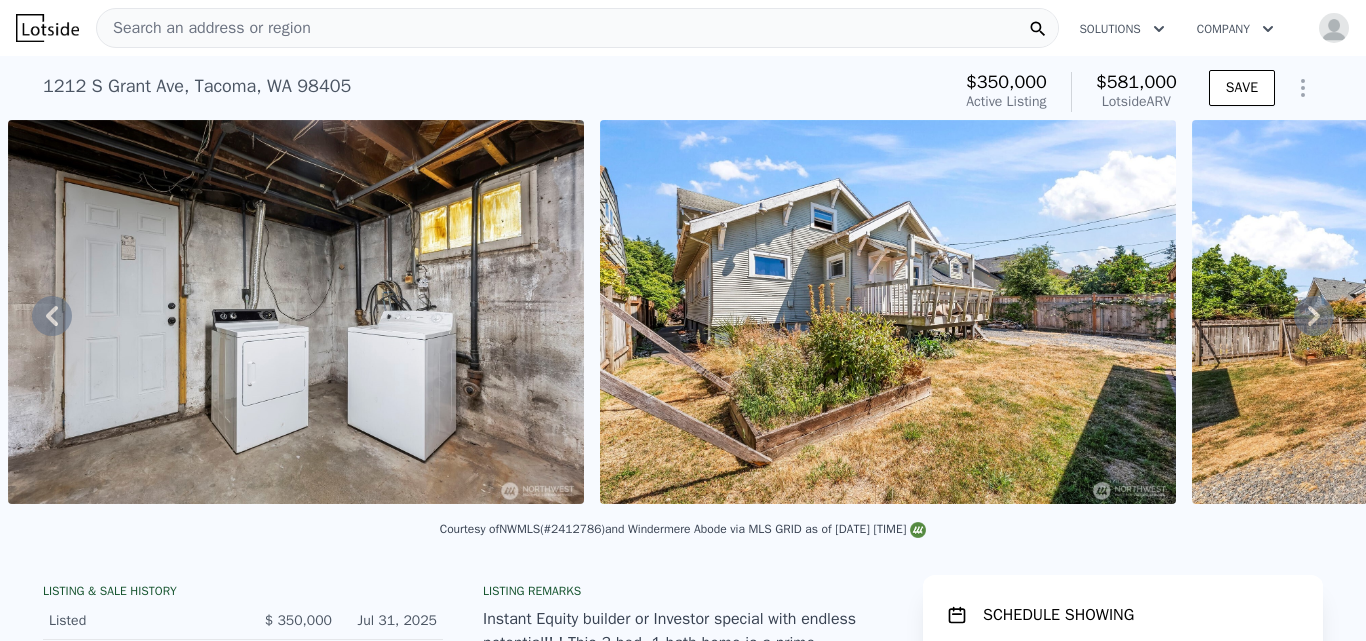 click 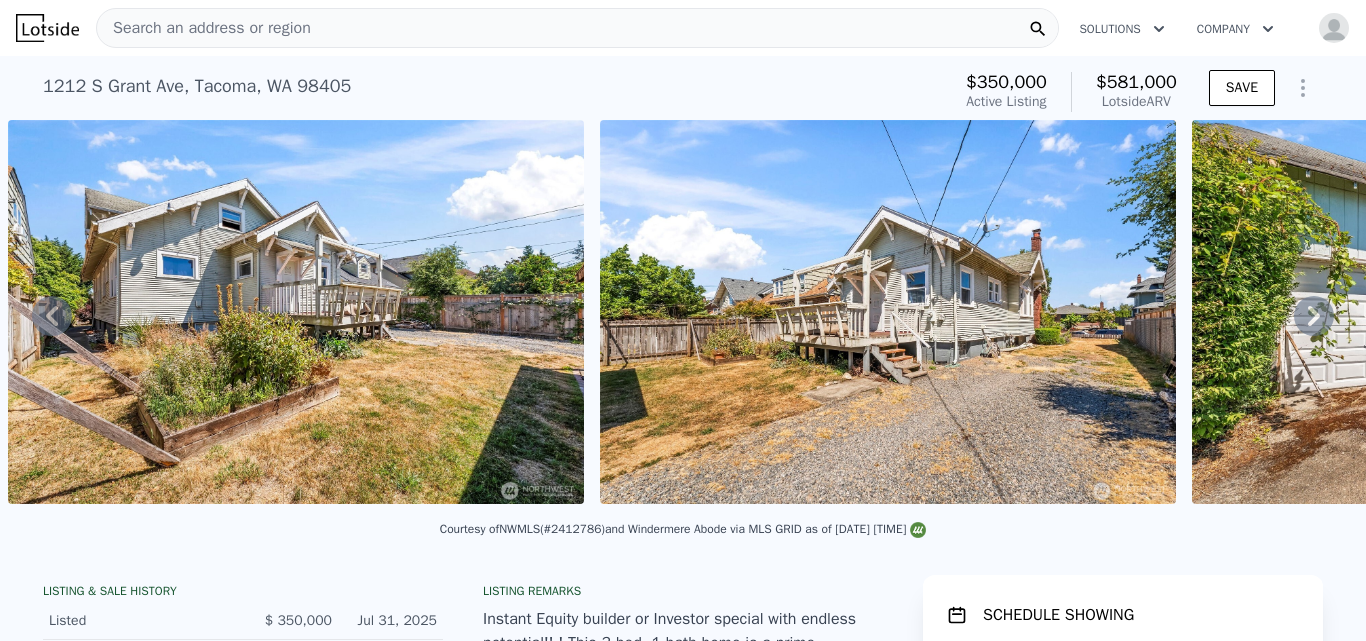 click 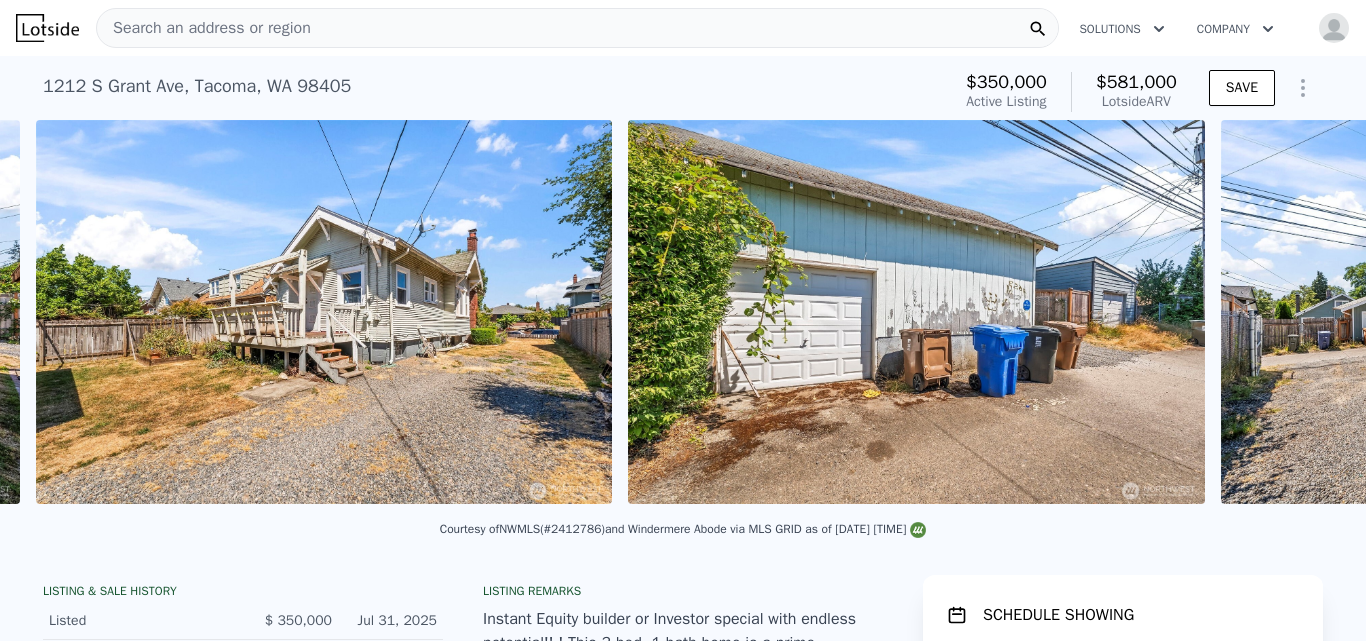 scroll, scrollTop: 0, scrollLeft: 12570, axis: horizontal 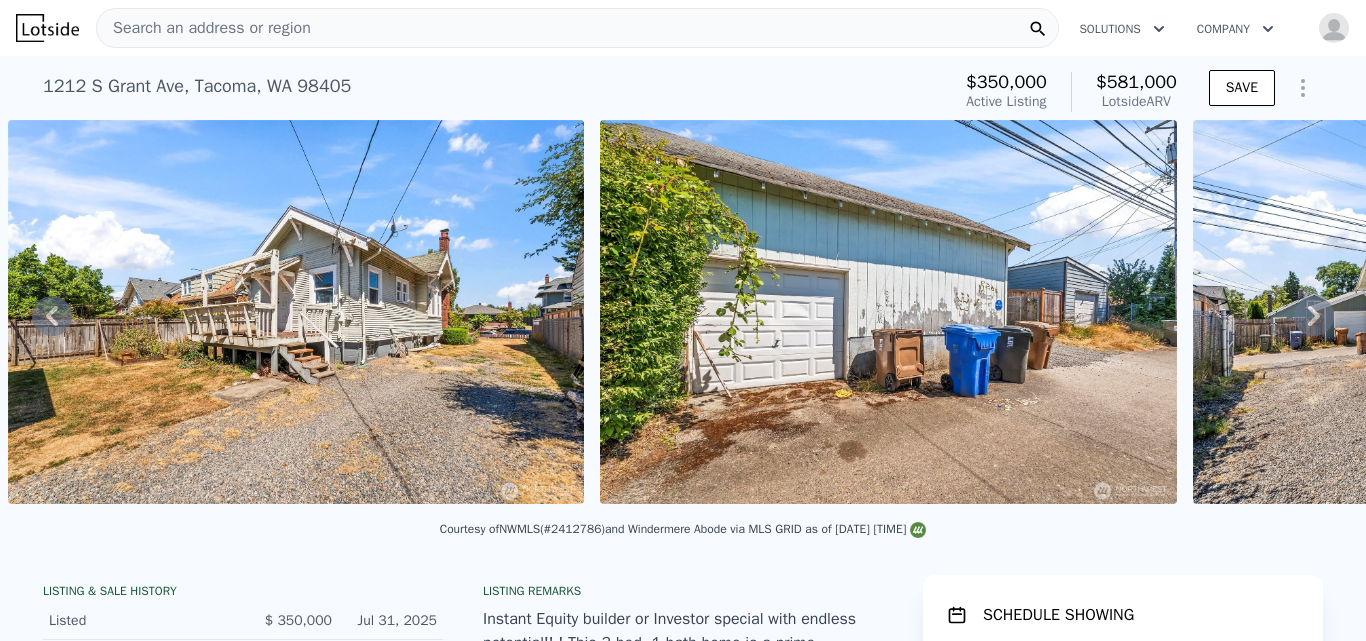 click 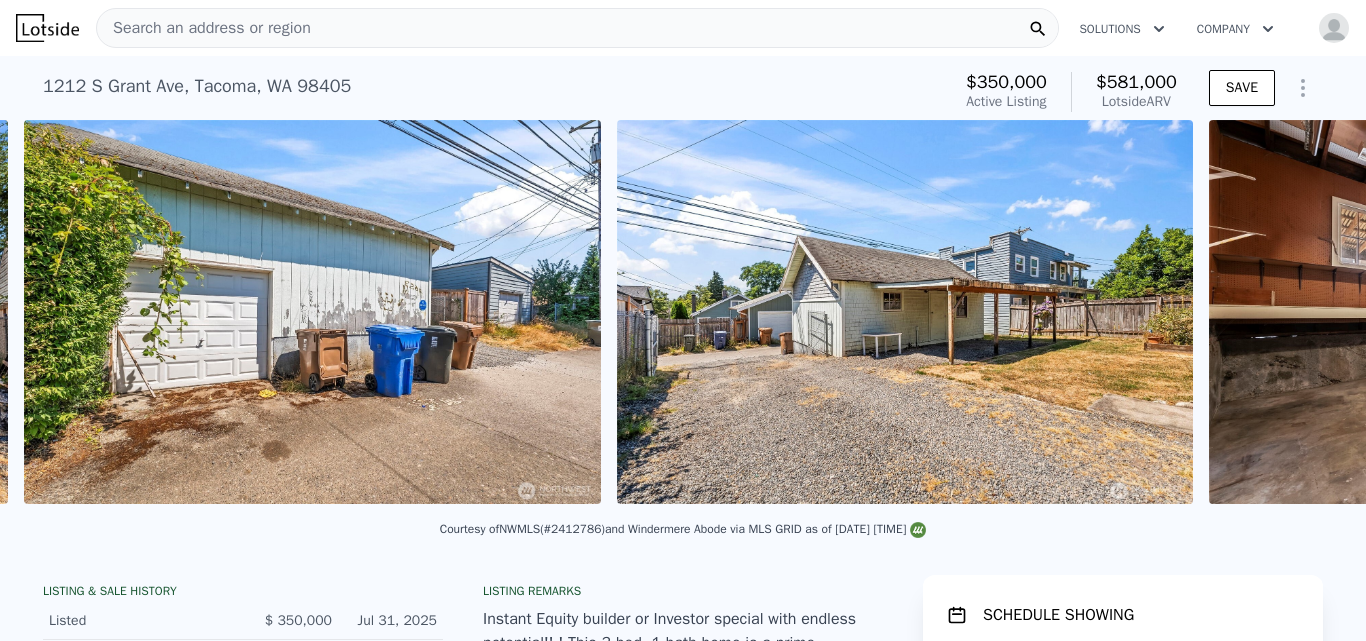scroll, scrollTop: 0, scrollLeft: 13162, axis: horizontal 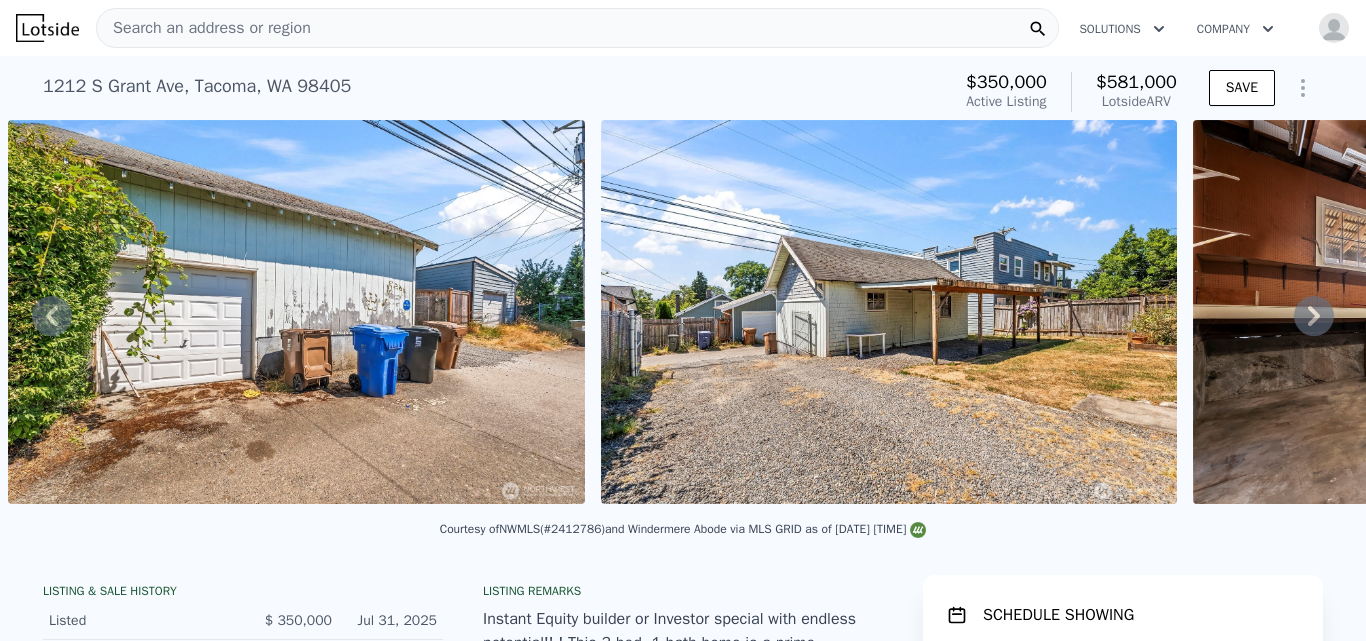 click 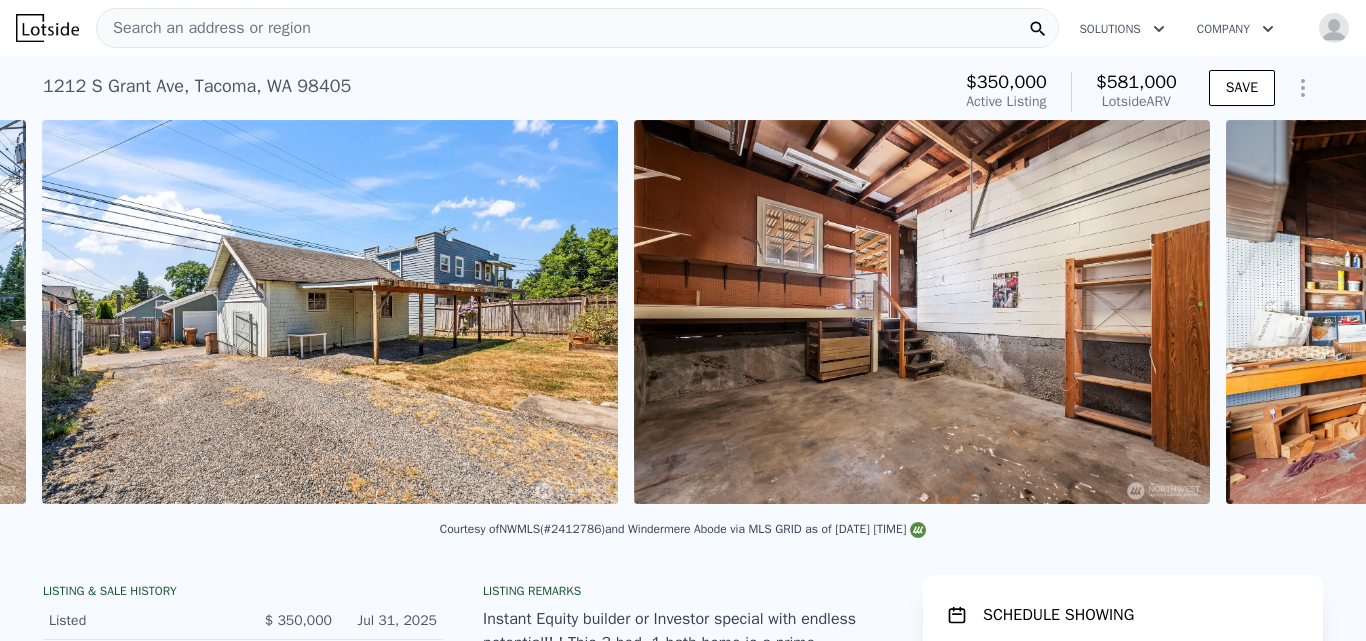 scroll, scrollTop: 0, scrollLeft: 13755, axis: horizontal 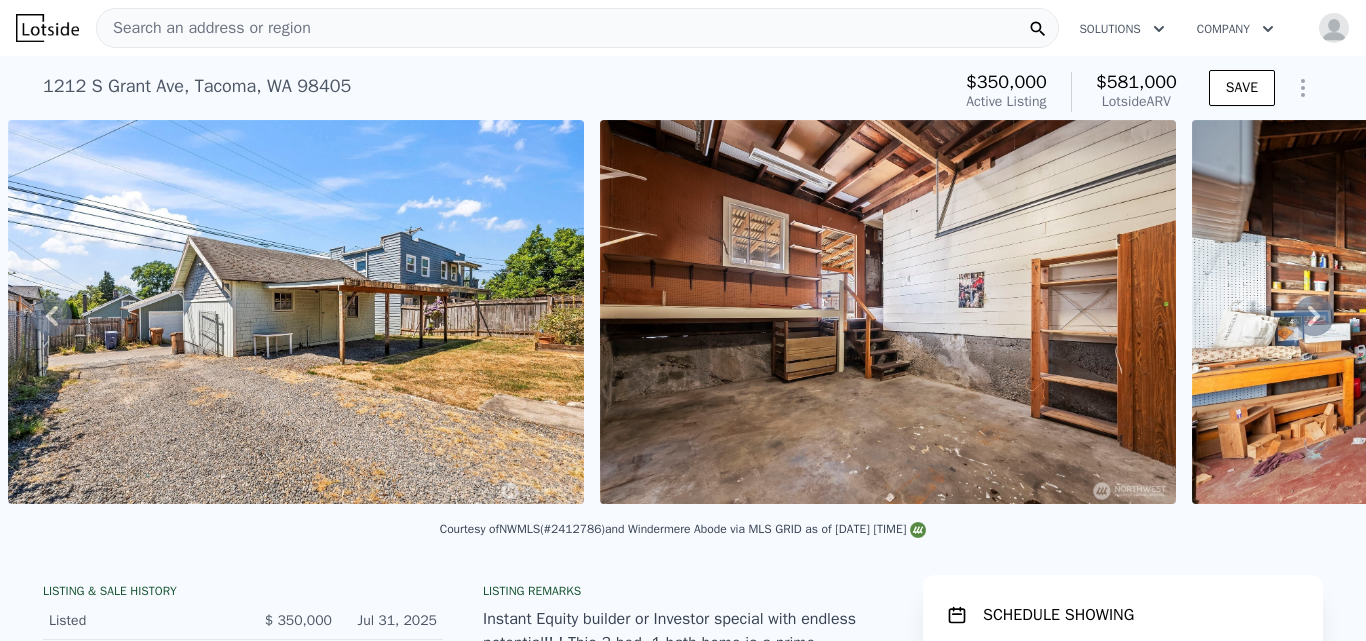 click 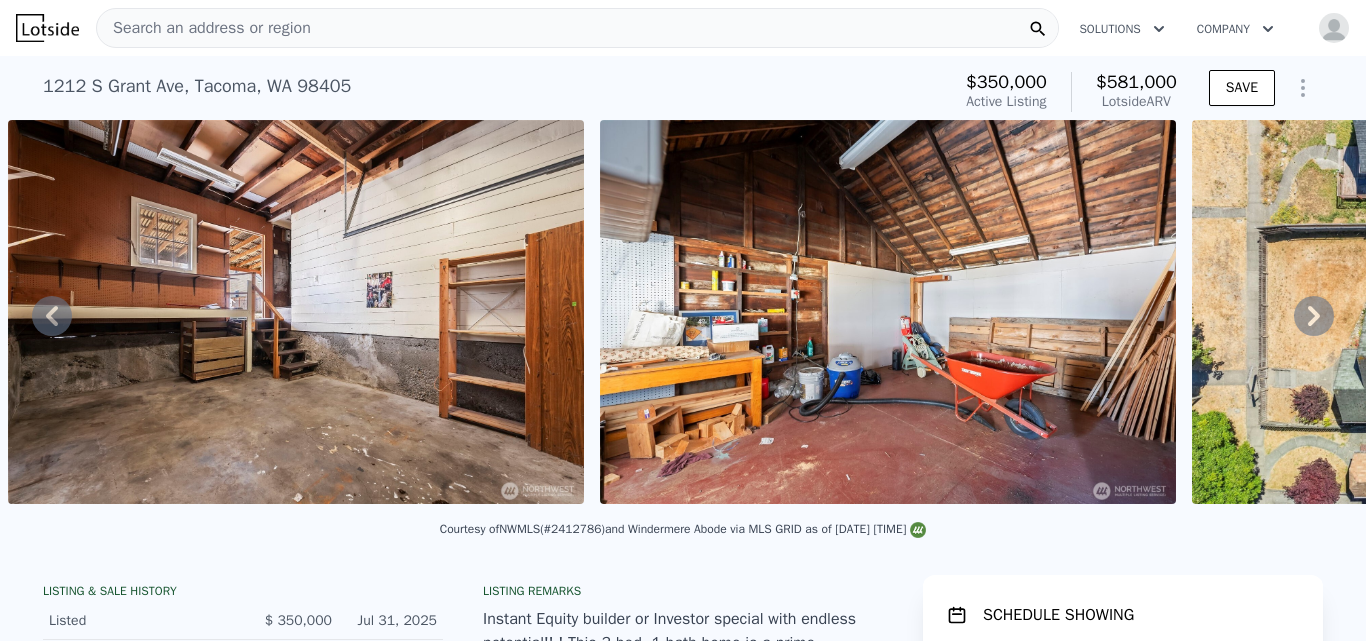 click 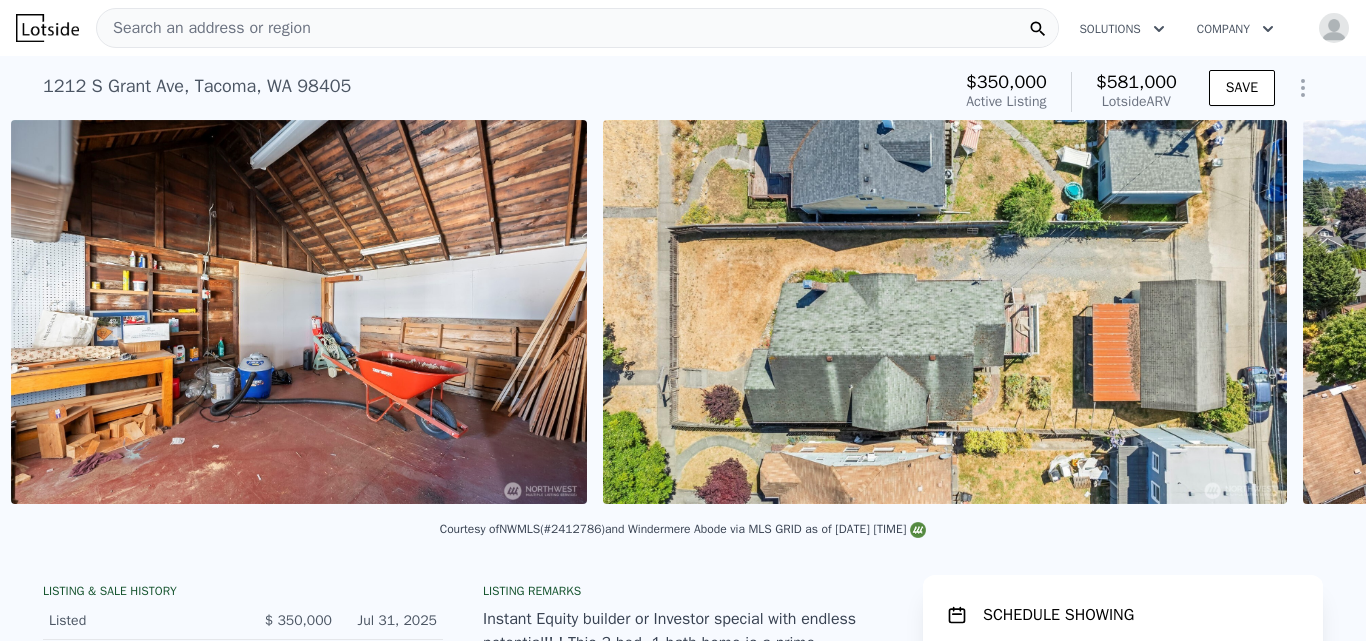 scroll, scrollTop: 0, scrollLeft: 14939, axis: horizontal 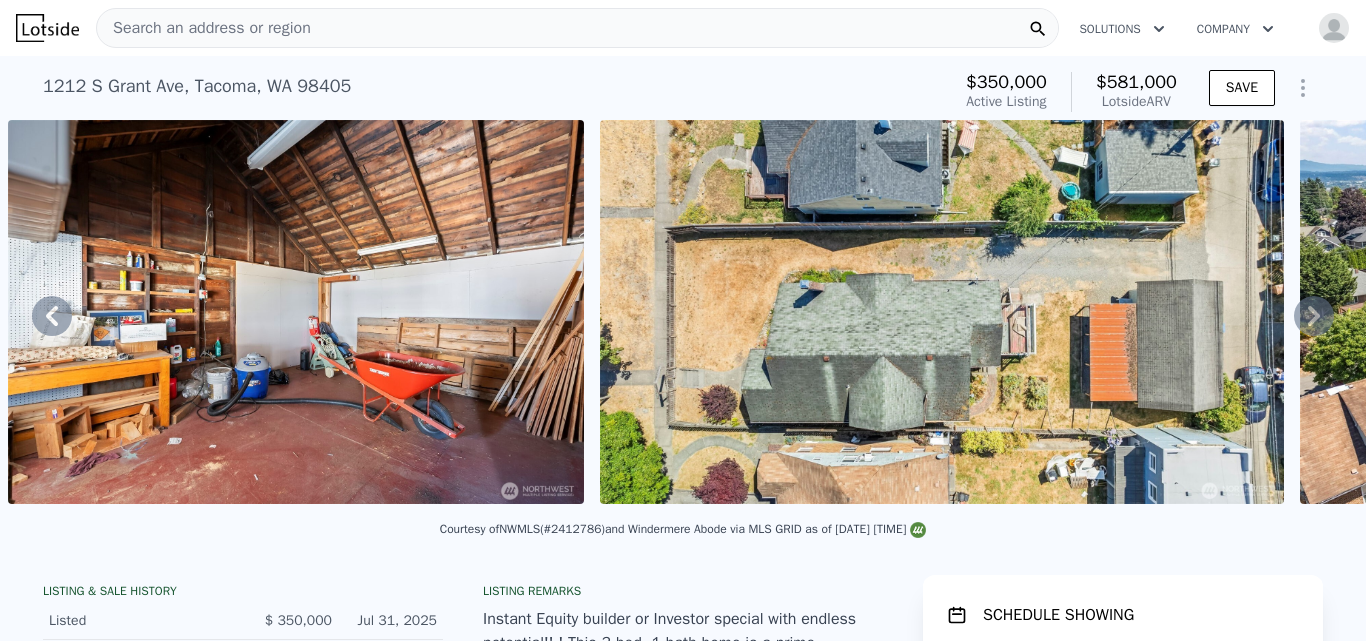 click 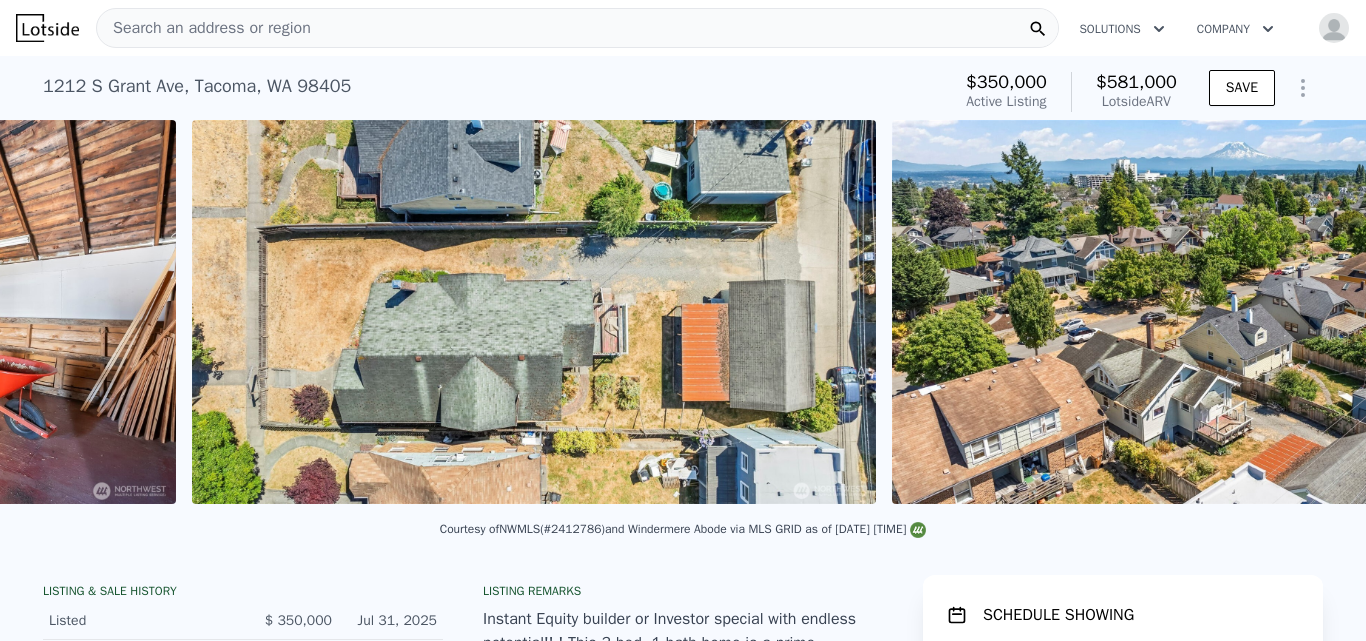 scroll, scrollTop: 0, scrollLeft: 15531, axis: horizontal 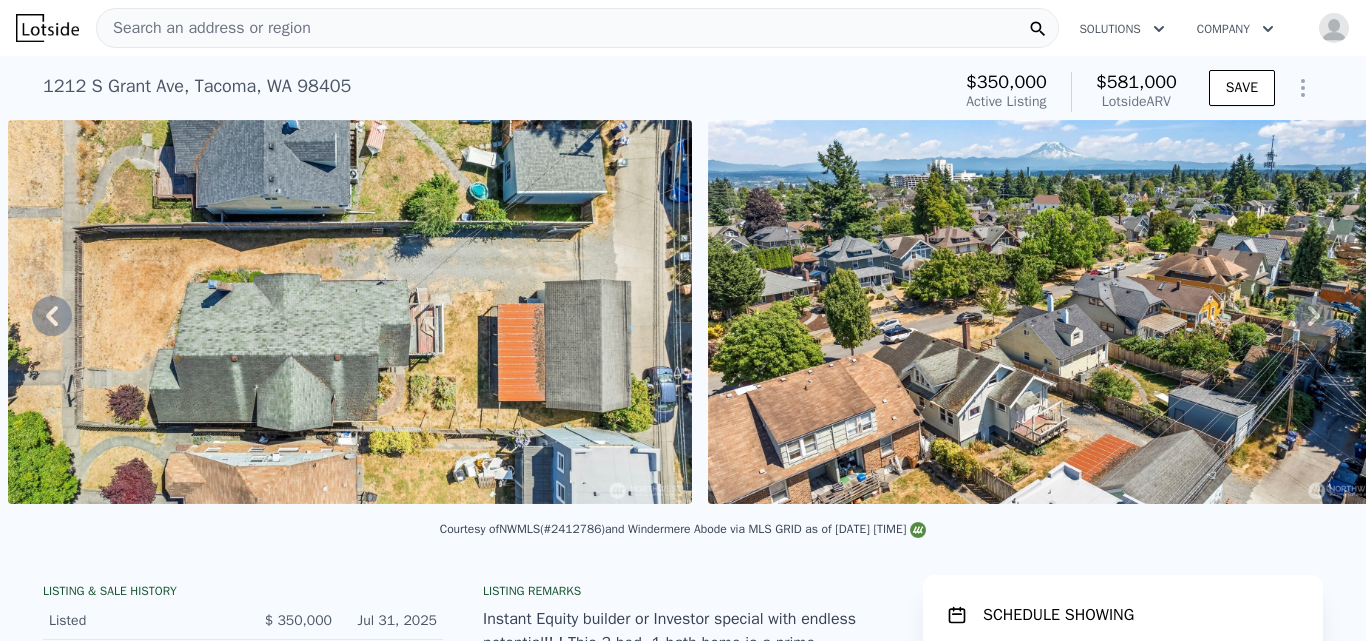 click 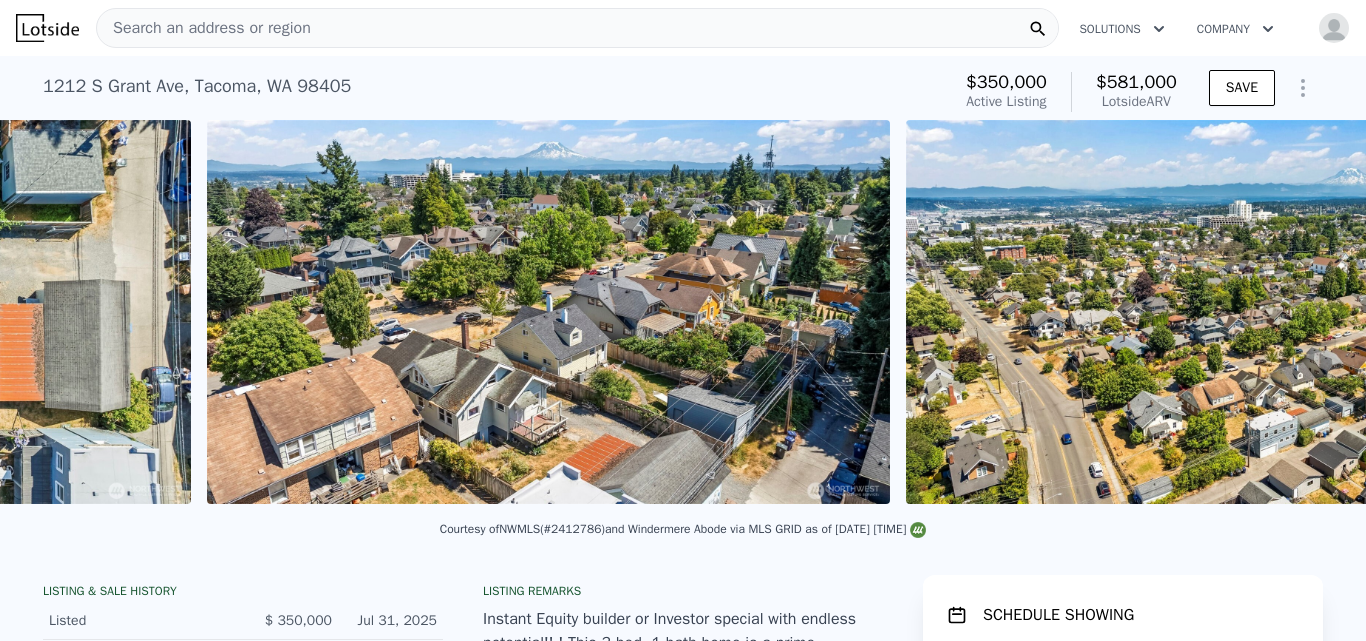 scroll, scrollTop: 0, scrollLeft: 16037, axis: horizontal 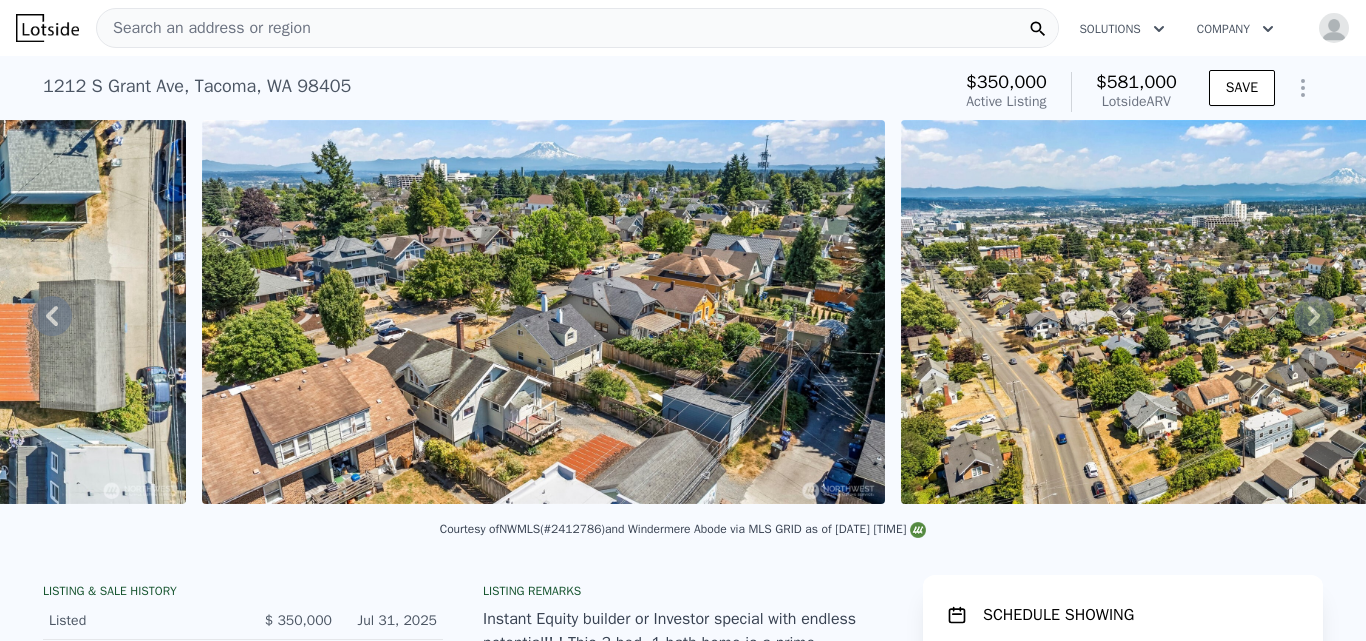 click 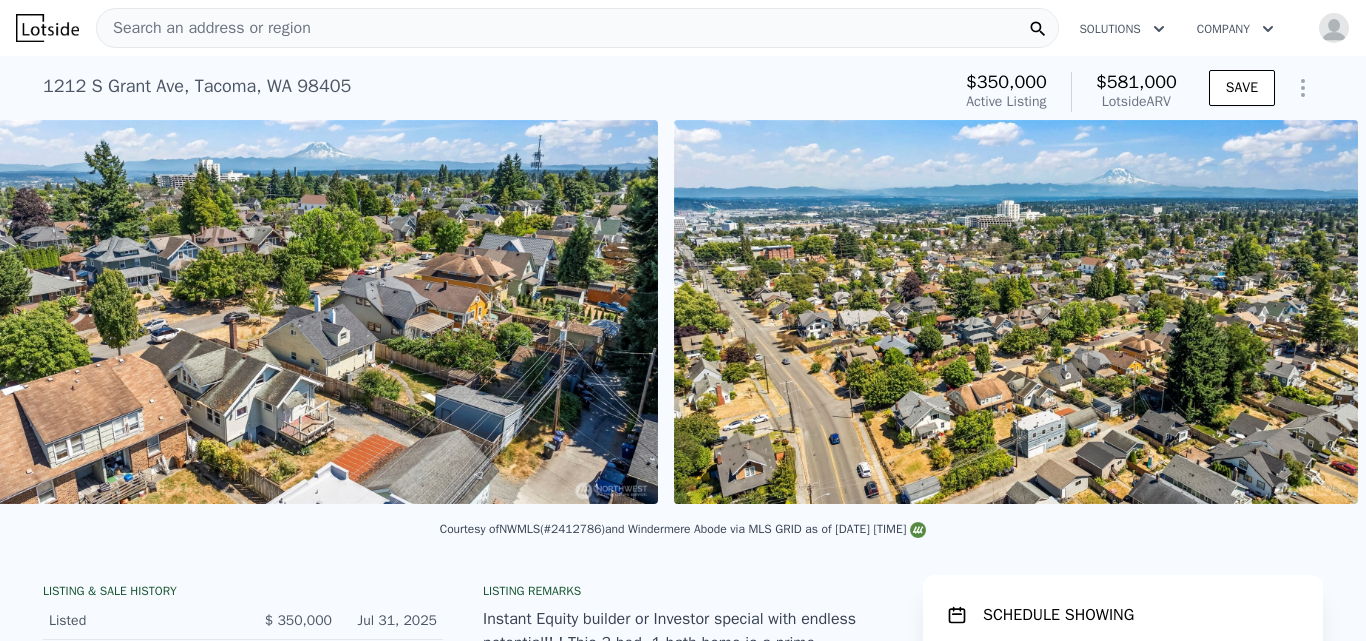 scroll, scrollTop: 0, scrollLeft: 16279, axis: horizontal 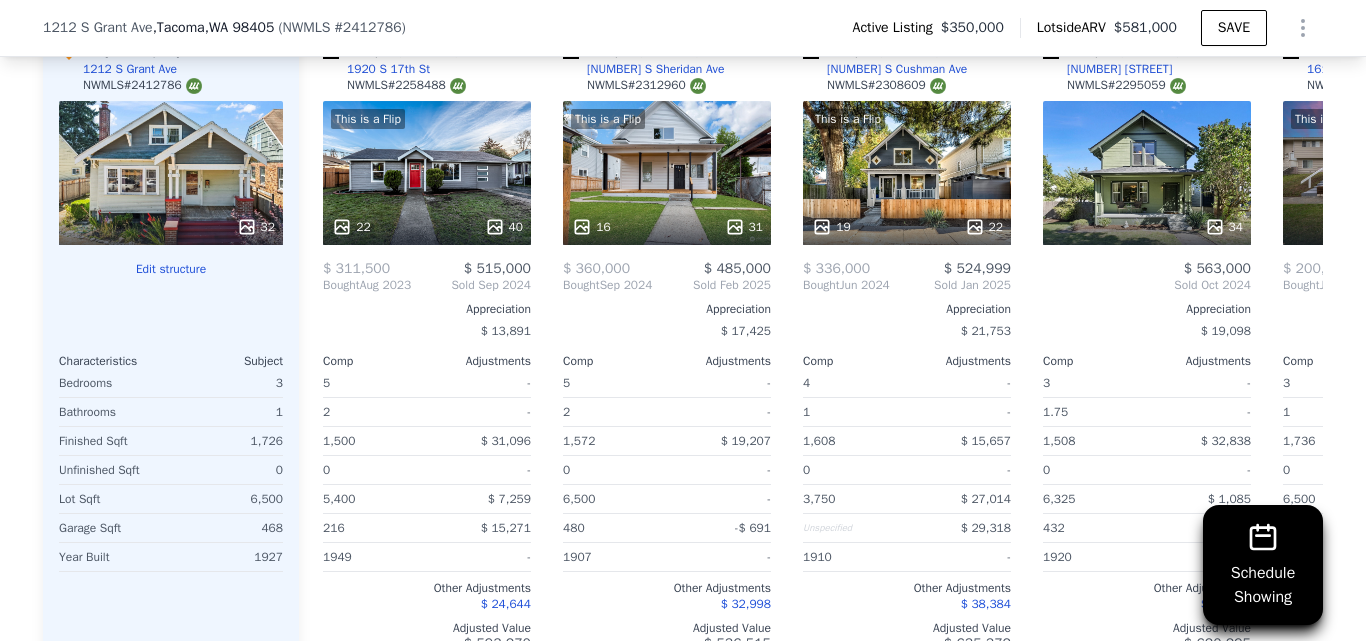 click on "Edit structure" at bounding box center (171, 269) 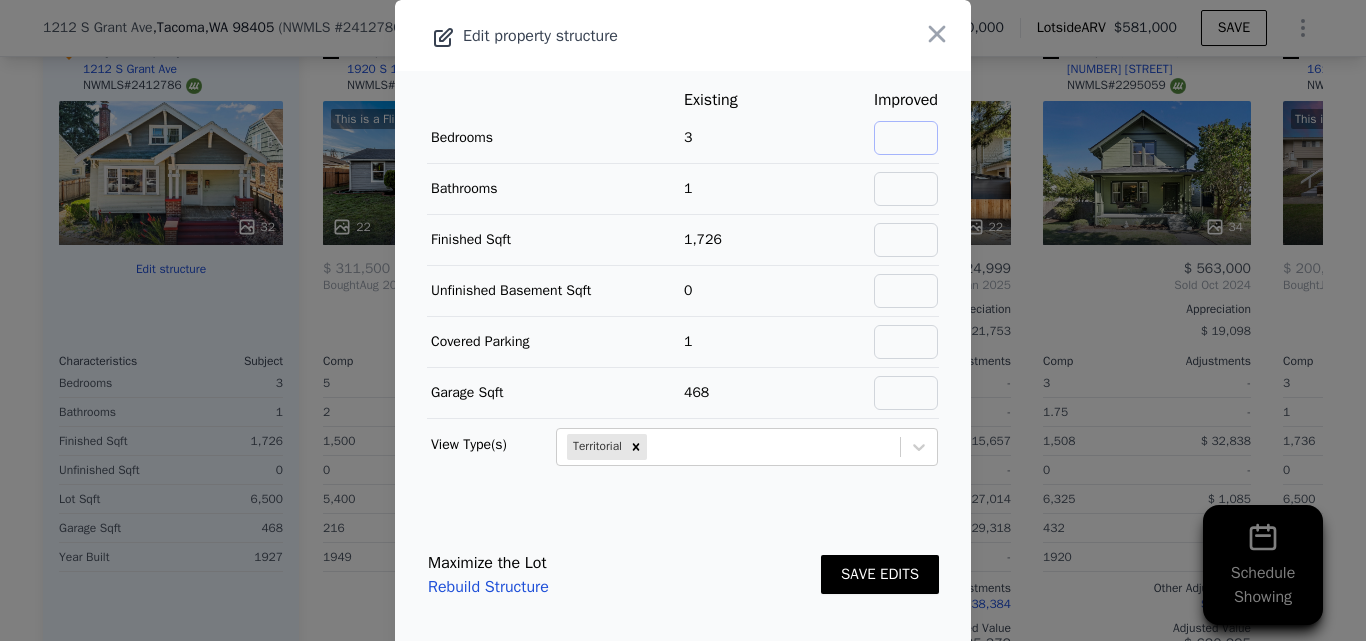 click at bounding box center [906, 138] 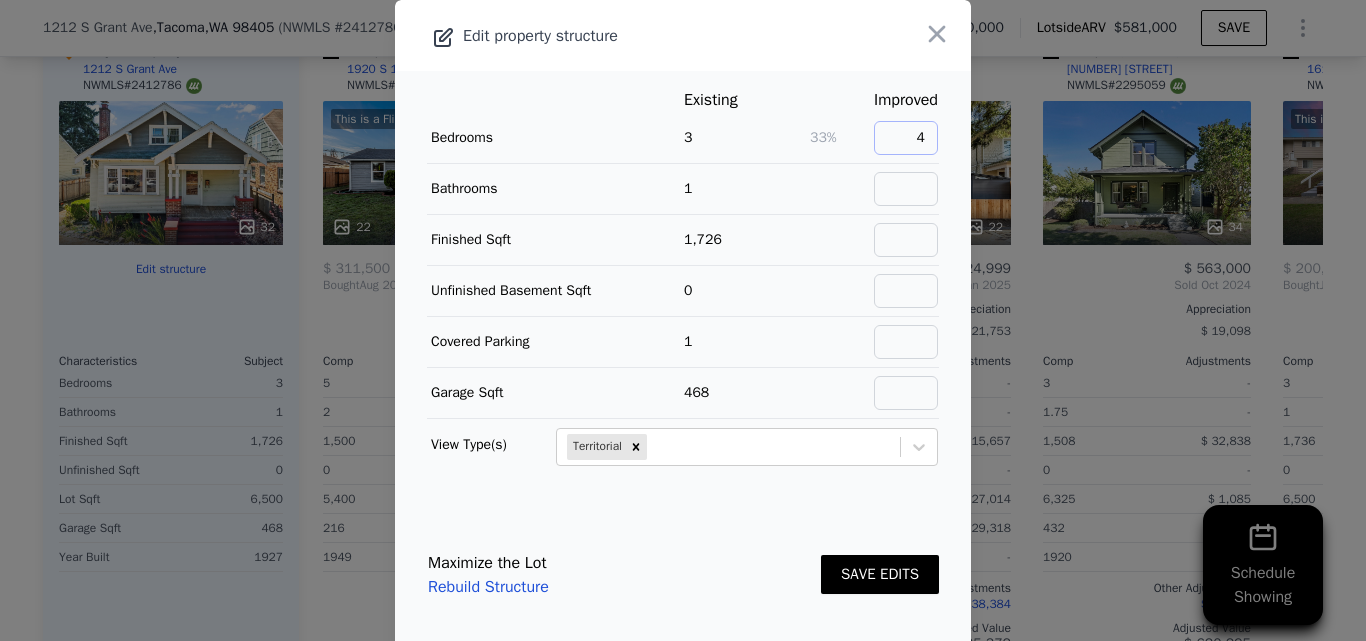 type on "4" 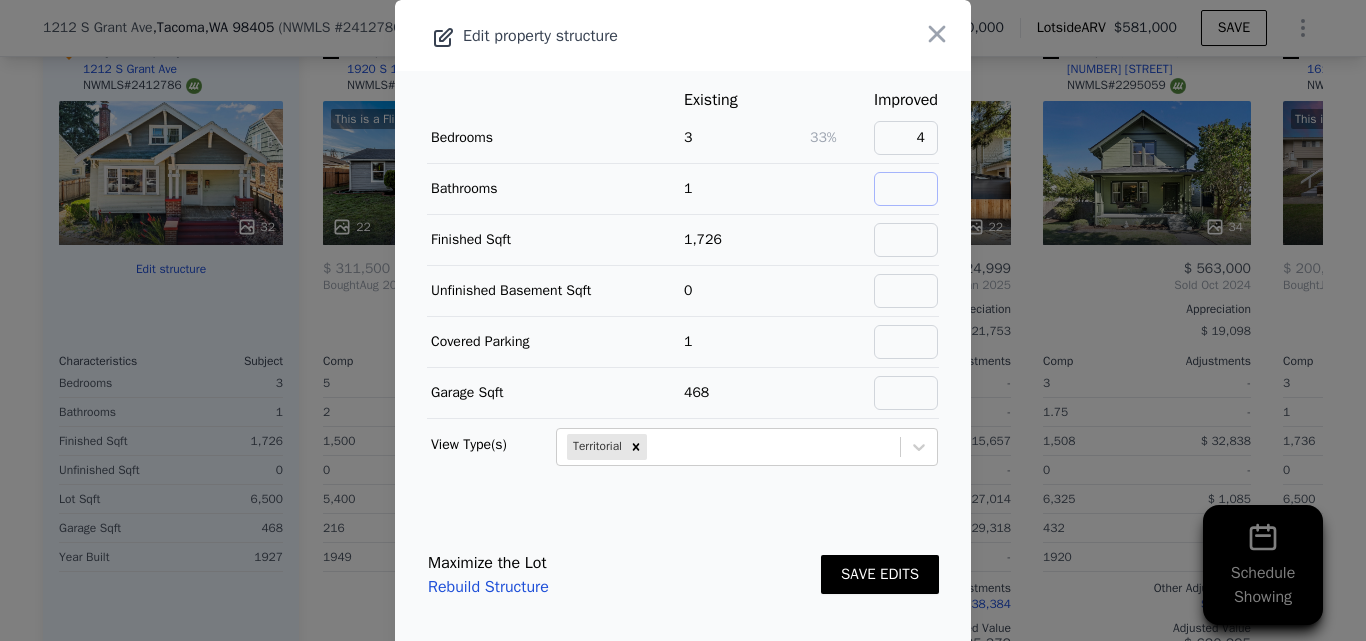 click at bounding box center (906, 189) 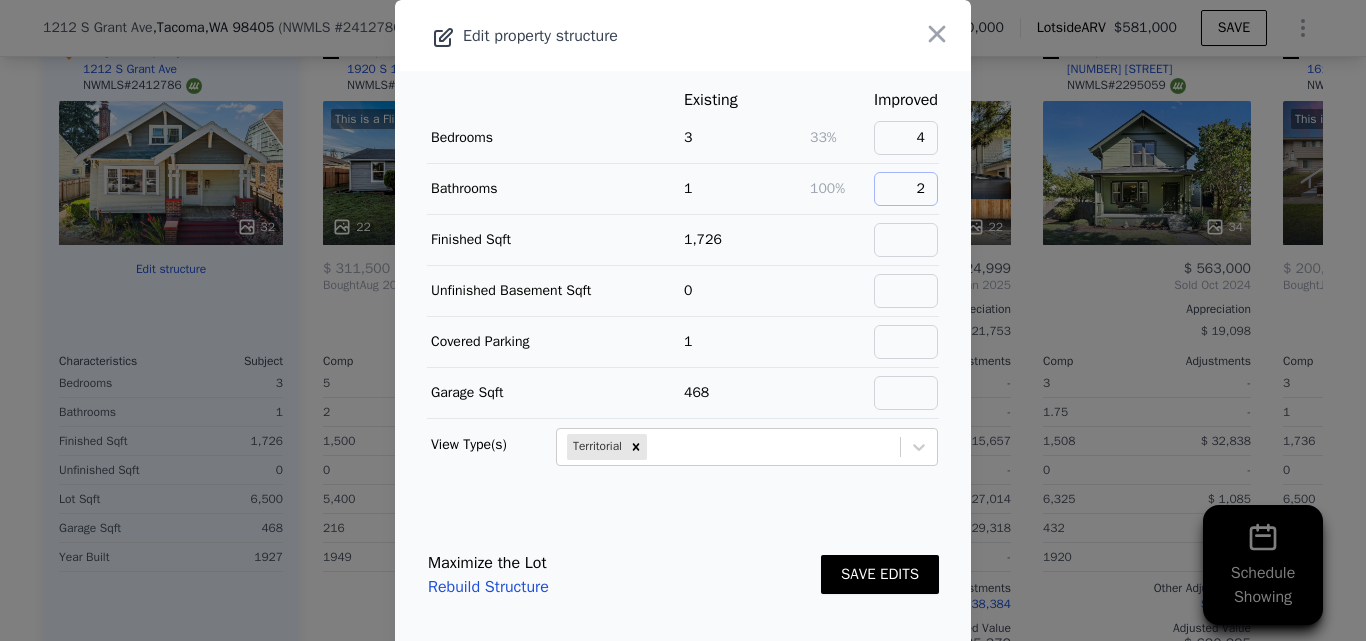 type on "2" 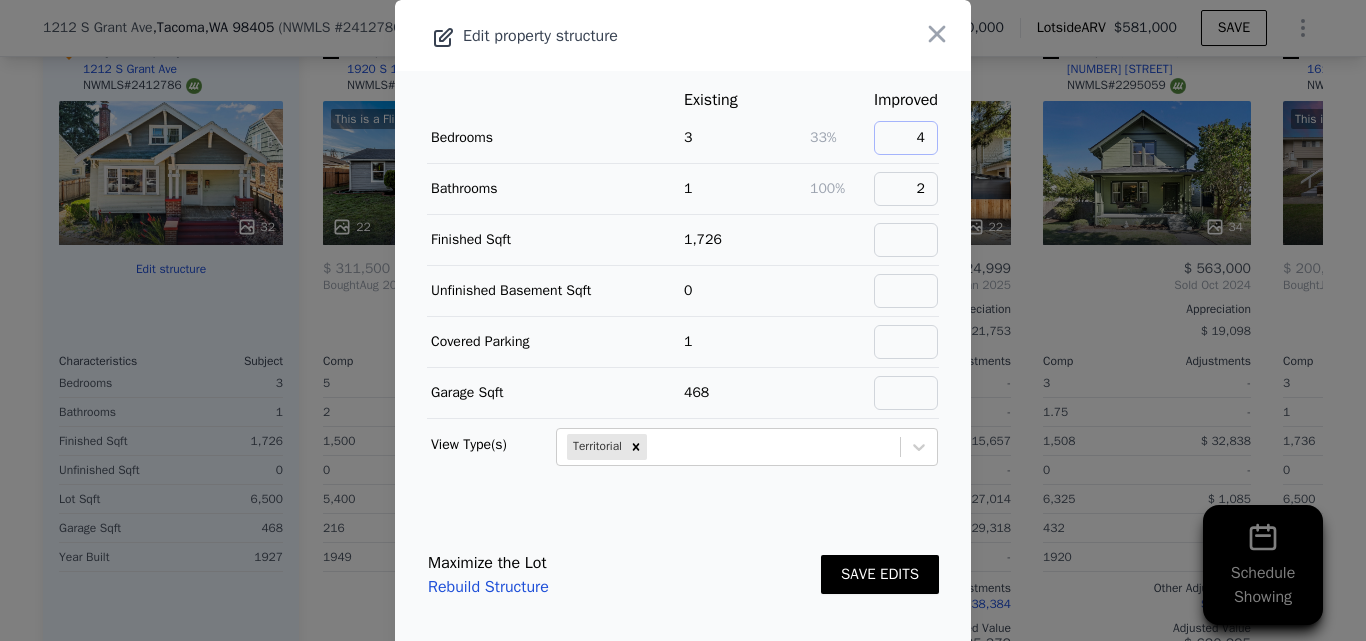 click on "4" at bounding box center [906, 138] 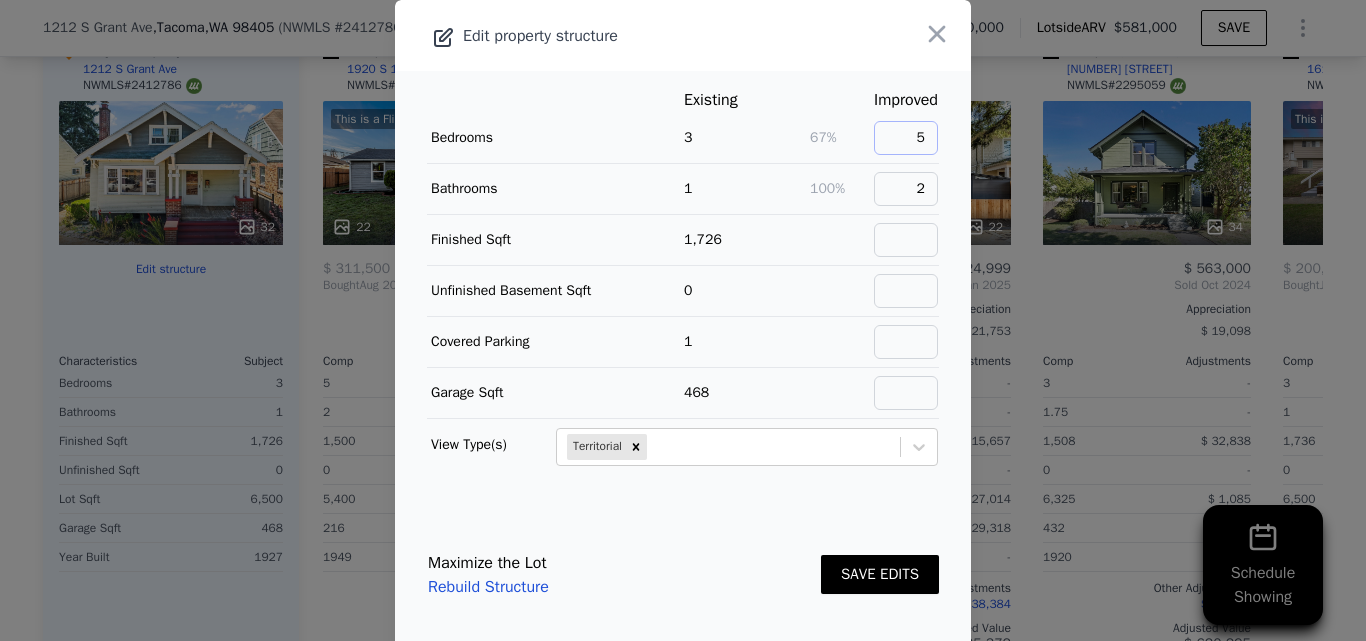 type on "5" 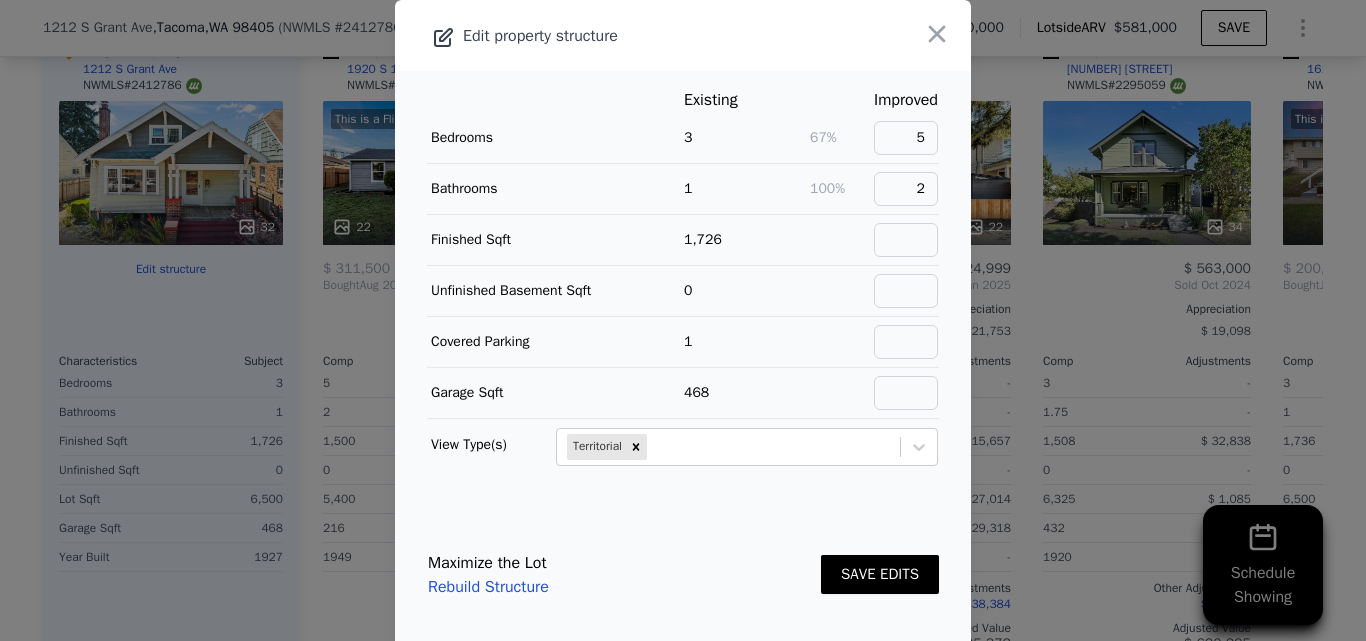 click on "SAVE EDITS" at bounding box center (880, 574) 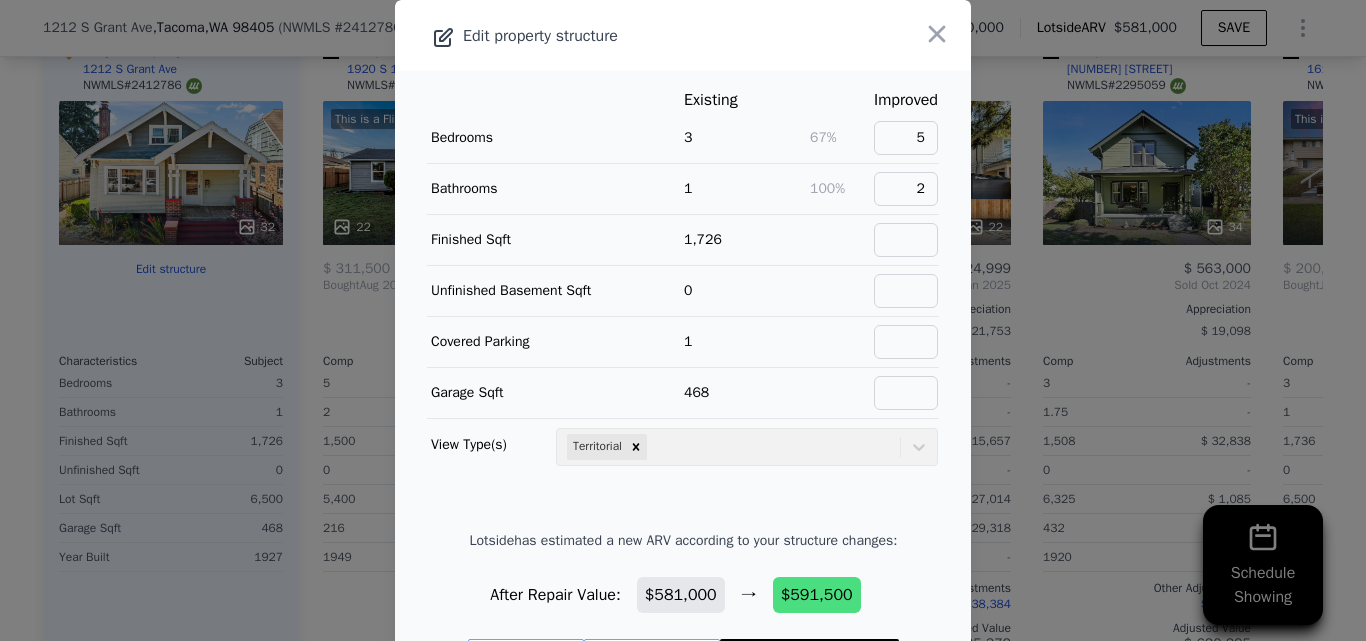 scroll, scrollTop: 83, scrollLeft: 0, axis: vertical 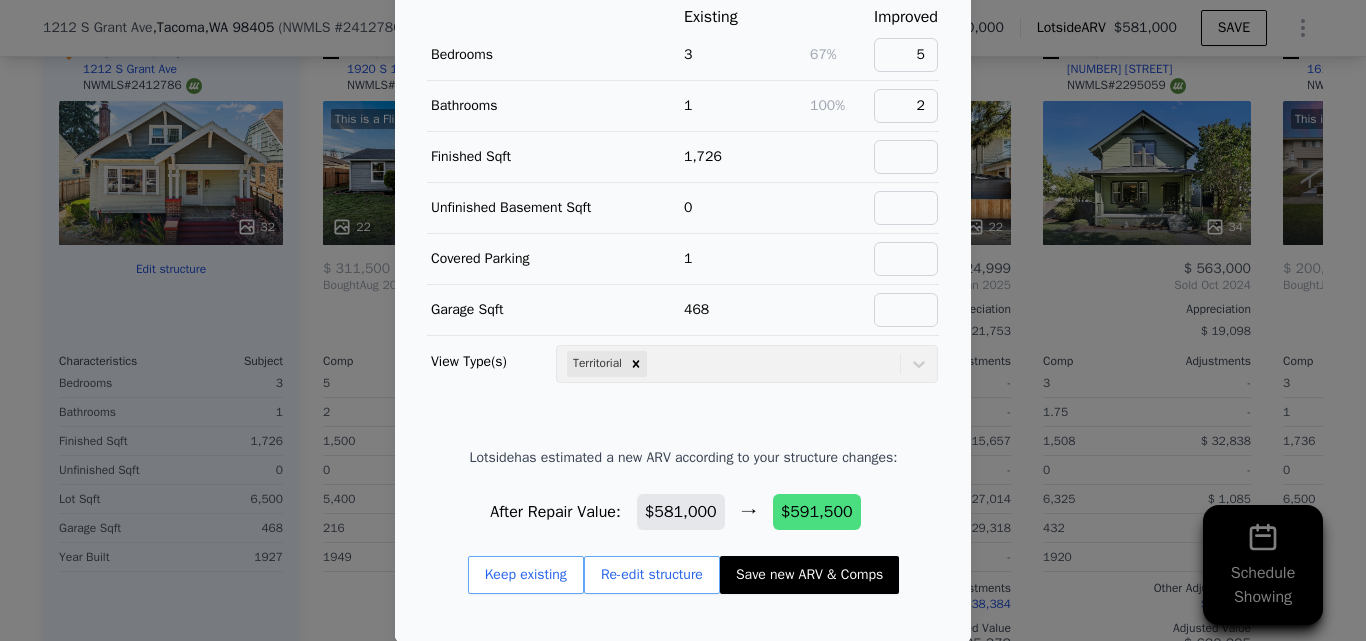 click on "Save new ARV & Comps" at bounding box center (809, 575) 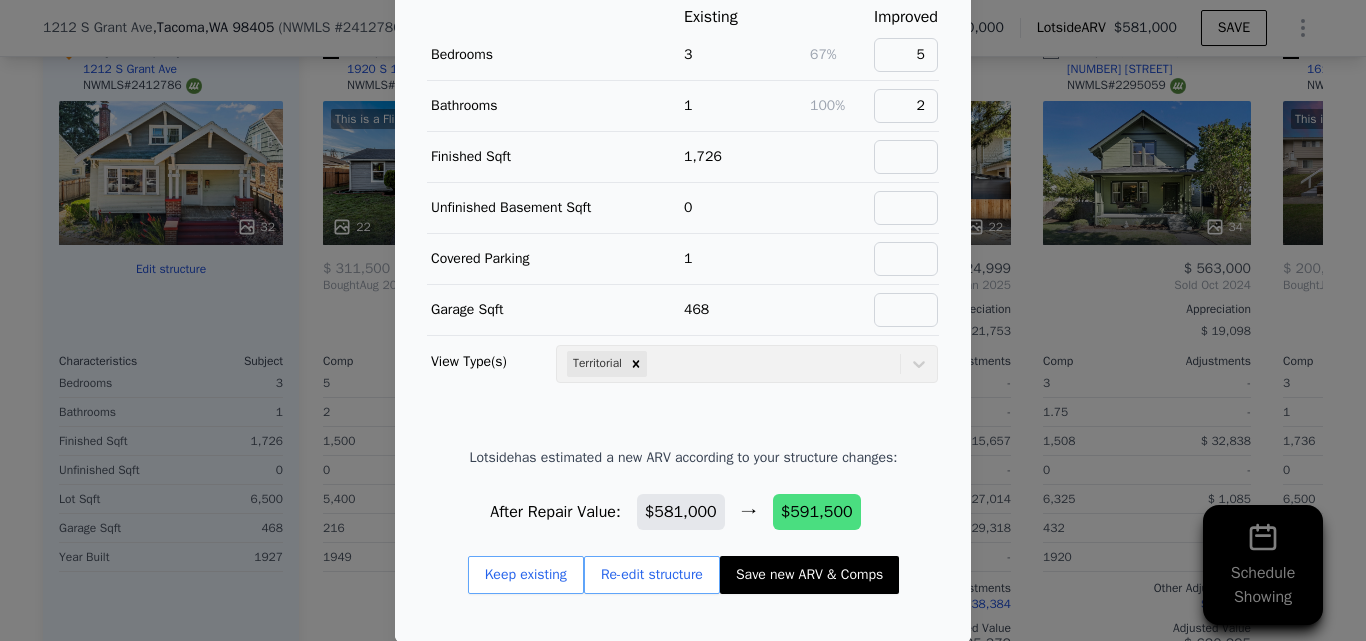 type on "2044" 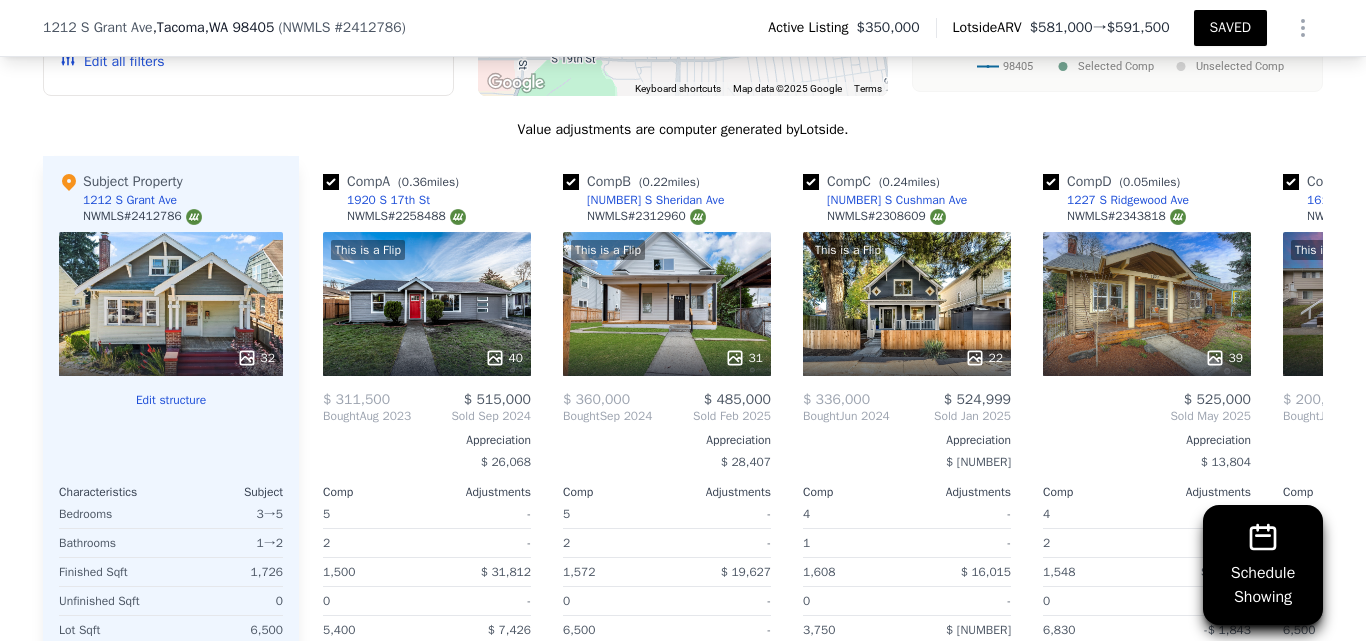 scroll, scrollTop: 2637, scrollLeft: 0, axis: vertical 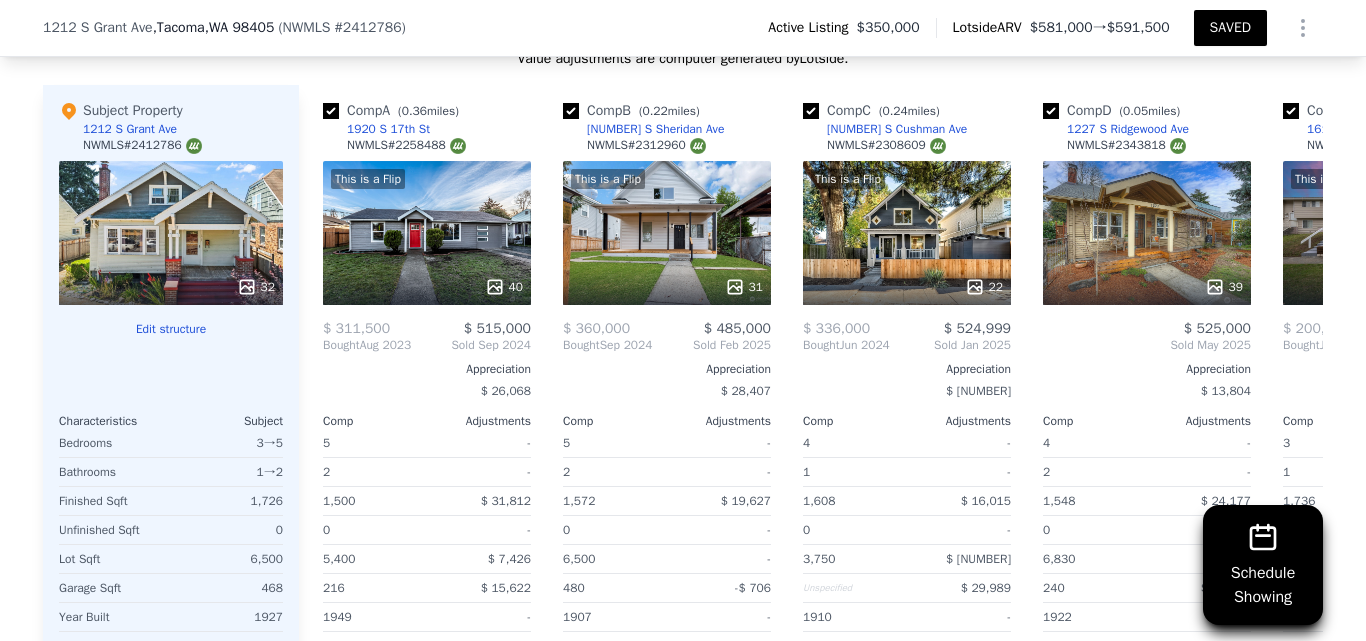 click on "32" at bounding box center (171, 233) 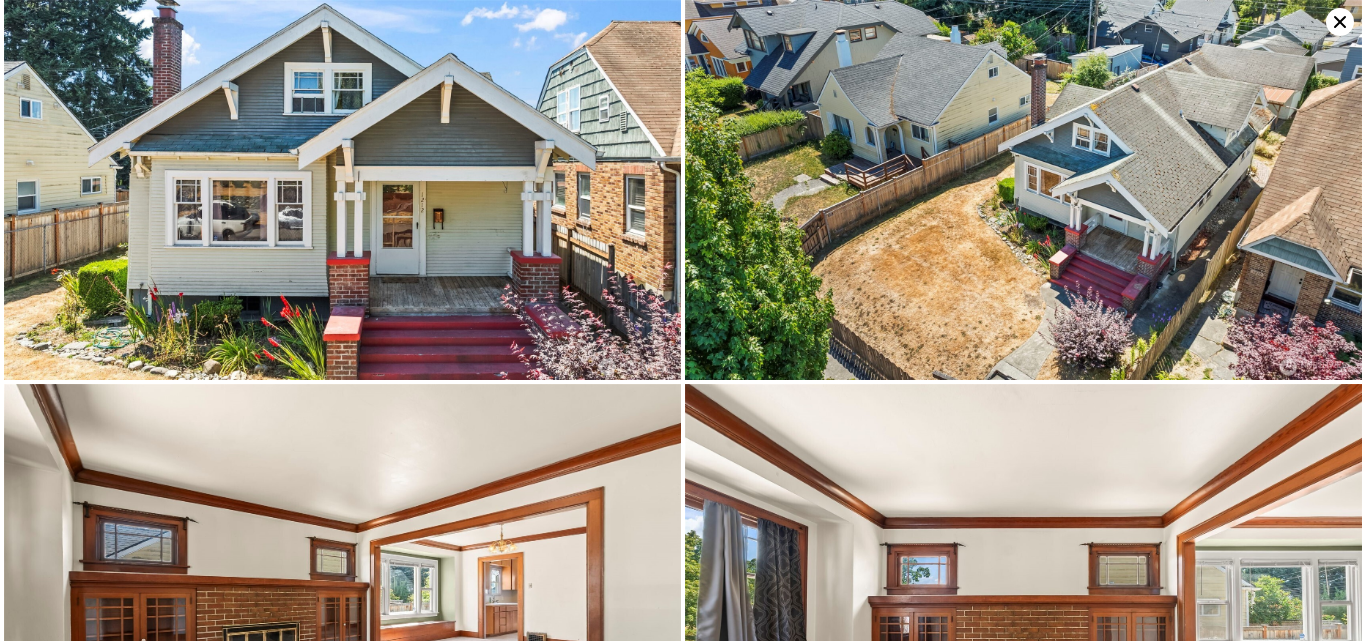 scroll, scrollTop: 432, scrollLeft: 0, axis: vertical 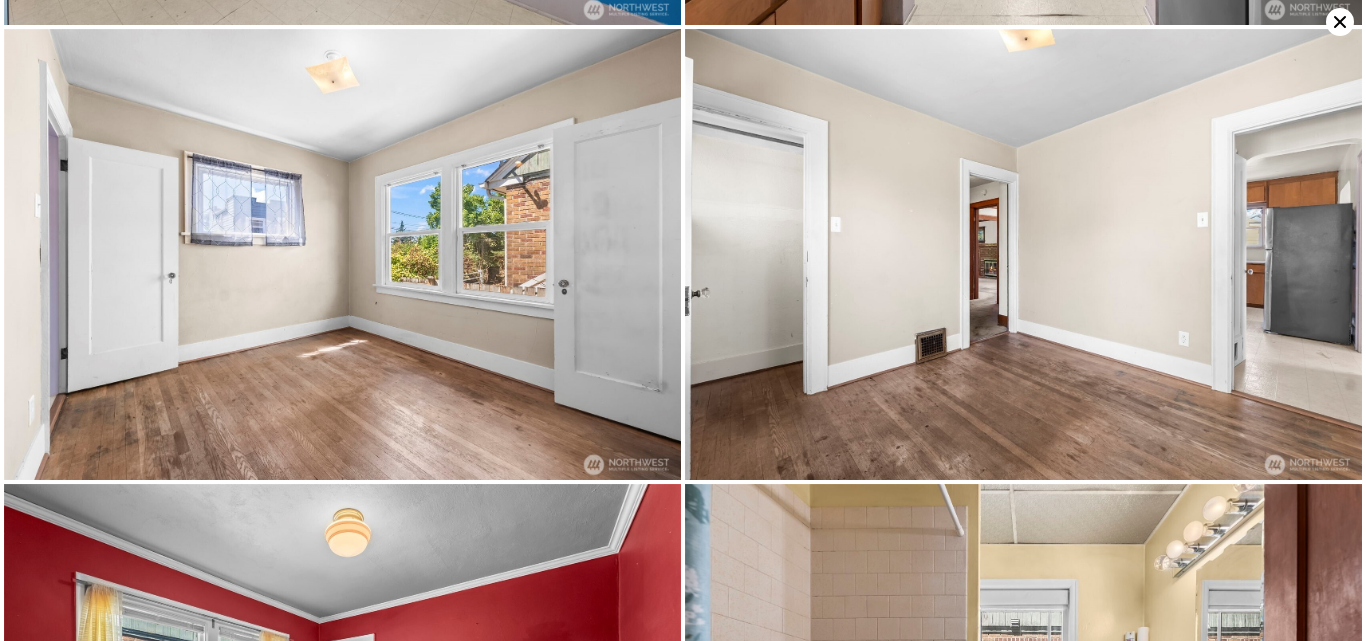 click 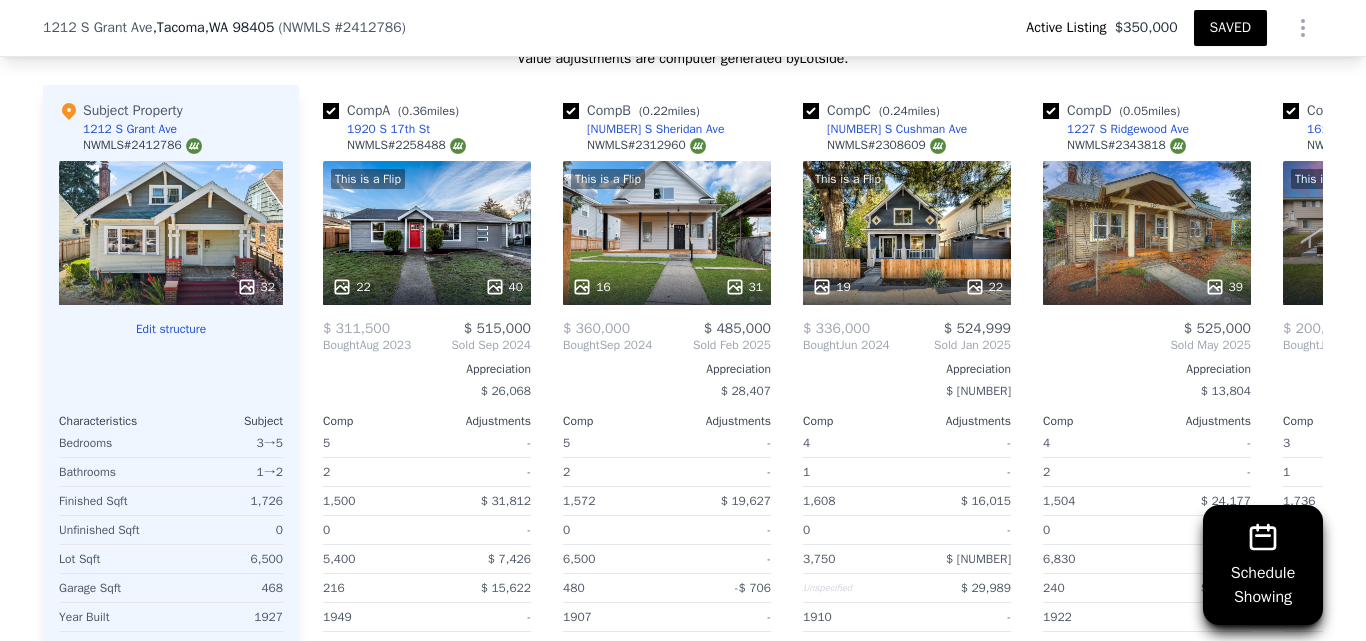 scroll, scrollTop: 0, scrollLeft: 14207, axis: horizontal 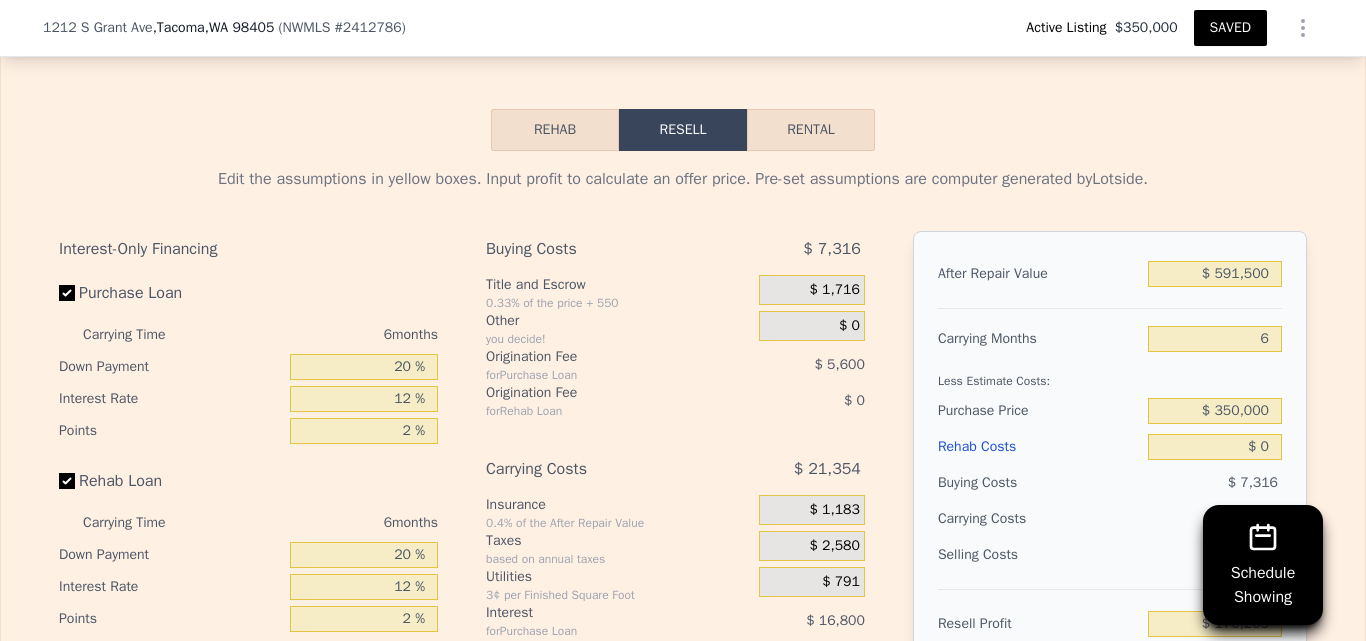click on "Rehab" at bounding box center [555, 130] 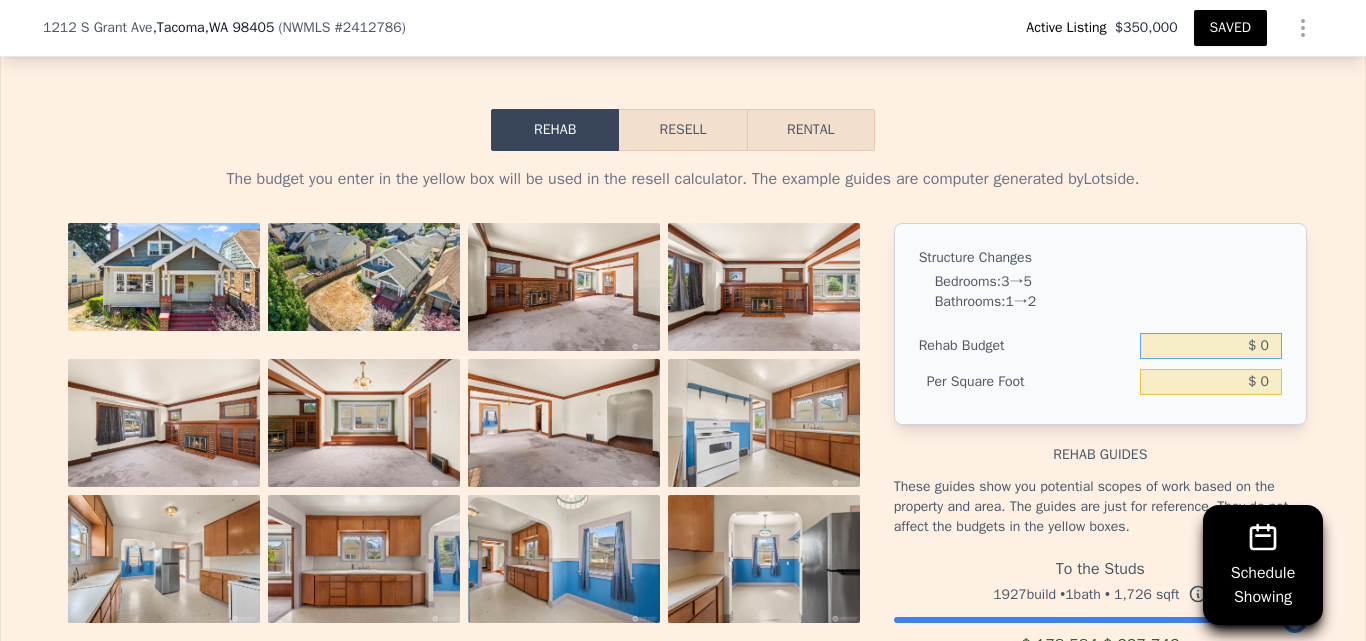 click on "$ 0" at bounding box center (1211, 346) 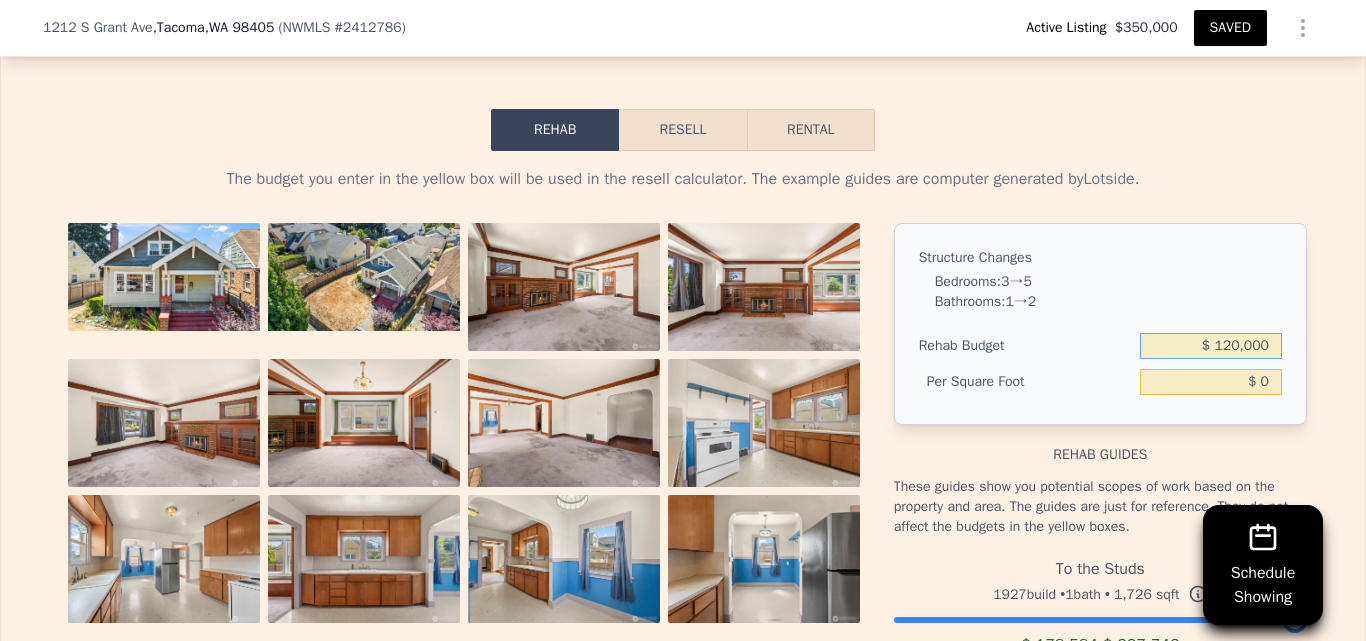 type on "$ 120,000" 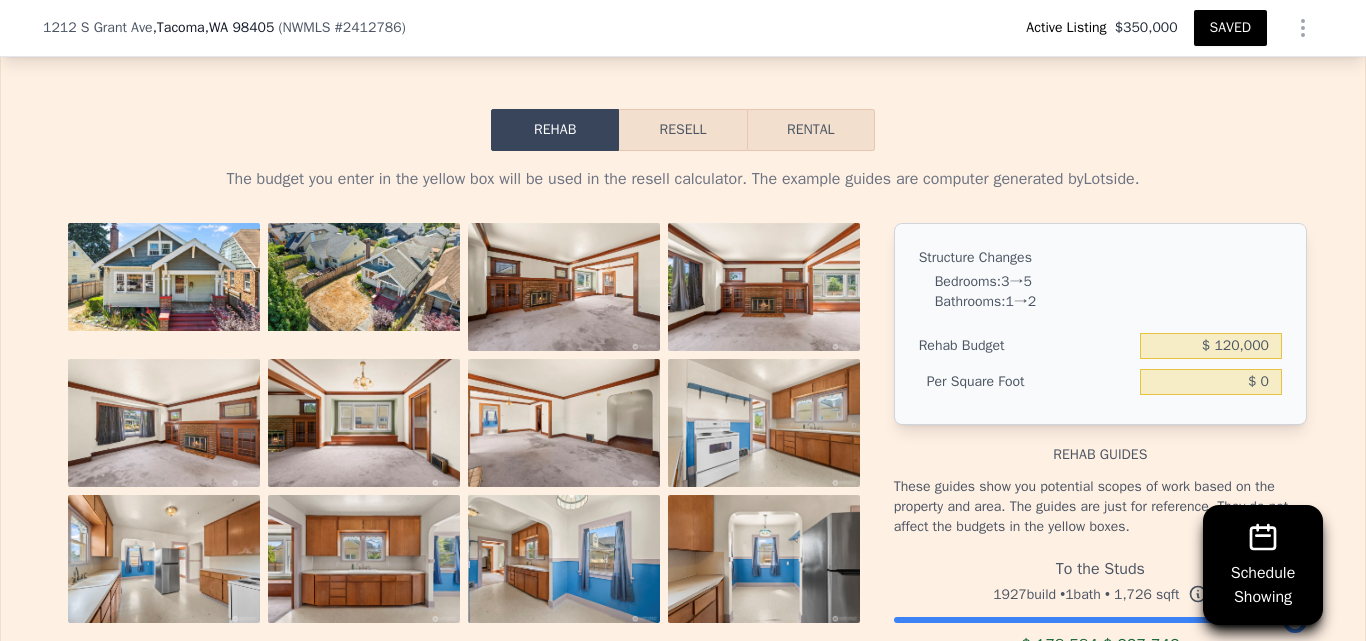 click on "Structure Changes Bedrooms : 3 → 5 Bathrooms : 1 → 2 Rehab Budget $ 120,000 Per Square Foot $ 0" at bounding box center [1100, 324] 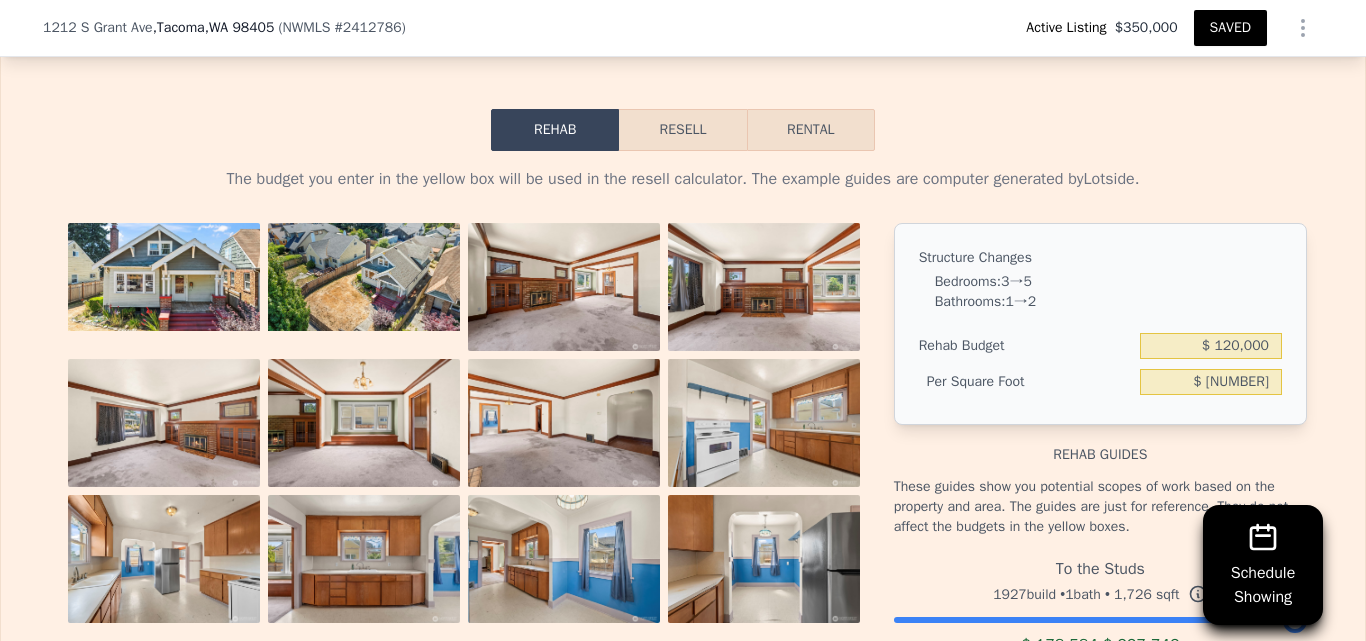 type on "$ [NUMBER]" 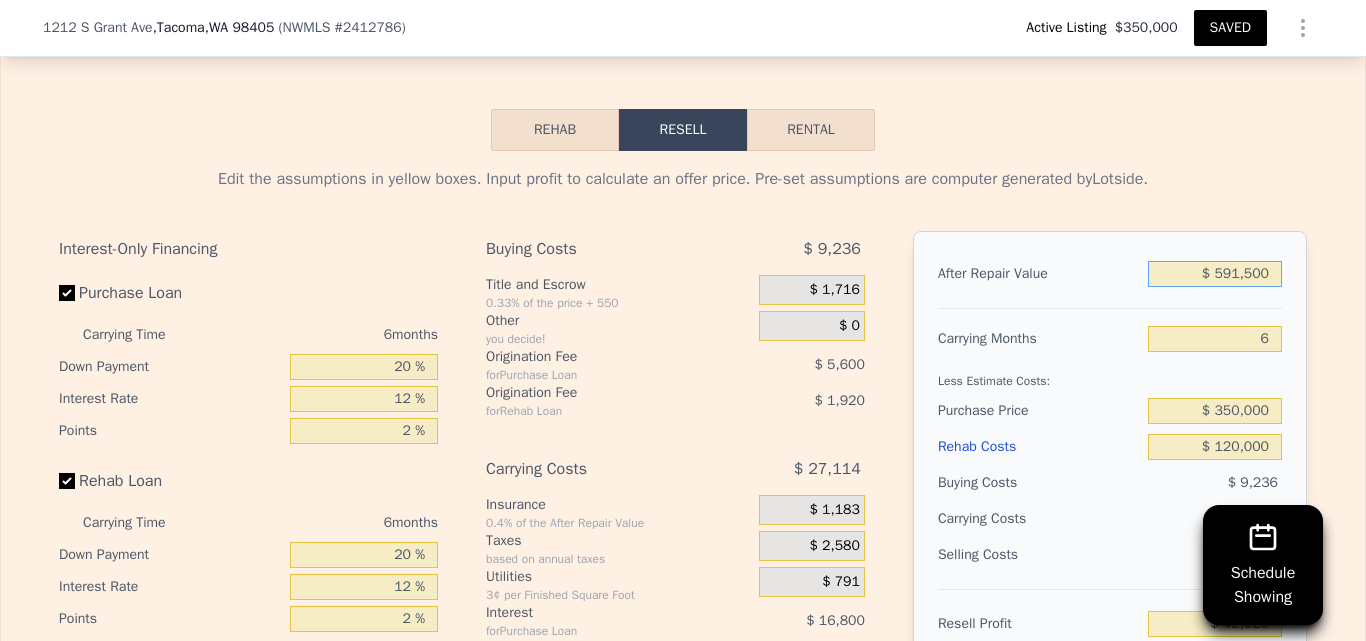 click on "$ 591,500" at bounding box center [1215, 274] 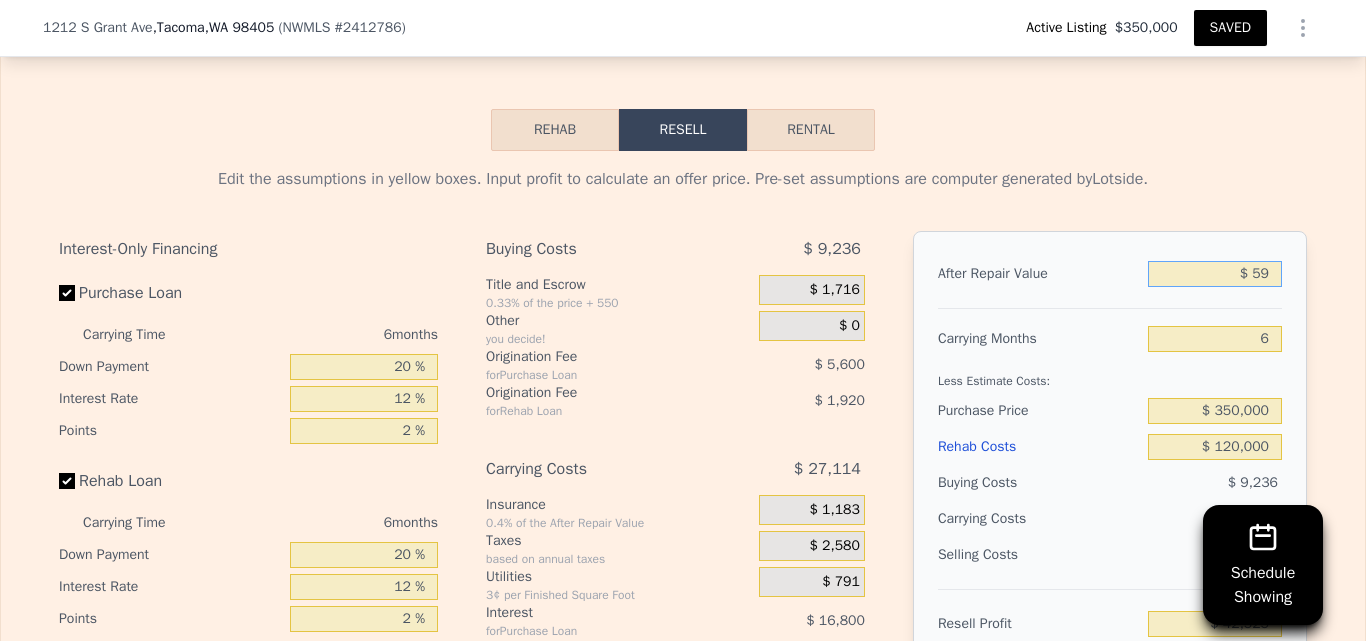 type on "$ 5" 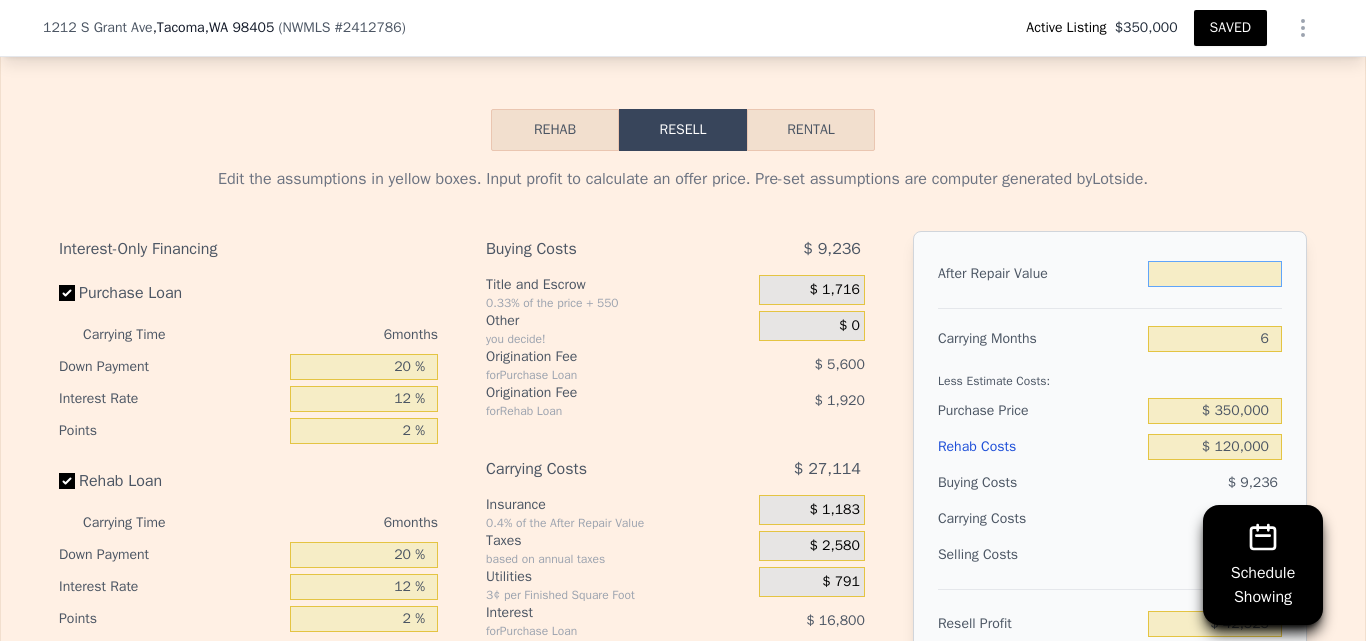 type on "$ 5" 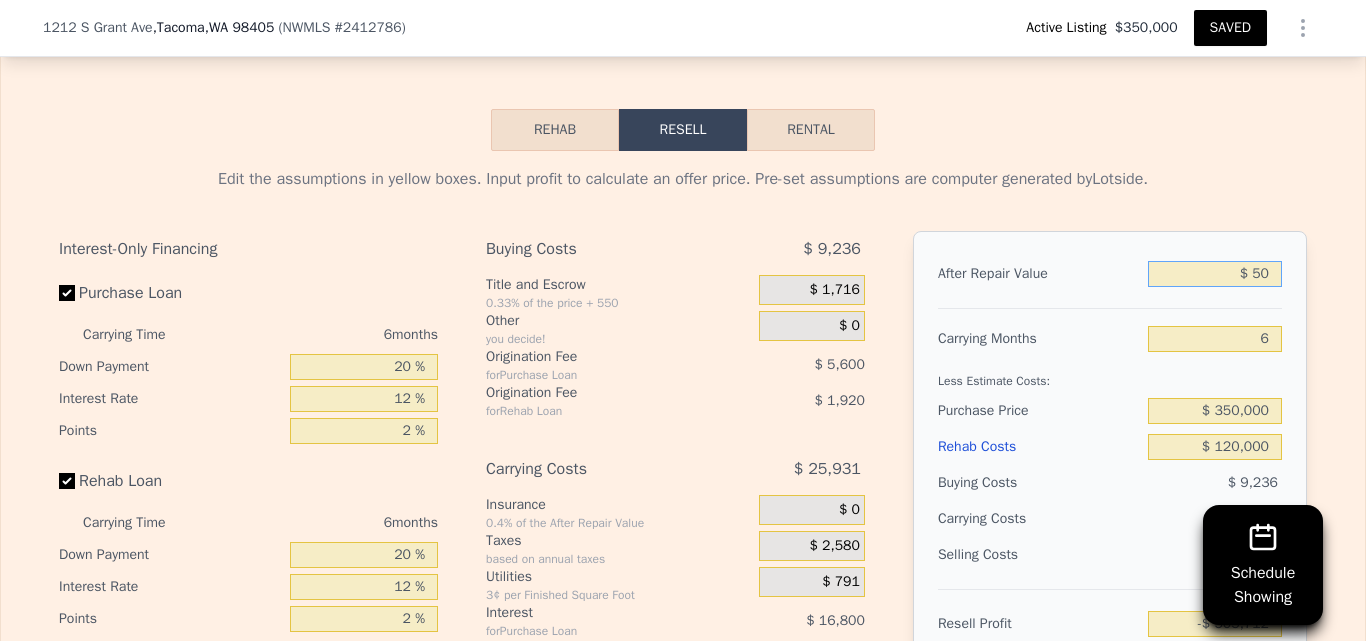 type on "$ 500" 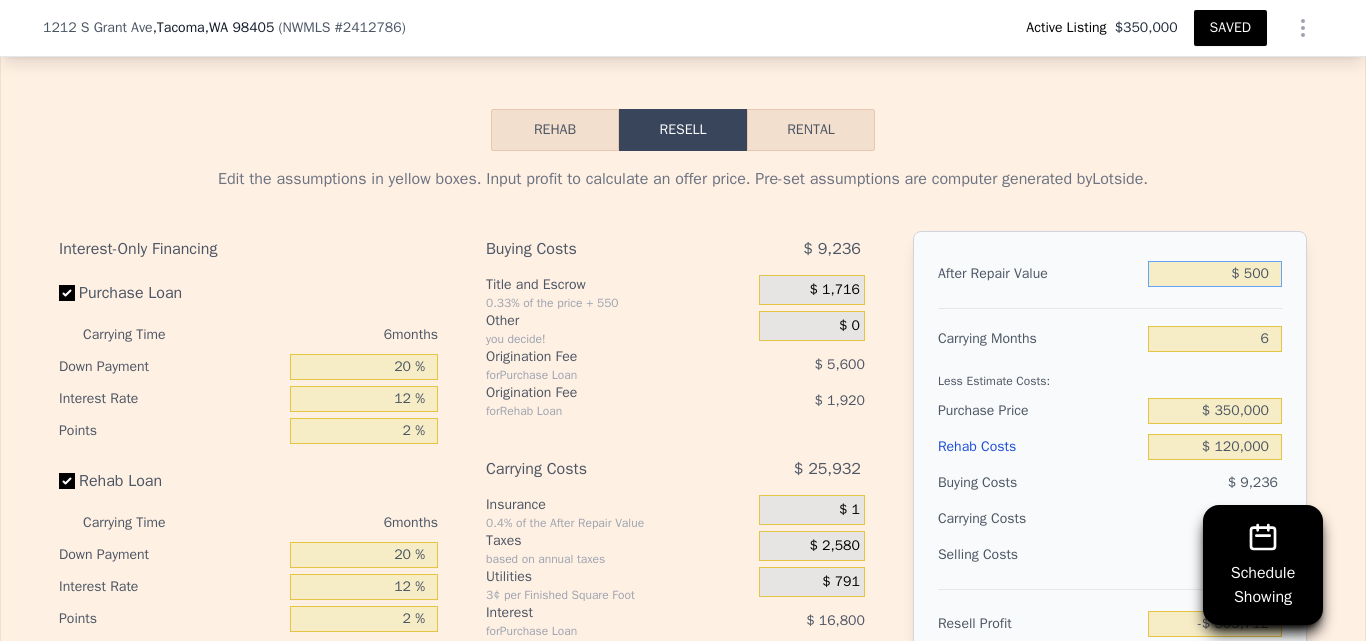 type on "-$ 505,255" 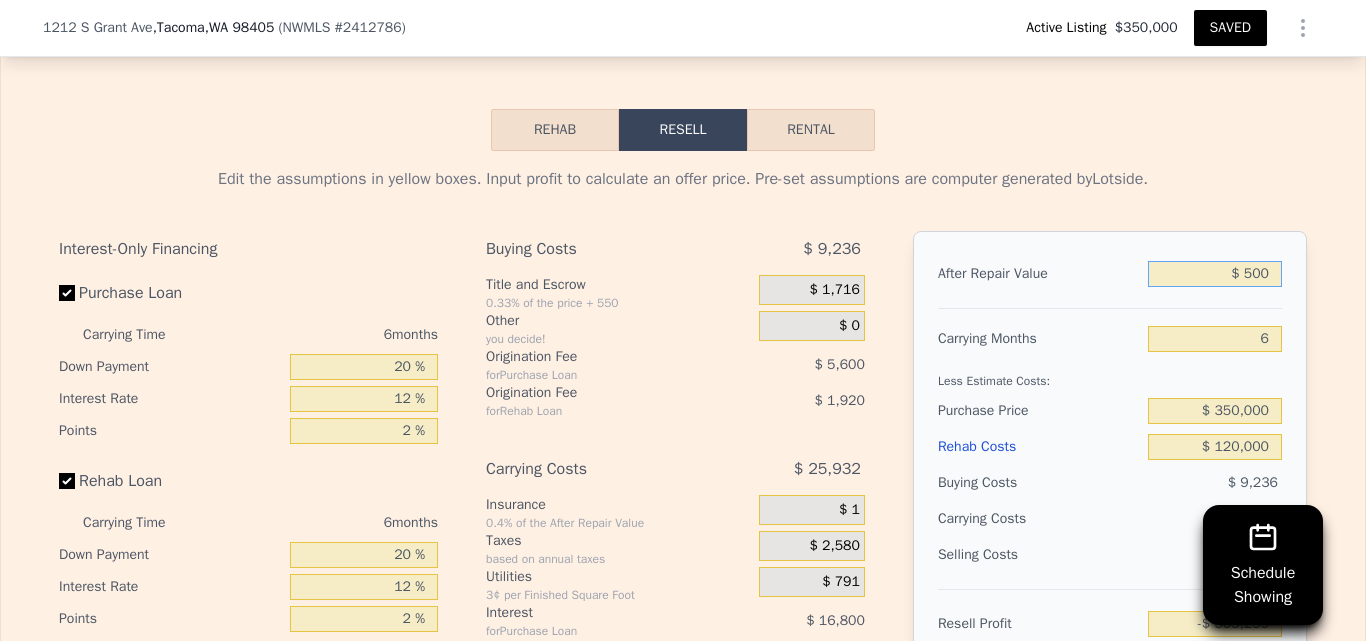 type on "$ 5,000" 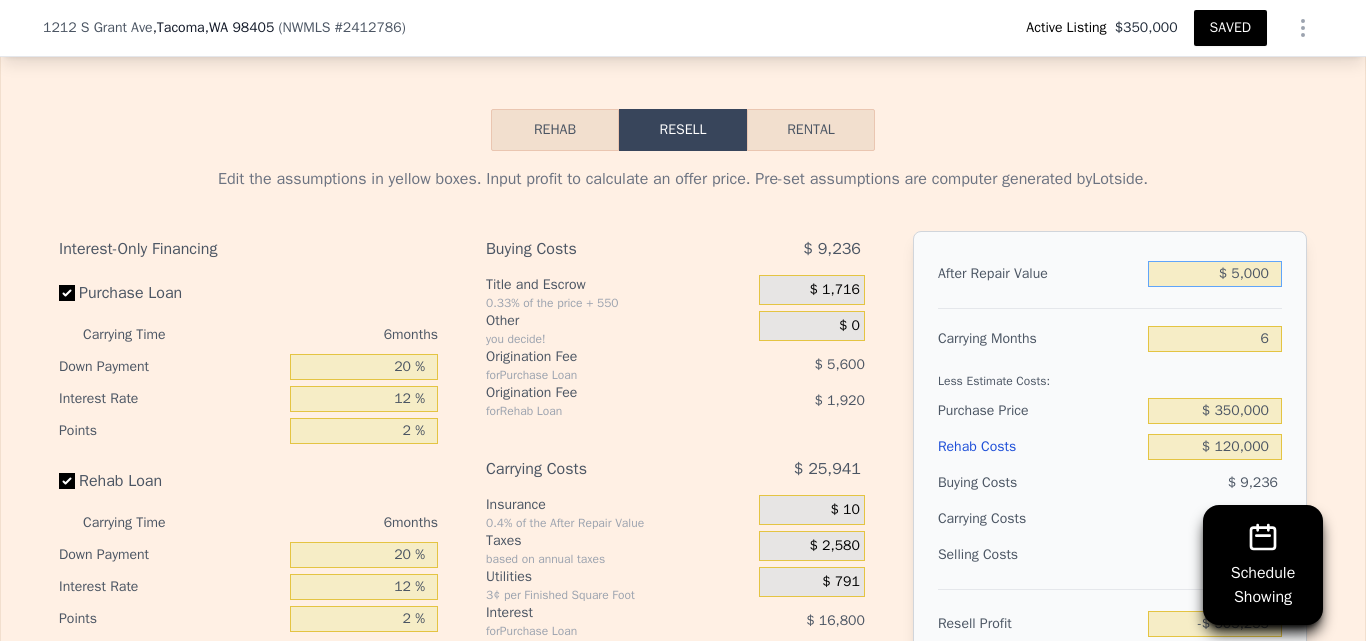 type on "-$ 501,083" 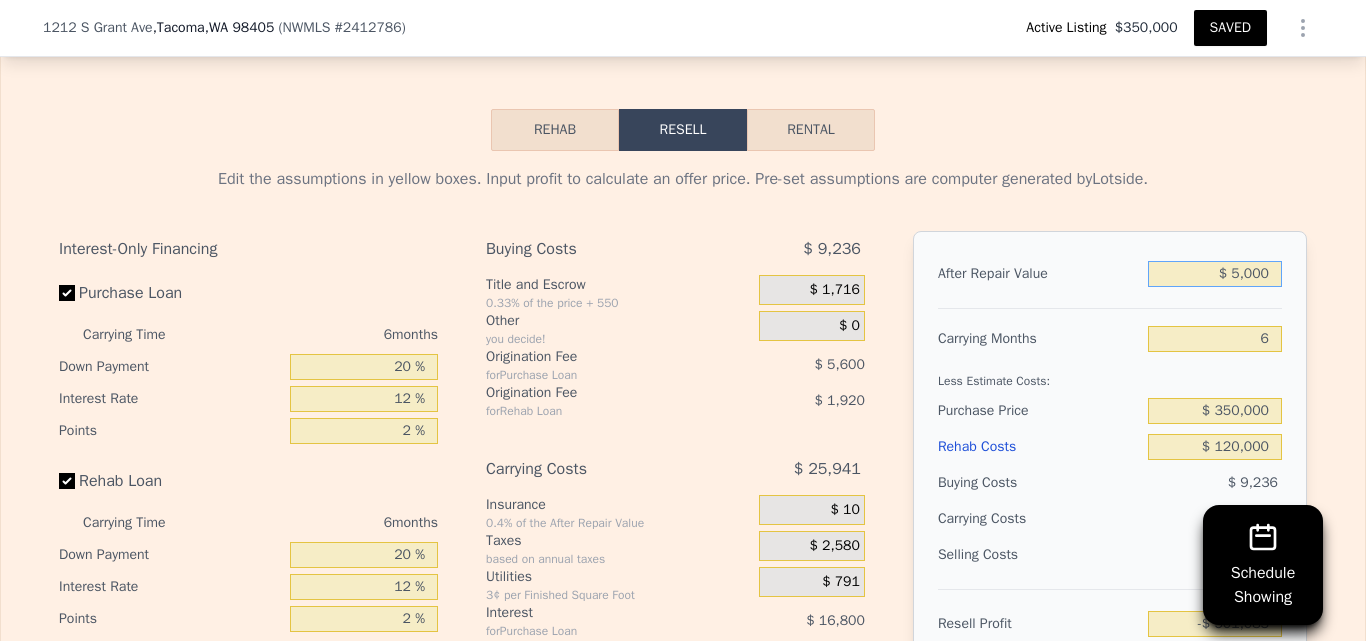 type on "$ 50,000" 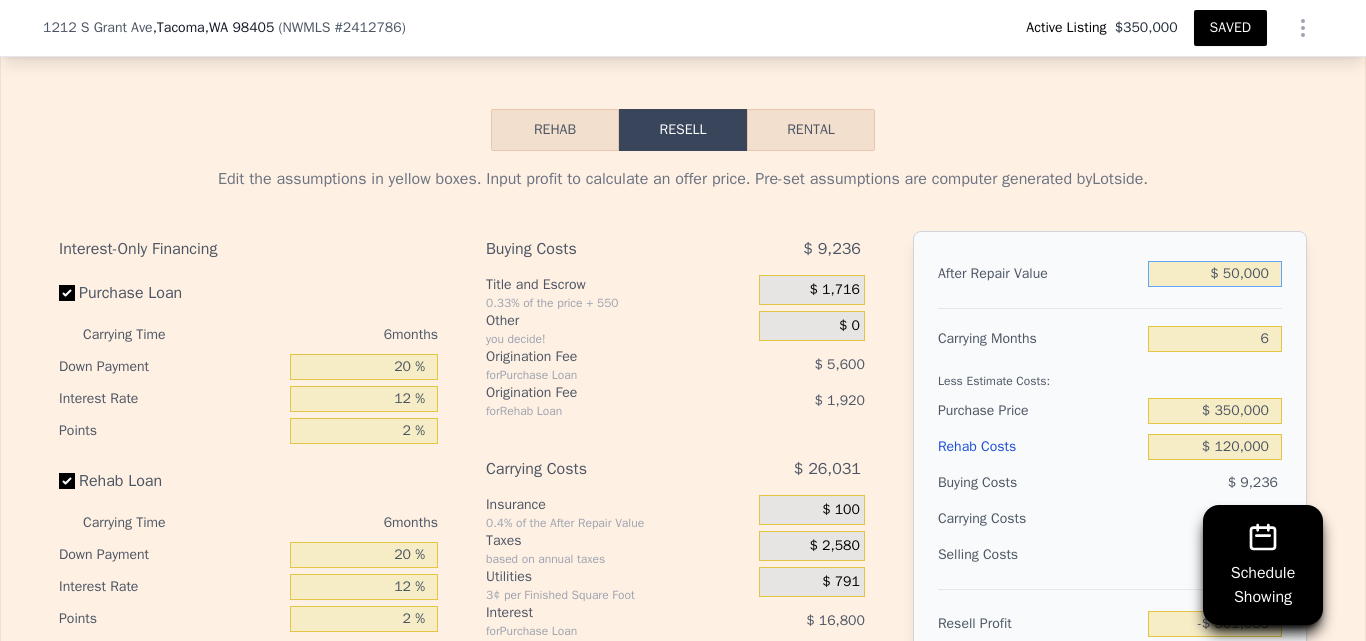 type on "-$ 459,374" 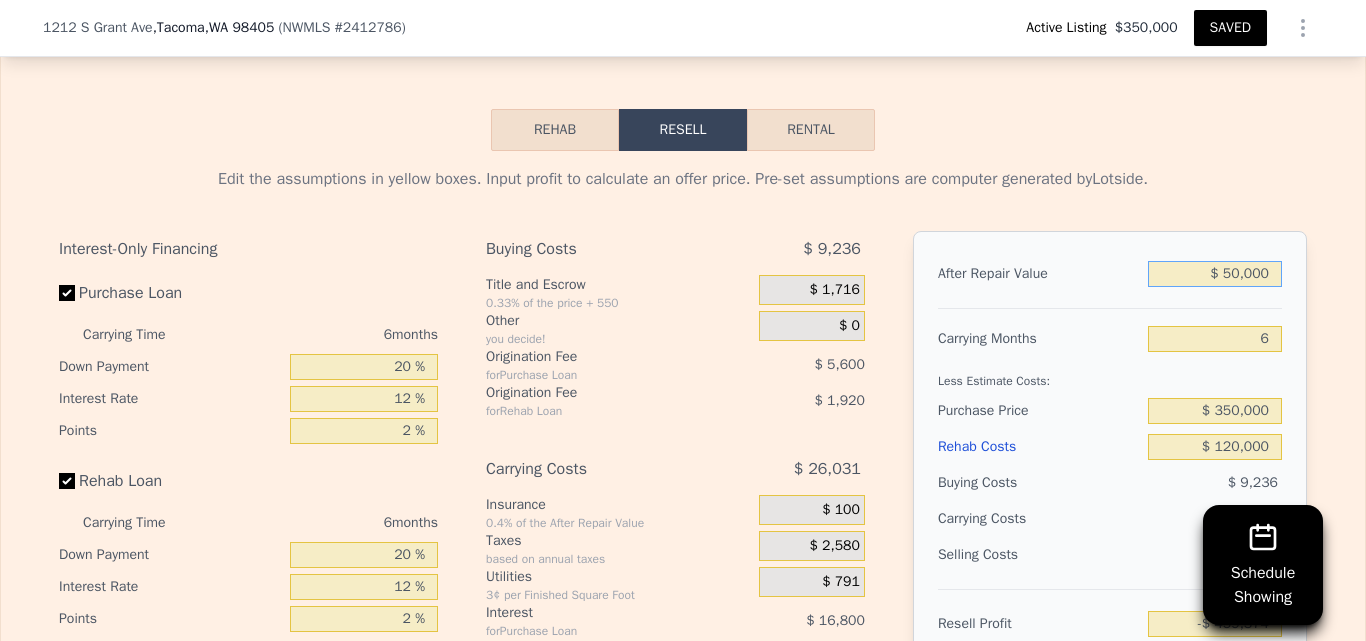 type on "$ 500,000" 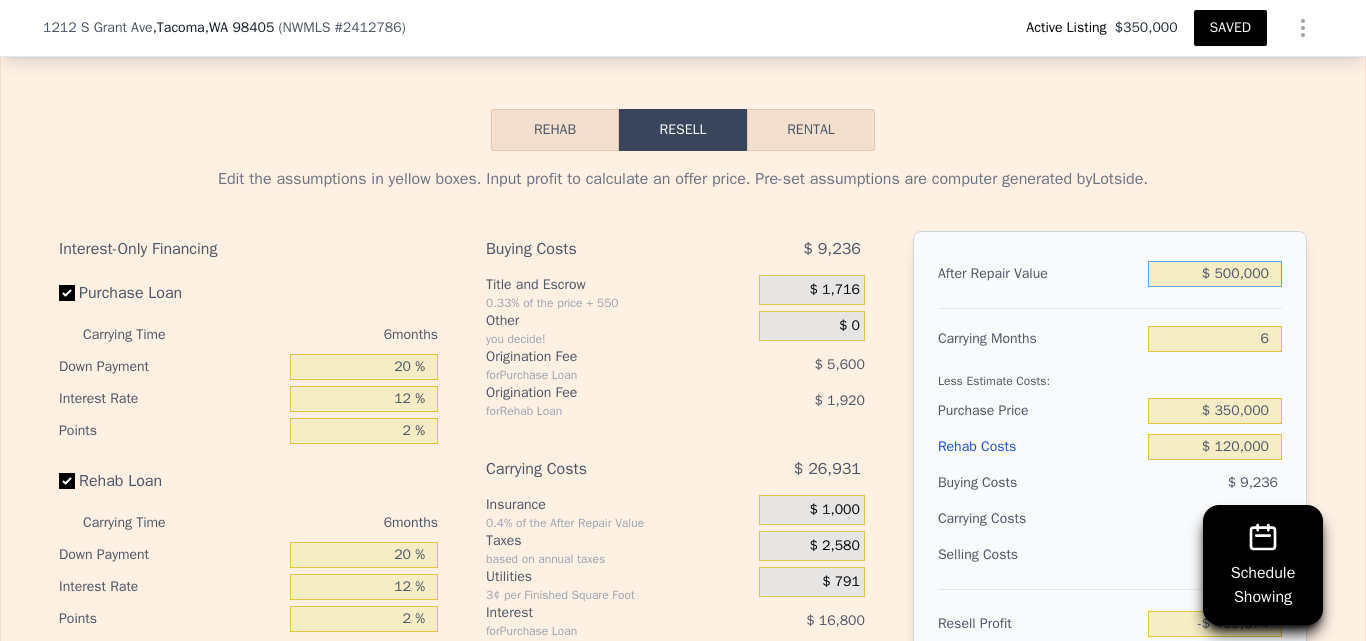 type on "-$ 42,282" 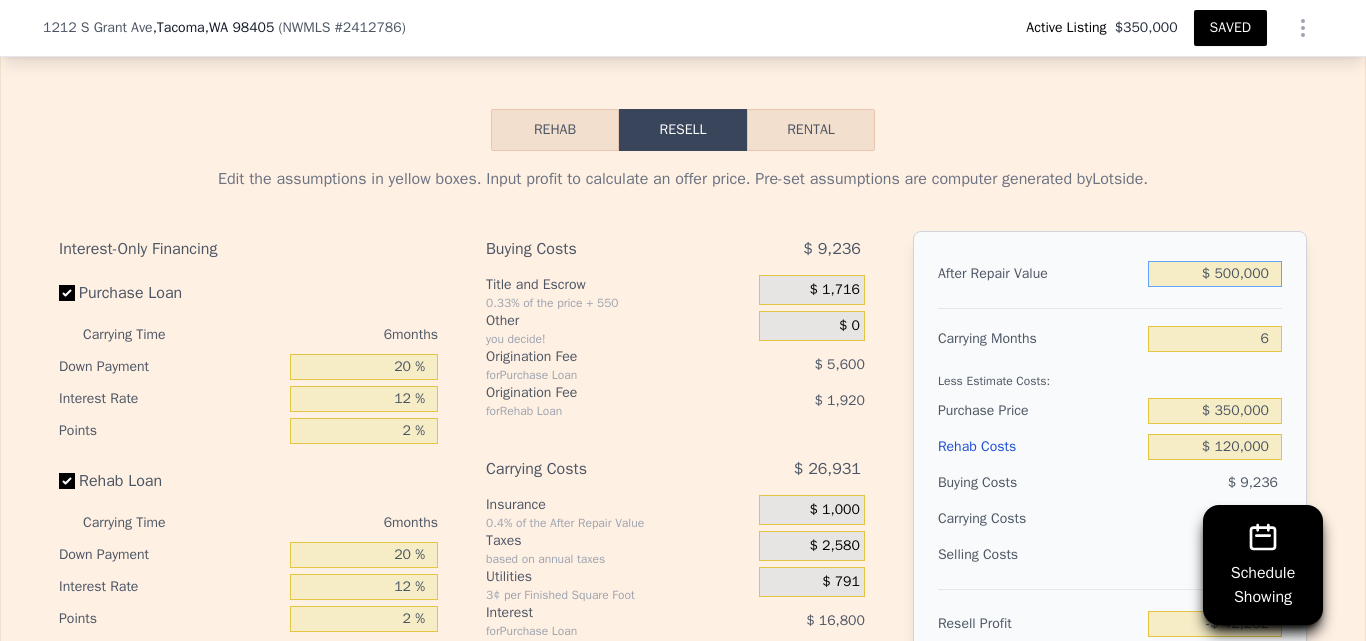 type on "$ 500,000" 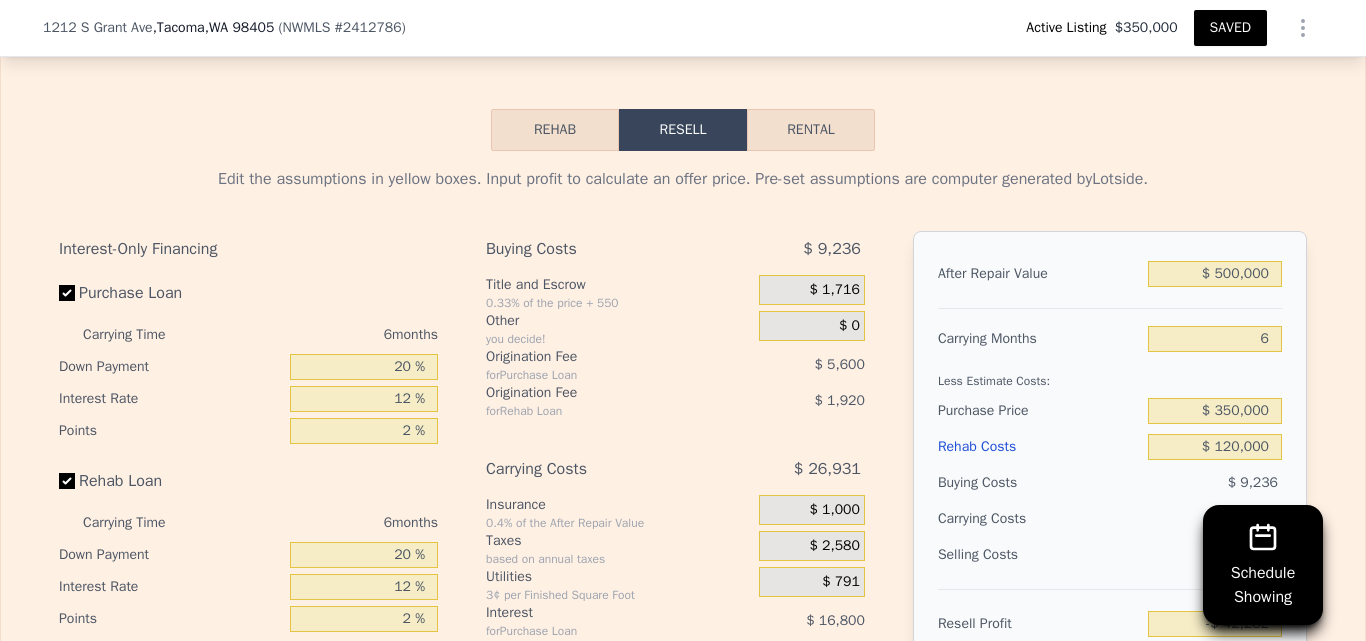 click on "Edit the assumptions in yellow boxes. Input profit to calculate an offer price. Pre-set assumptions are computer generated by Lotside . Interest-Only Financing Purchase Loan Carrying Time 6 months Down Payment 20 % Interest Rate 12 % Points 2 % Rehab Loan Carrying Time 6 months Down Payment 20 % Interest Rate 12 % Points 2 % Buying Costs $ 9,236 Title and Escrow 0.33% of the price + 550 $ 1,716 Other you decide! $ 0 Origination Fee for Purchase Loan $ 5,600 Origination Fee for Rehab Loan $ 1,920 Carrying Costs $ 26,931 Insurance 0.4% of the After Repair Value $ 1,000 Taxes based on annual taxes $ 2,580 Utilities 3¢ per Finished Square Foot $ 791 Interest for Purchase Loan $ 16,800 Interest for Rehab Loan $ 5,760 Selling Costs $ 36,115 Excise Tax 1.78% of the After Repair Value $ 8,900 Listing Commission 2.5% of the After Repair Value $ 12,500 Selling Commission 2.5% of the After Repair Value $ 12,500 Title and Escrow 0.33% of the After Repair Value $ 2,215 After Repair Value $ 500,000 Carrying Months" at bounding box center (683, 523) 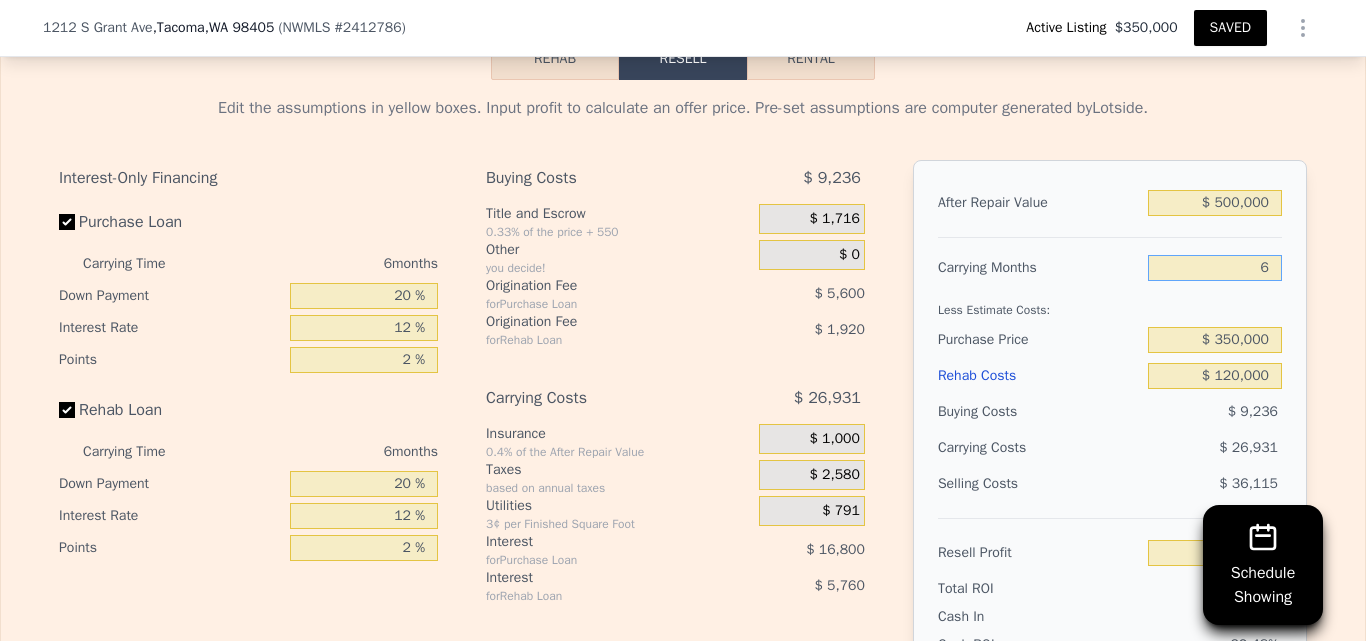 click on "6" at bounding box center (1215, 268) 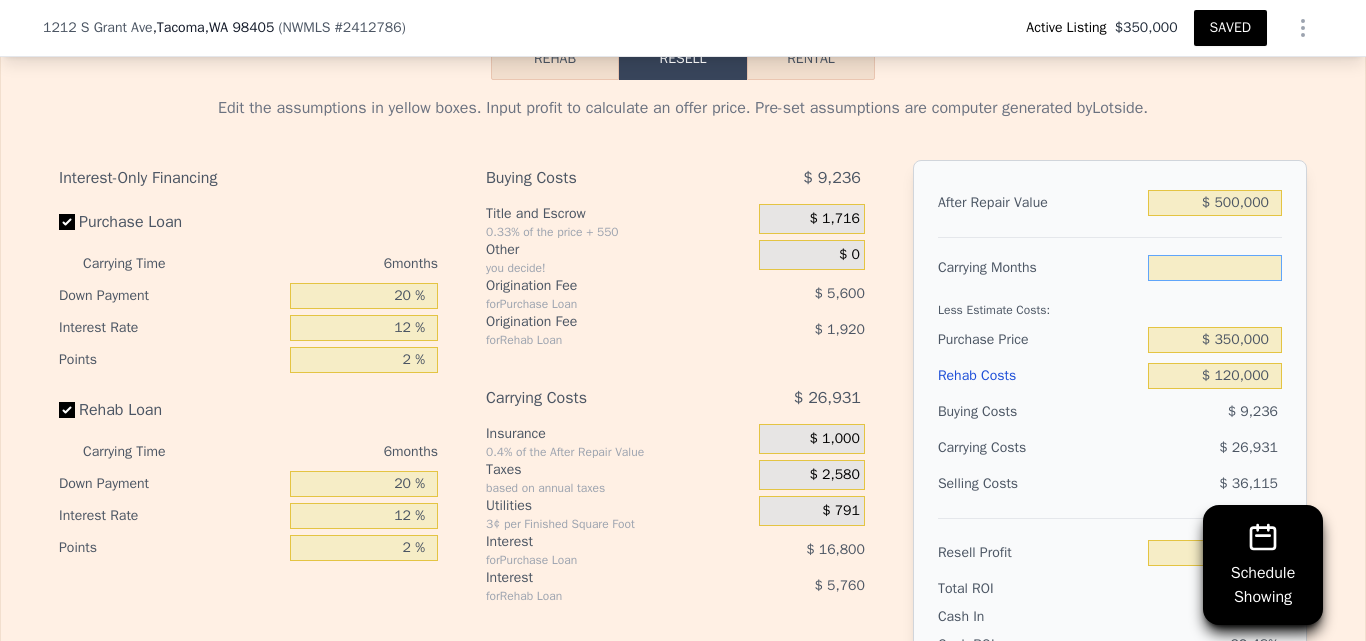 type on "4" 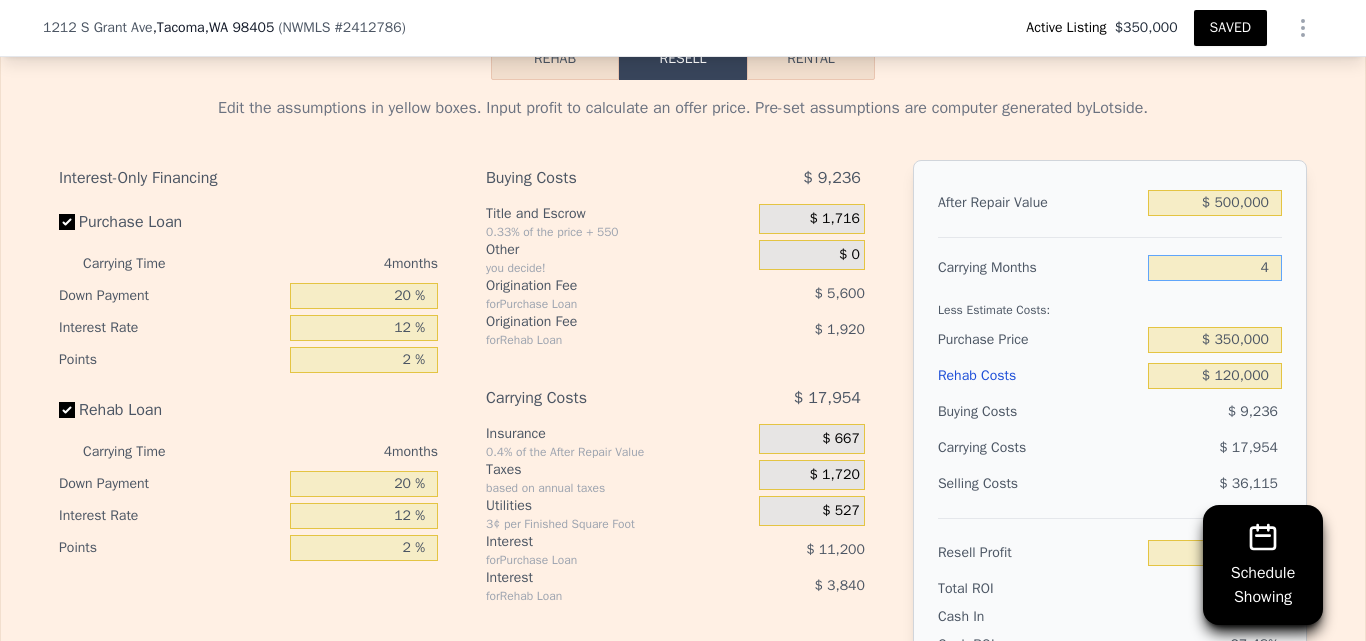 type on "$ [NUMBER]" 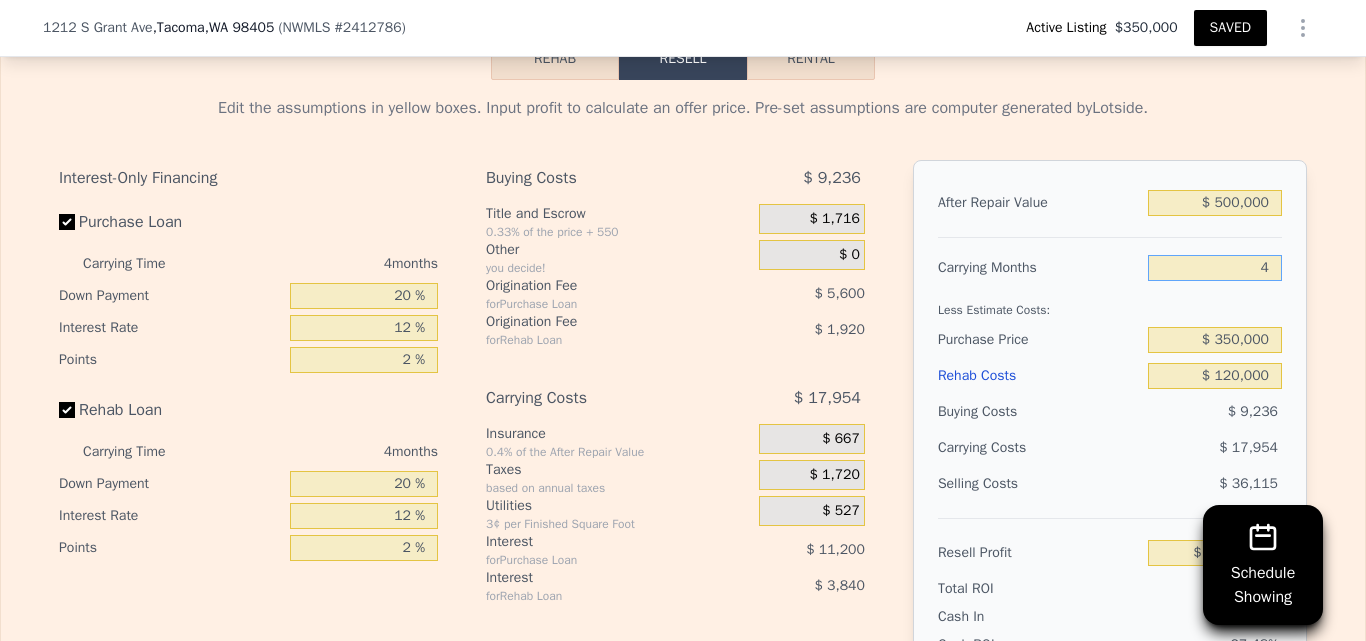 type on "4" 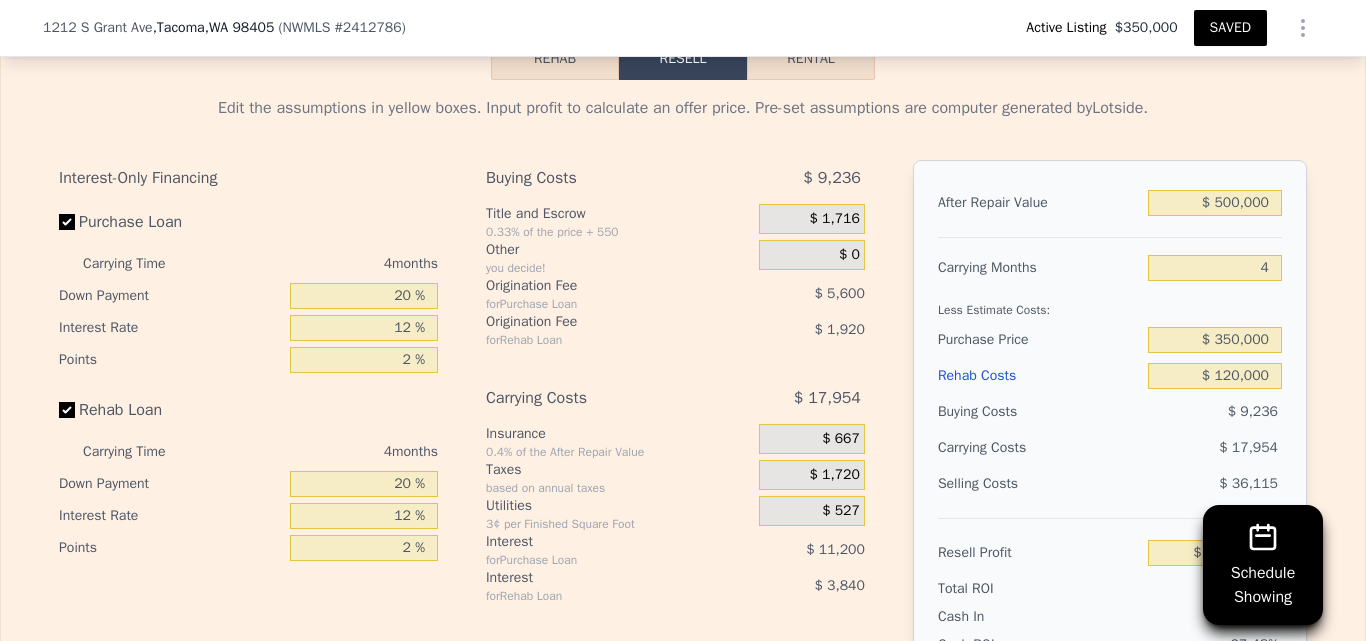 click on "Edit the assumptions in yellow boxes. Input profit to calculate an offer price. Pre-set assumptions are computer generated by Lotside . Interest-Only Financing Purchase Loan Carrying Time [NUMBER] months Down Payment [NUMBER] % Interest Rate [NUMBER] % Points [NUMBER] % Rehab Loan Carrying Time [NUMBER] months Down Payment [NUMBER] % Interest Rate [NUMBER] % Points [NUMBER] % Buying Costs $ [NUMBER] Title and Escrow [PERCENTAGE]% of the price + [NUMBER] $ [NUMBER] Other you decide! $ [NUMBER] Origination Fee for Purchase Loan $ [NUMBER] Origination Fee for Rehab Loan $ [NUMBER] Carrying Costs $ [NUMBER] Insurance [PERCENTAGE]% of the After Repair Value $ [NUMBER] Taxes based on annual taxes $ [NUMBER] Utilities [NUMBER]¢ per Finished Square Foot $ [NUMBER] Interest for Purchase Loan $ [NUMBER] Interest for Rehab Loan $ [NUMBER] Selling Costs $ [NUMBER] Excise Tax [PERCENTAGE]% of the After Repair Value $ [NUMBER] Listing Commission [PERCENTAGE]% of the After Repair Value $ [NUMBER] Selling Commission [PERCENTAGE]% of the After Repair Value $ [NUMBER] Title and Escrow [PERCENTAGE]% of the After Repair Value $ [NUMBER] After Repair Value $ [NUMBER] Carrying Months [NUMBER]" at bounding box center (683, 452) 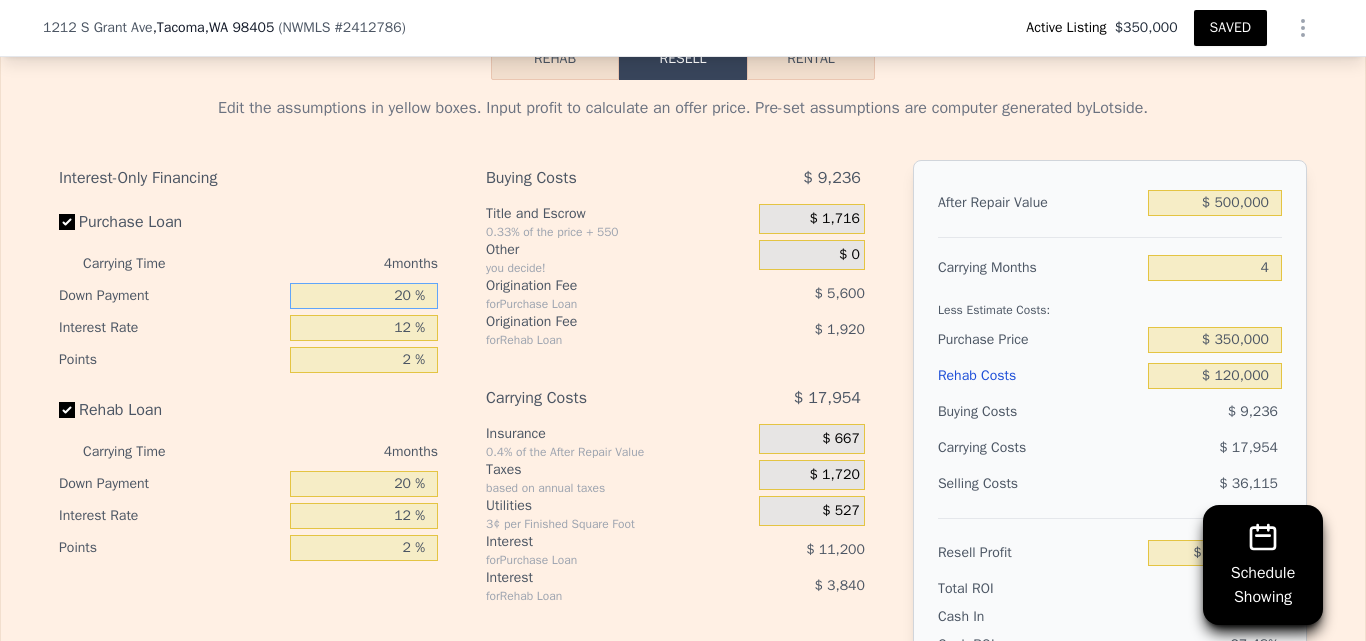 click on "20 %" at bounding box center [364, 296] 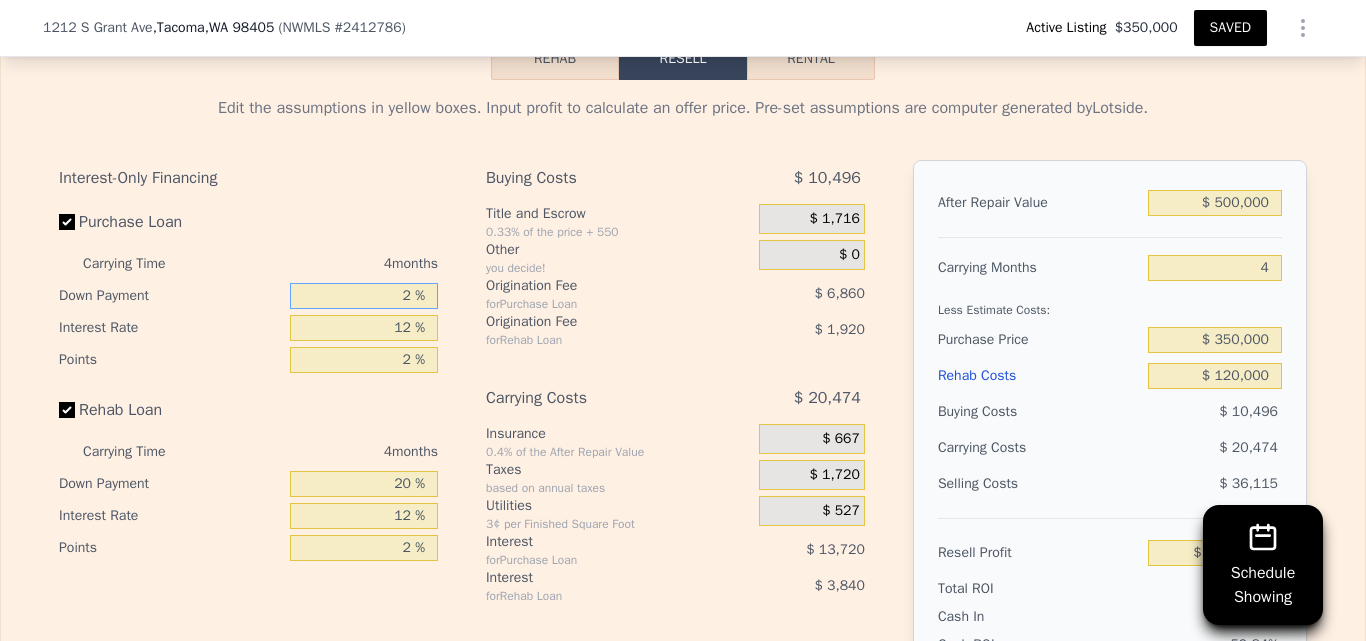 type on "-$ 37,085" 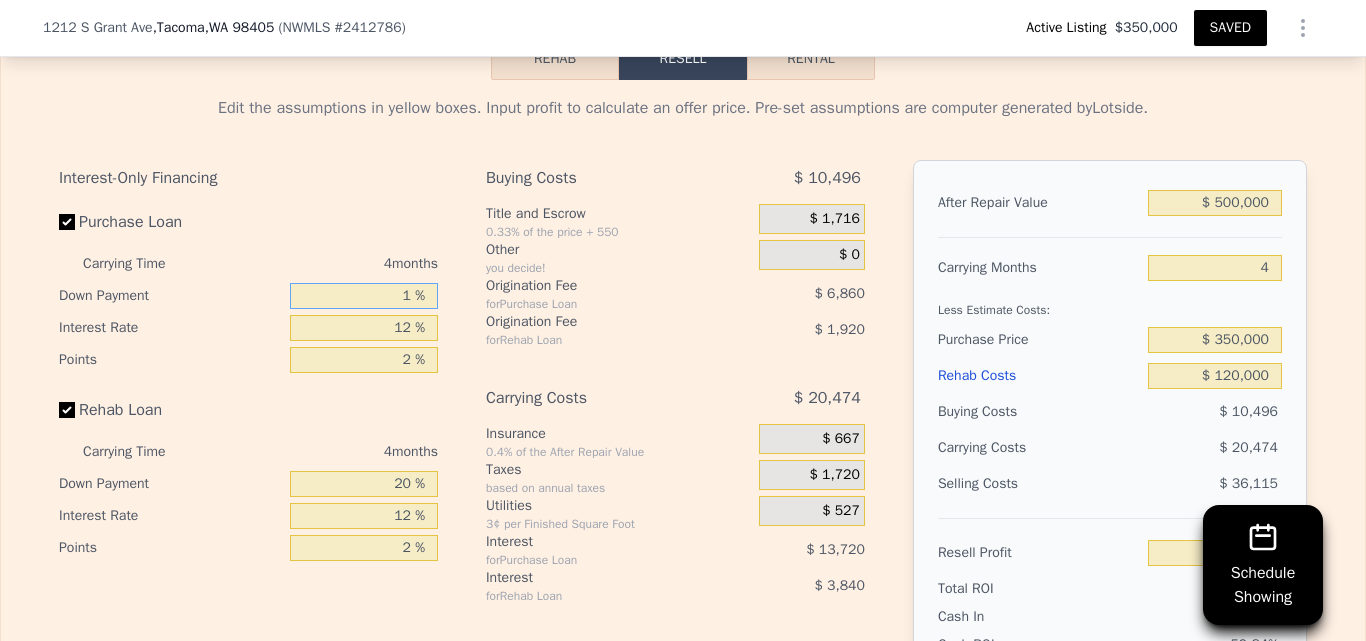 type on "10 %" 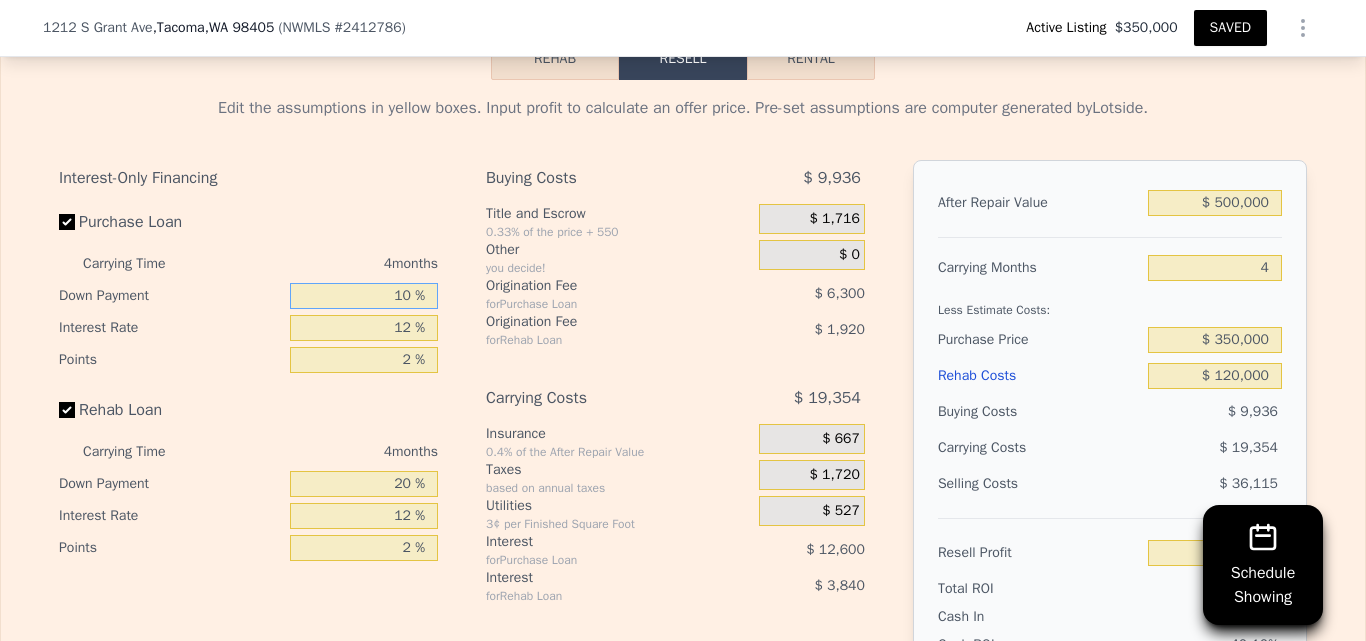 type on "-$ 35,405" 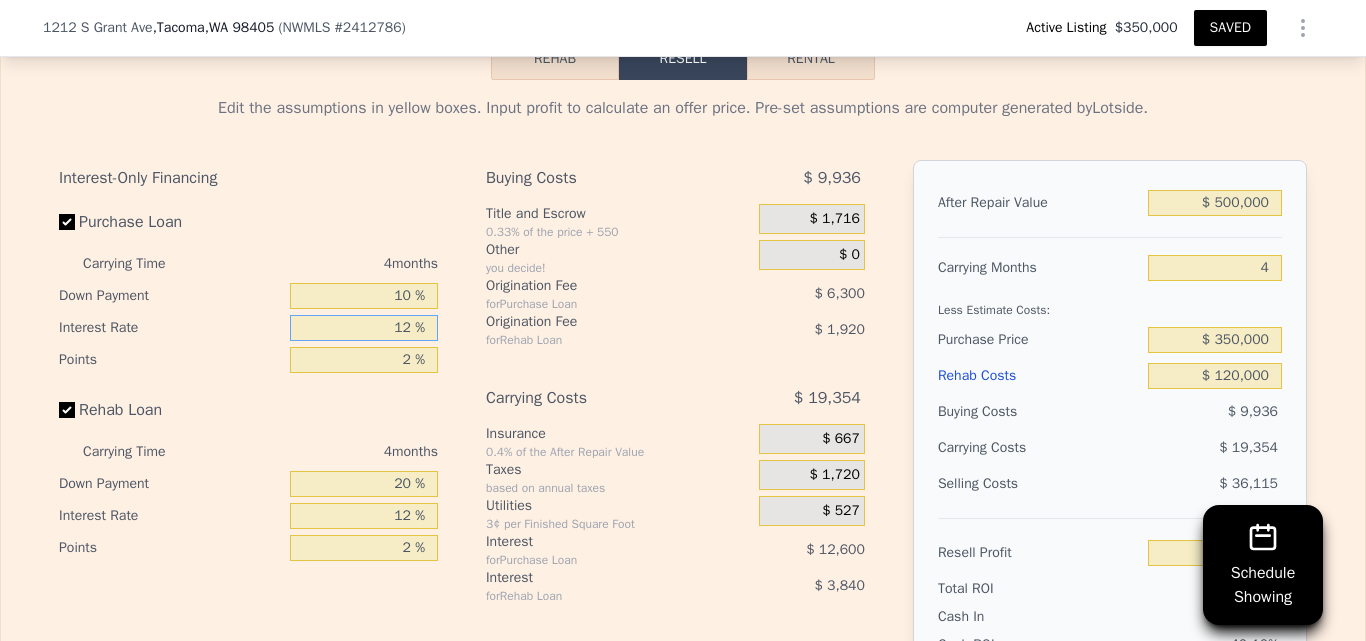 click on "12 %" at bounding box center [364, 328] 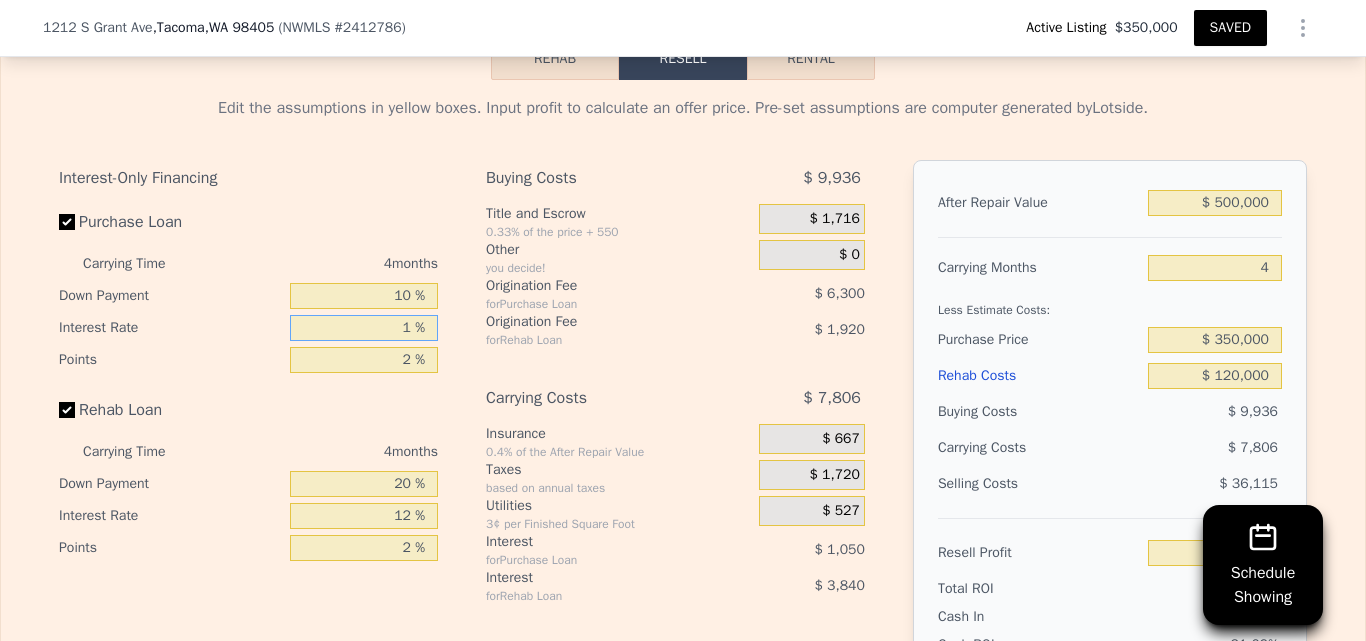 type on "-$ 23,857" 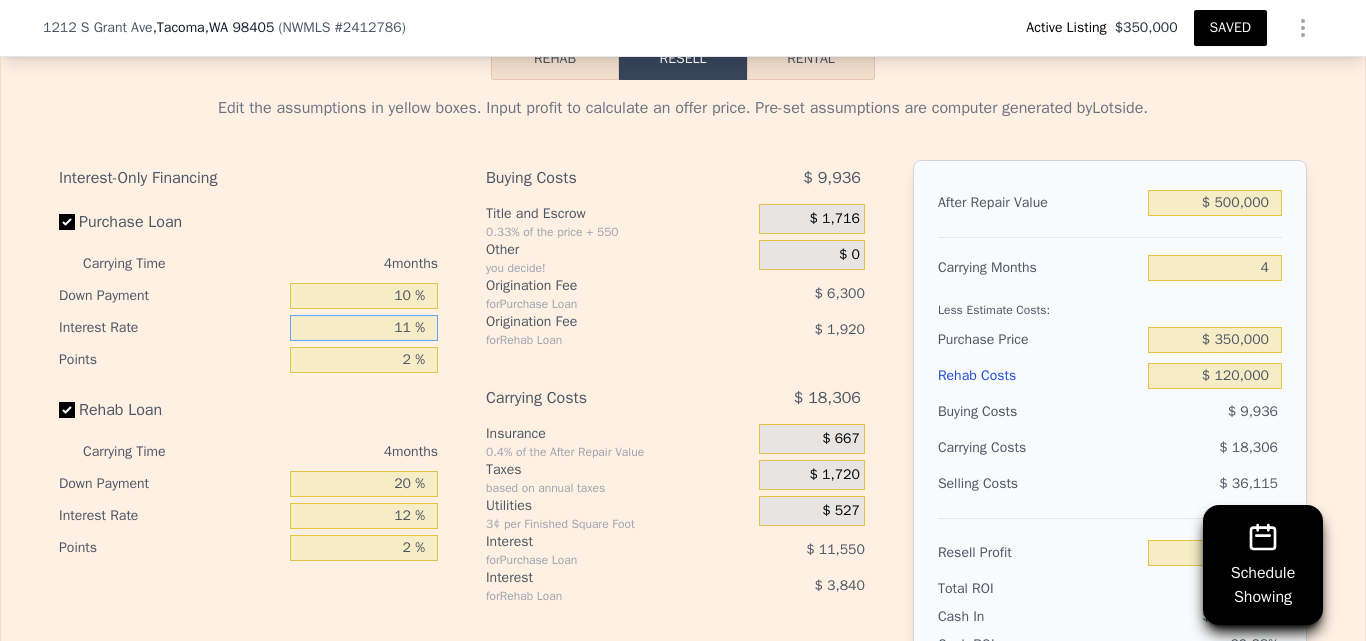 type on "-$ 34,357" 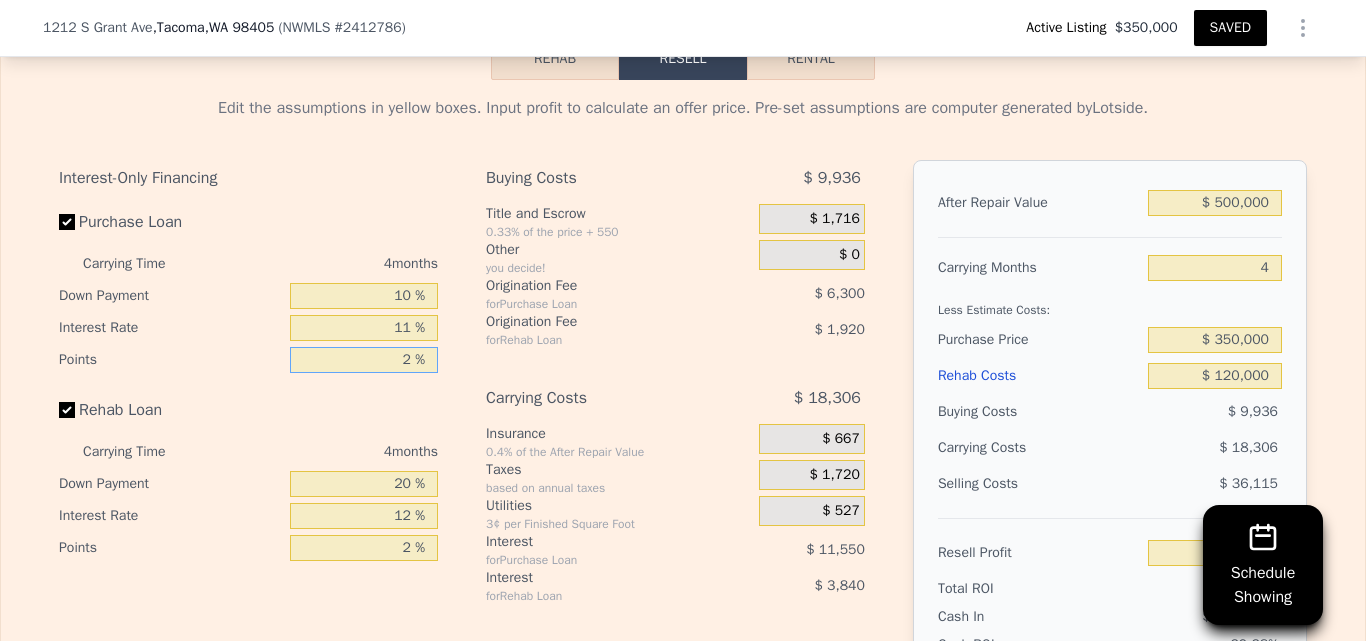 click on "2 %" at bounding box center [364, 360] 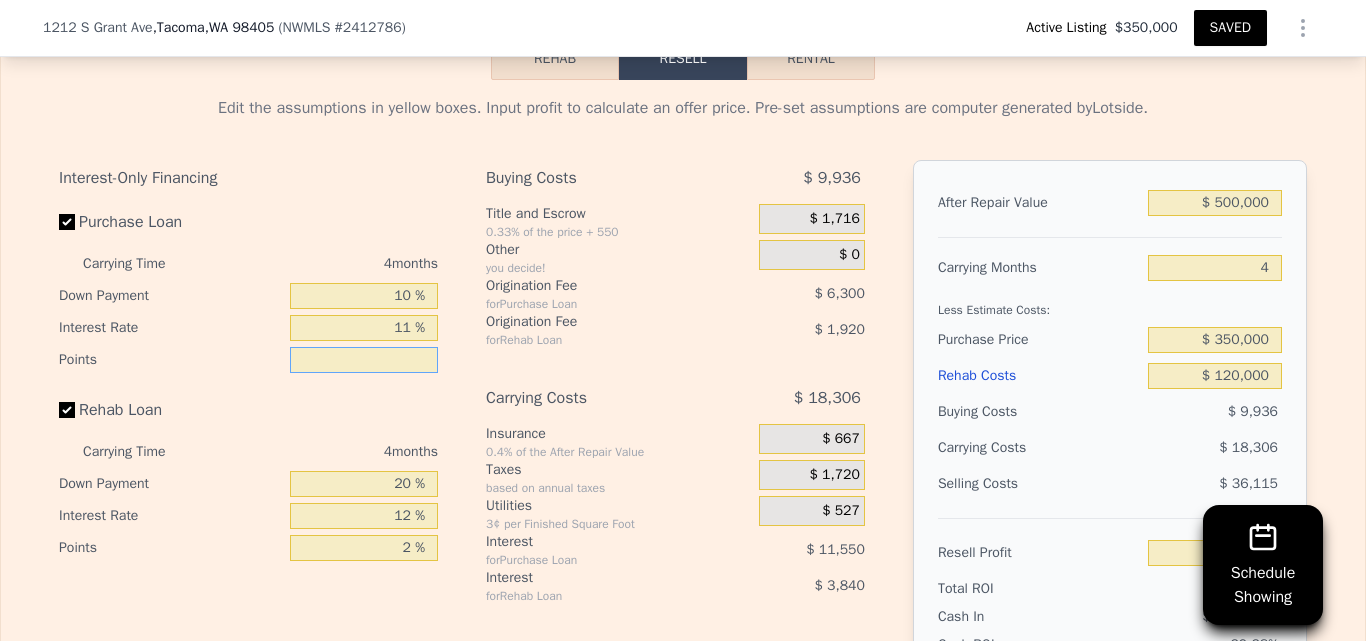 type on "1 %" 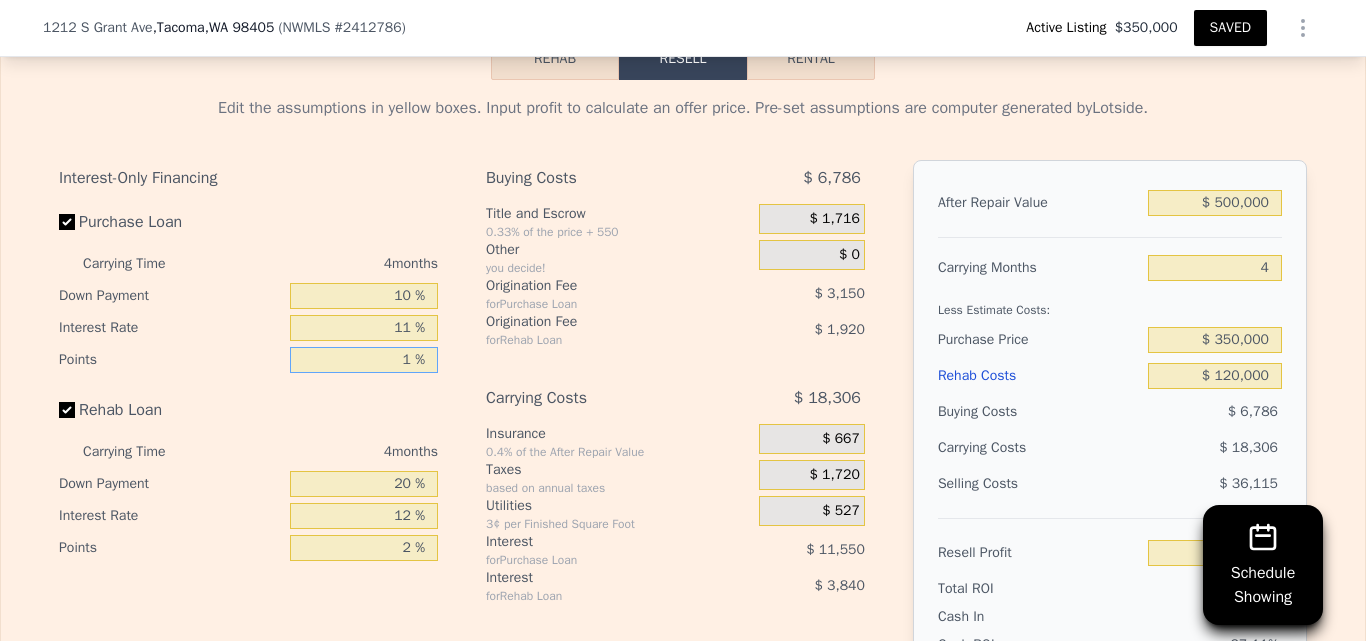 type on "-$ 31,207" 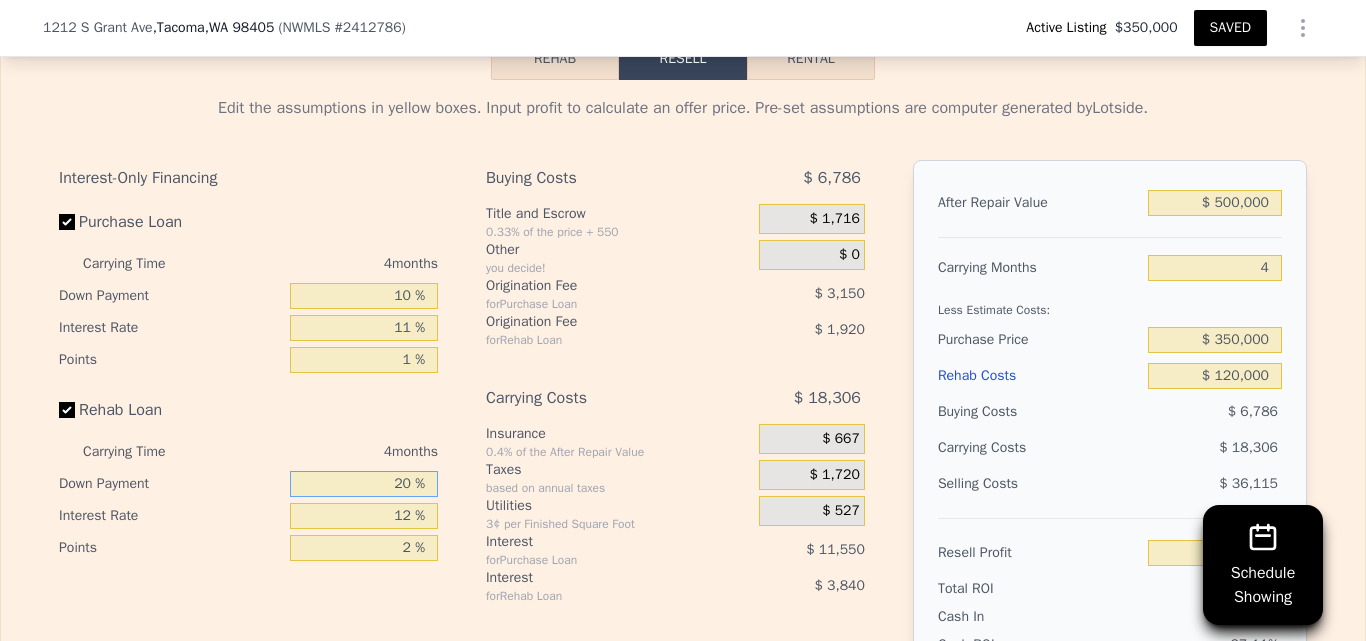click on "20 %" at bounding box center [364, 484] 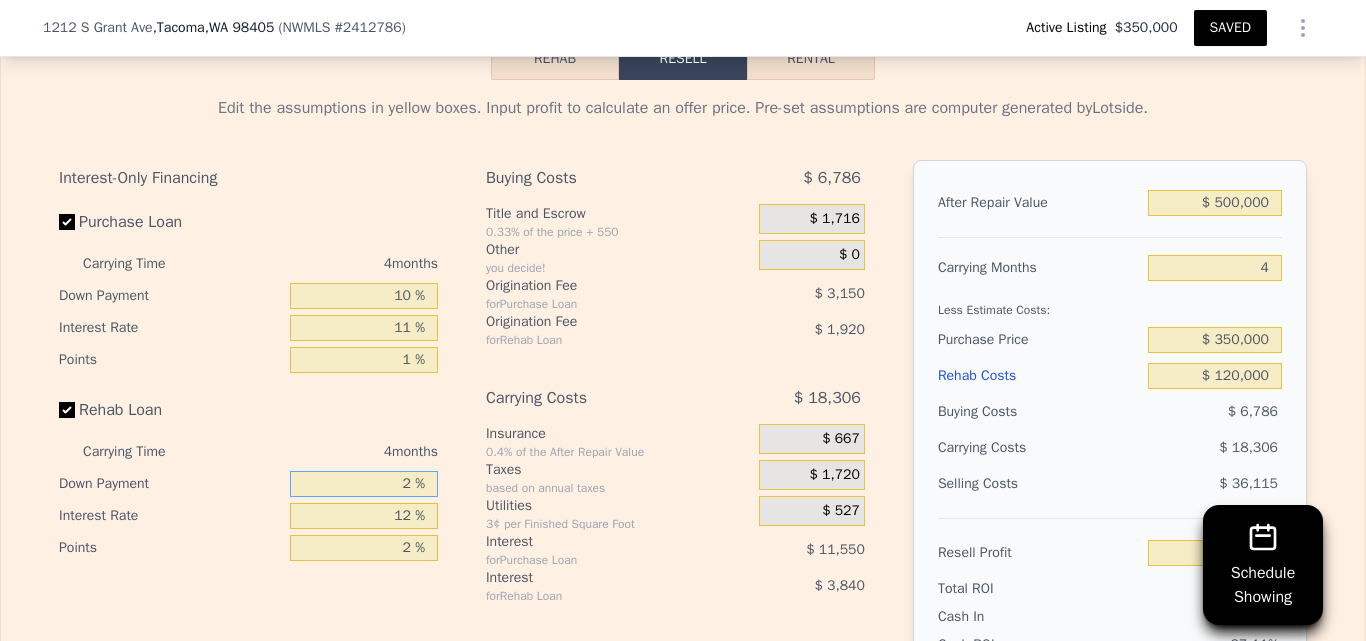 type 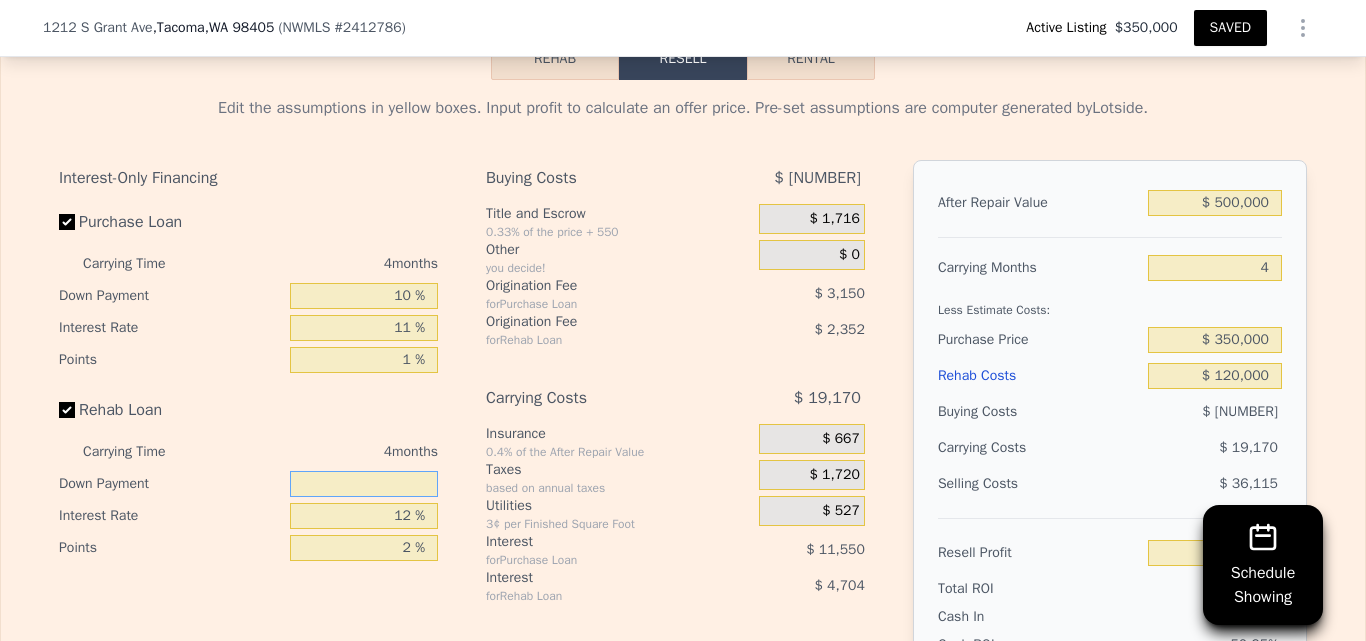 type on "-$ 32,503" 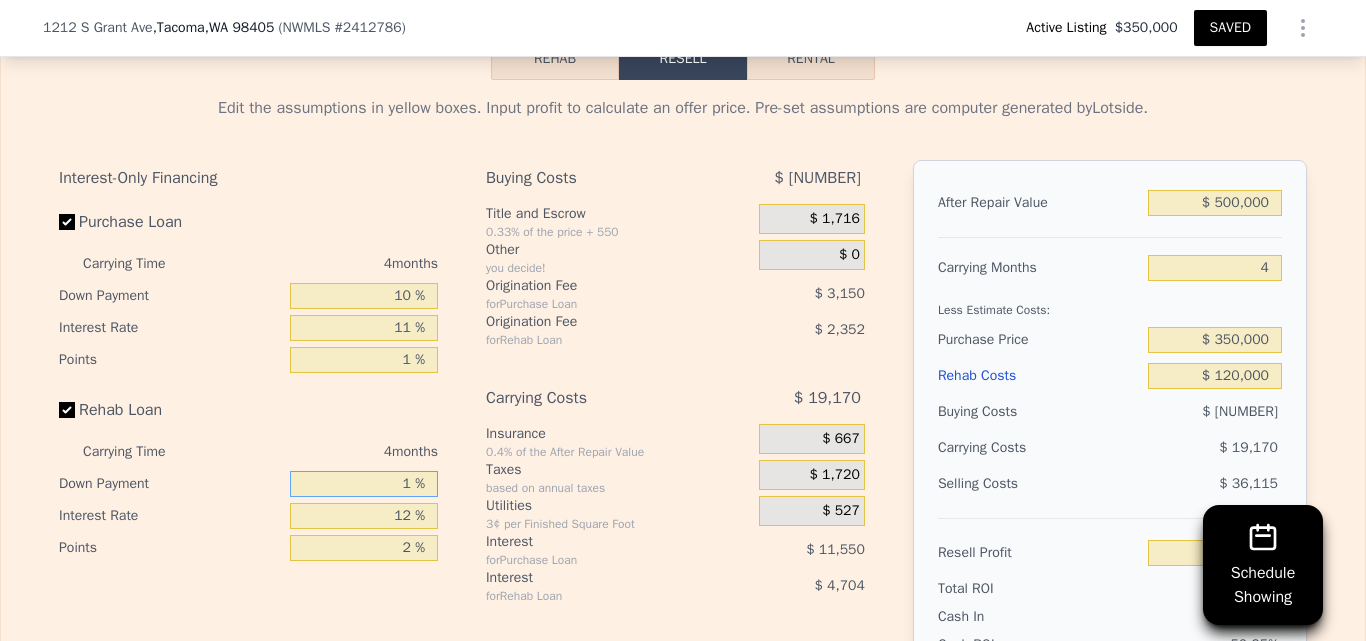 type on "10 %" 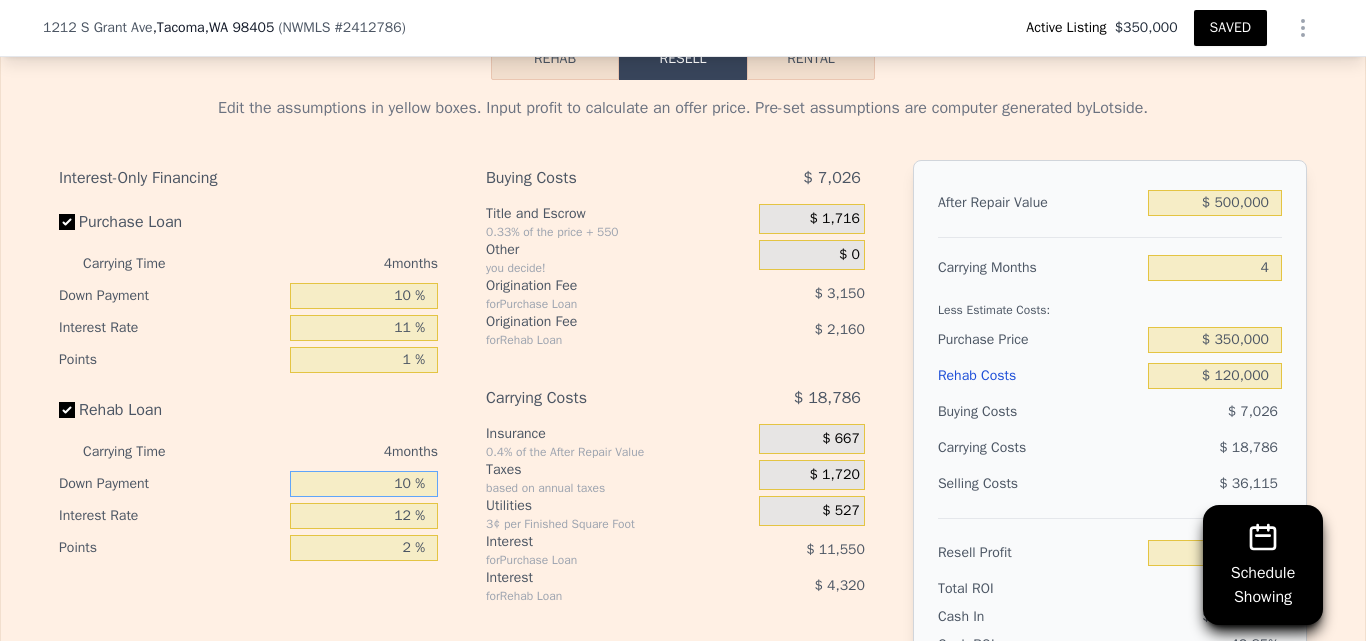 type on "-$ 31,927" 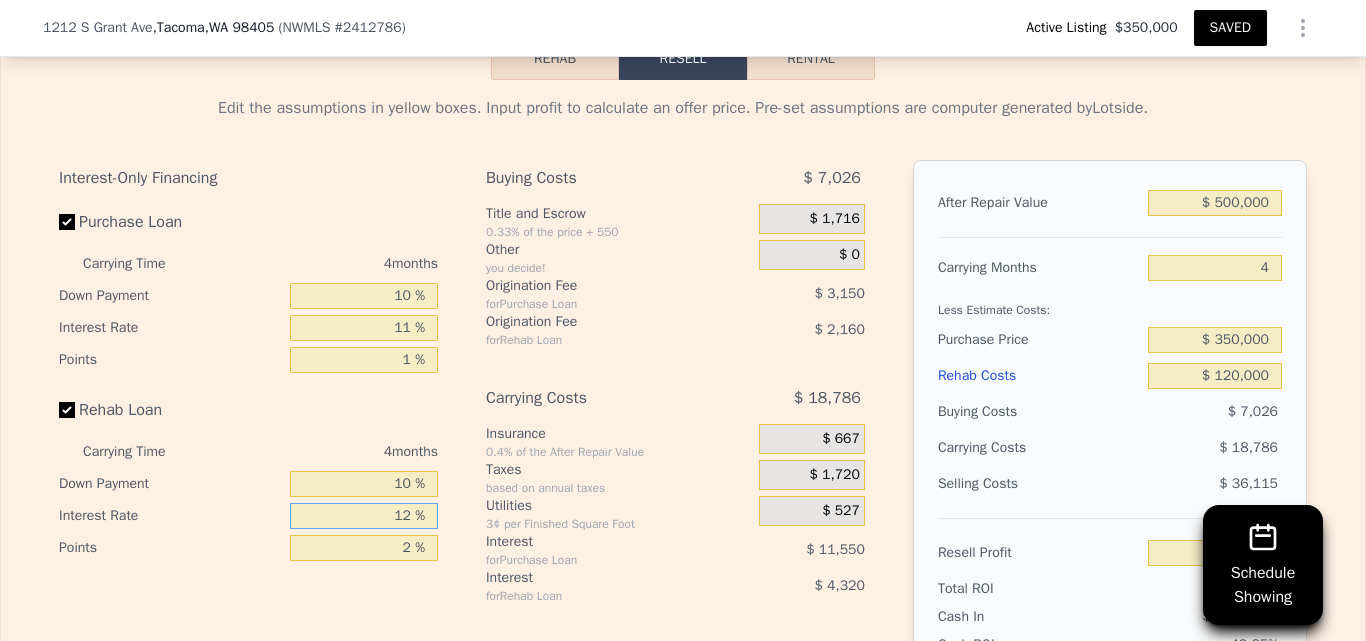 click on "12 %" at bounding box center (364, 516) 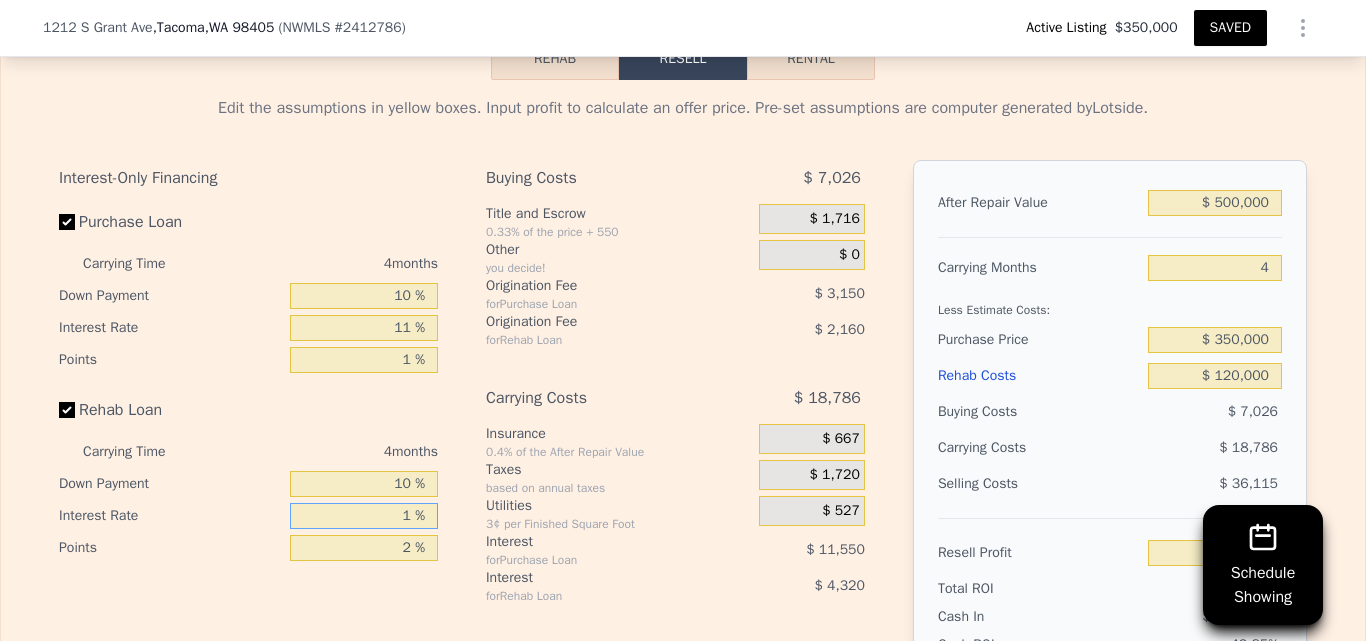 type 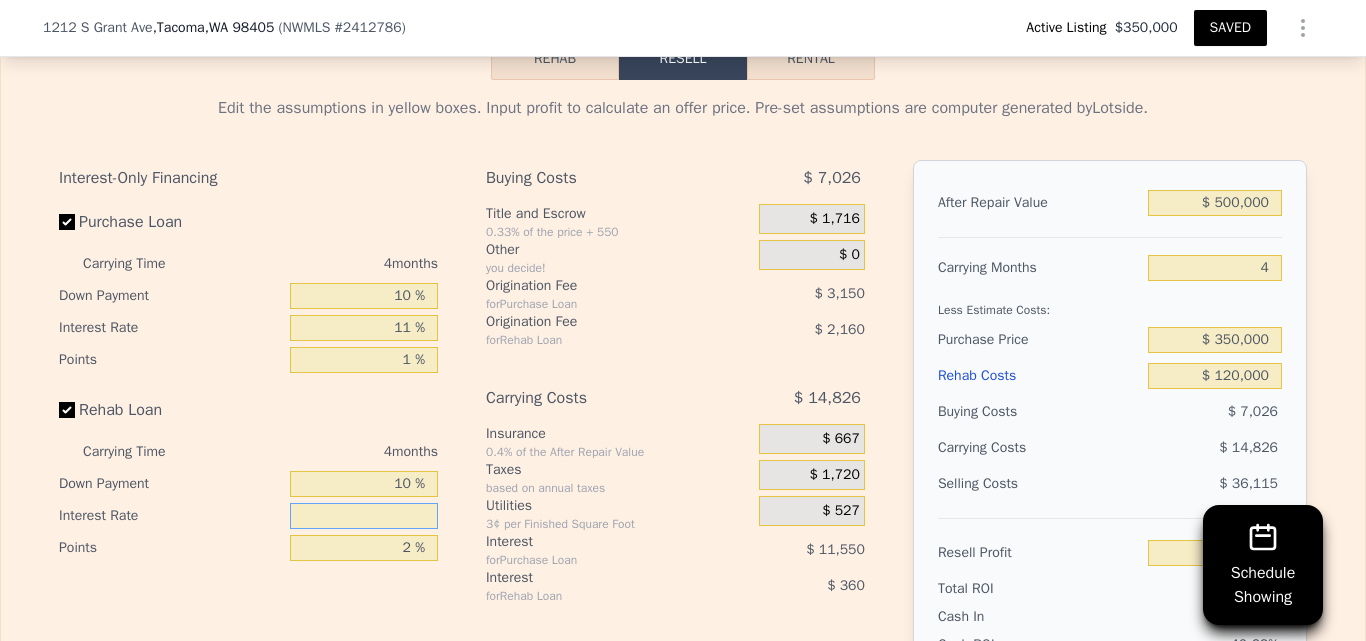 type on "-$ 27,967" 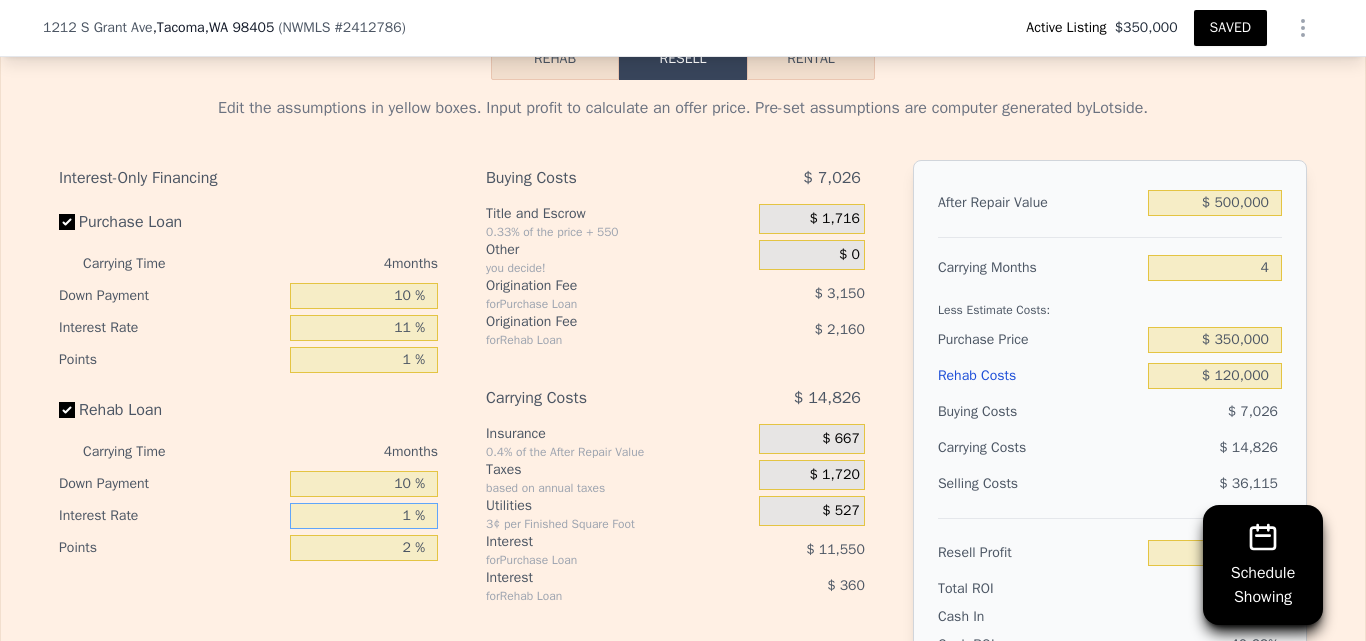 type on "10 %" 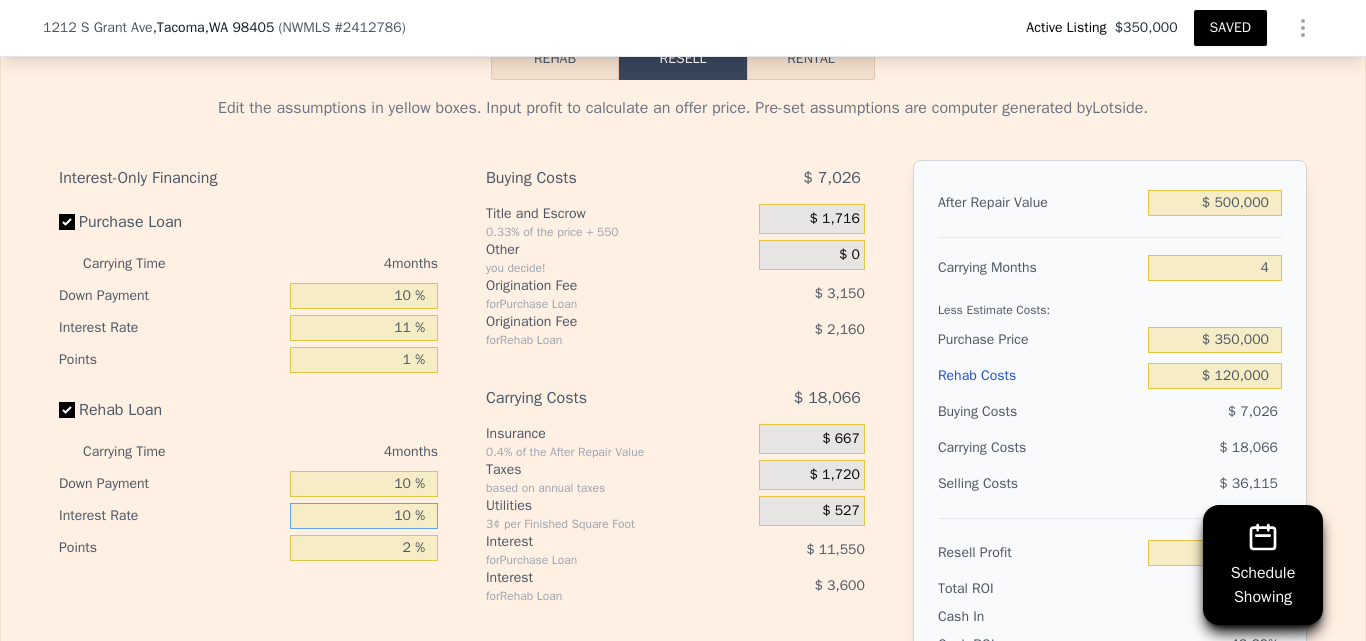 type on "-$ 31,207" 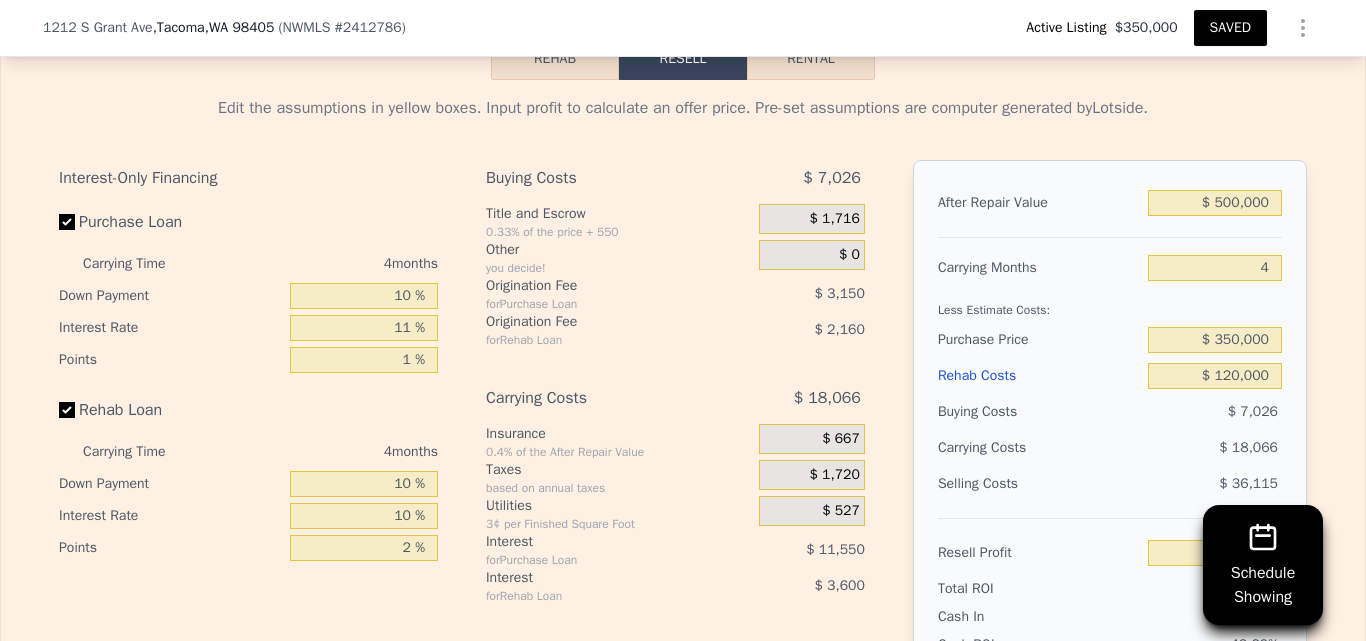 click on "Interest-Only Financing Purchase Loan Carrying Time [NUMBER] months Down Payment [NUMBER] % Interest Rate [NUMBER] % Points [NUMBER] % Rehab Loan Carrying Time [NUMBER] months Down Payment [NUMBER] % Interest Rate [NUMBER] % Points [NUMBER] % Buying Costs $ [NUMBER] Title and Escrow [PERCENTAGE]% of the price + [NUMBER] $ [NUMBER] Other you decide! $ [NUMBER] Origination Fee for Purchase Loan $ [NUMBER] Origination Fee for Rehab Loan $ [NUMBER] Carrying Costs $ [NUMBER] Insurance [PERCENTAGE]% of the After Repair Value $ [NUMBER] Taxes based on annual taxes $ [NUMBER] Utilities [NUMBER]¢ per Finished Square Foot $ [NUMBER] Interest for Purchase Loan $ [NUMBER] Interest for Rehab Loan $ [NUMBER] Selling Costs $ [NUMBER] Excise Tax [PERCENTAGE]% of the After Repair Value $ [NUMBER] Listing Commission [PERCENTAGE]% of the After Repair Value $ [NUMBER] Selling Commission [PERCENTAGE]% of the After Repair Value $ [NUMBER] Title and Escrow [PERCENTAGE]% of the After Repair Value $ [NUMBER] After Repair Value $ [NUMBER] Carrying Months [NUMBER] Less Estimate Costs: Purchase Price $ [NUMBER] Rehab Costs $ [NUMBER] Buying Costs $ [NUMBER] Carrying Costs $ [NUMBER] Selling Costs $ [NUMBER]" at bounding box center (683, 492) 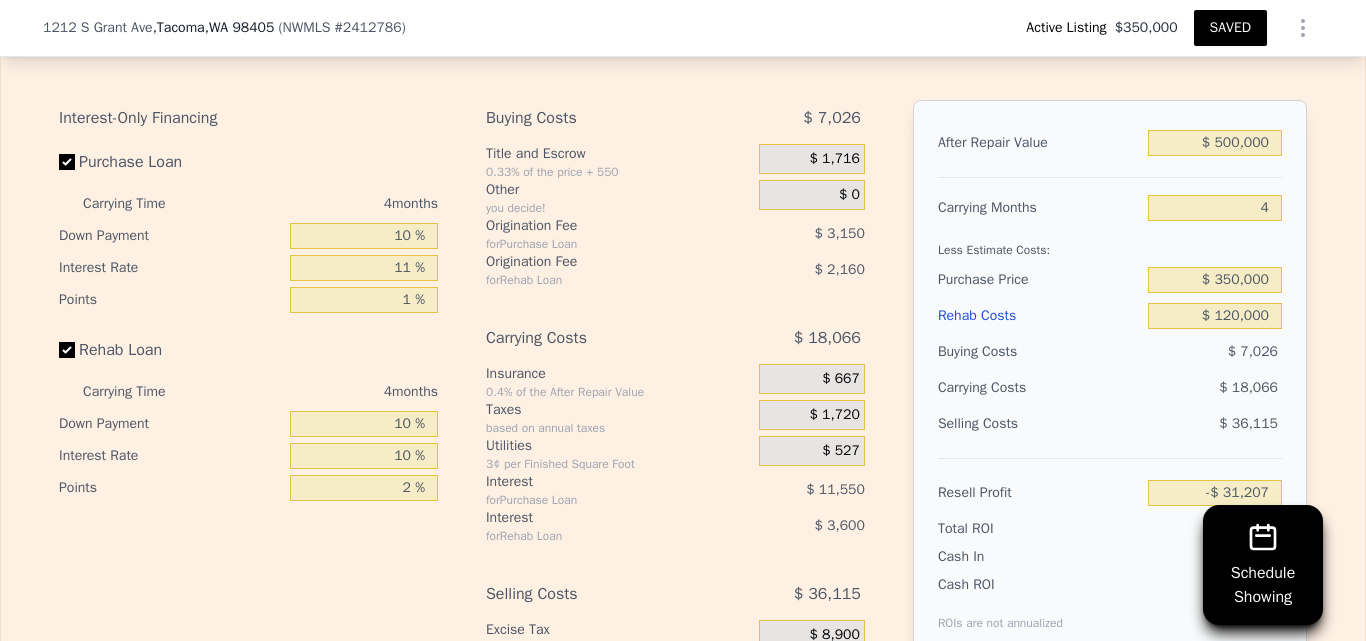 scroll, scrollTop: 3635, scrollLeft: 0, axis: vertical 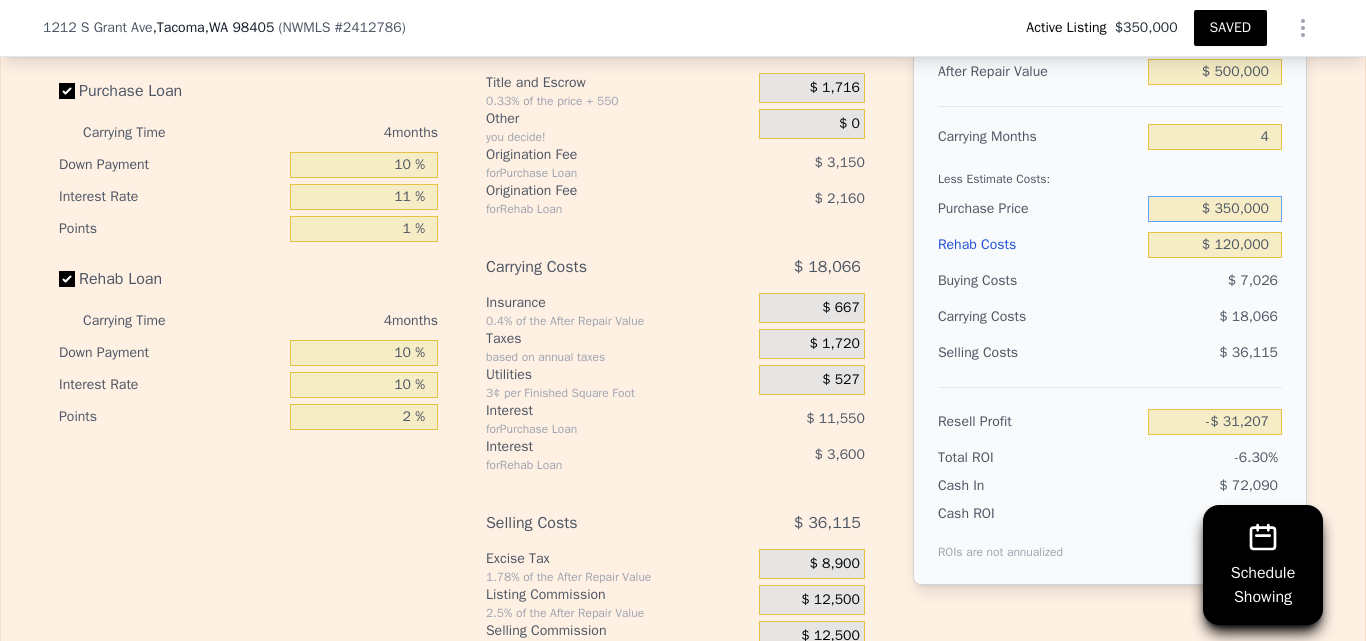 click on "$ 350,000" at bounding box center [1215, 209] 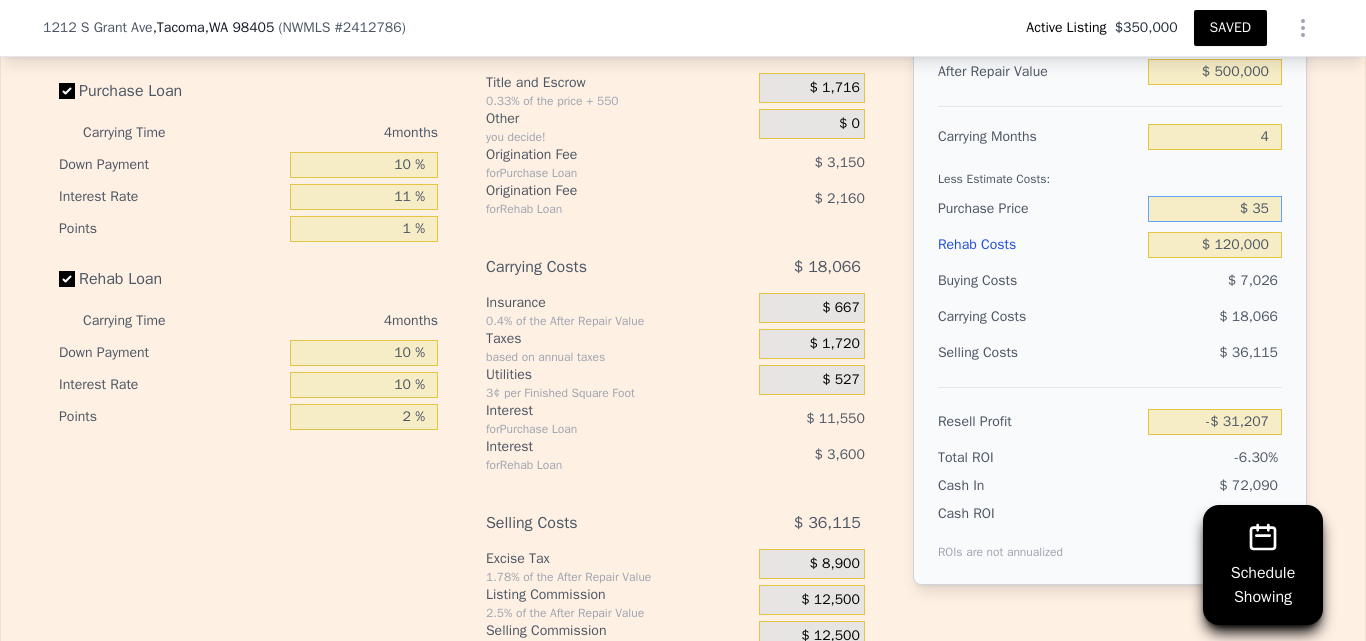 type on "$ 3" 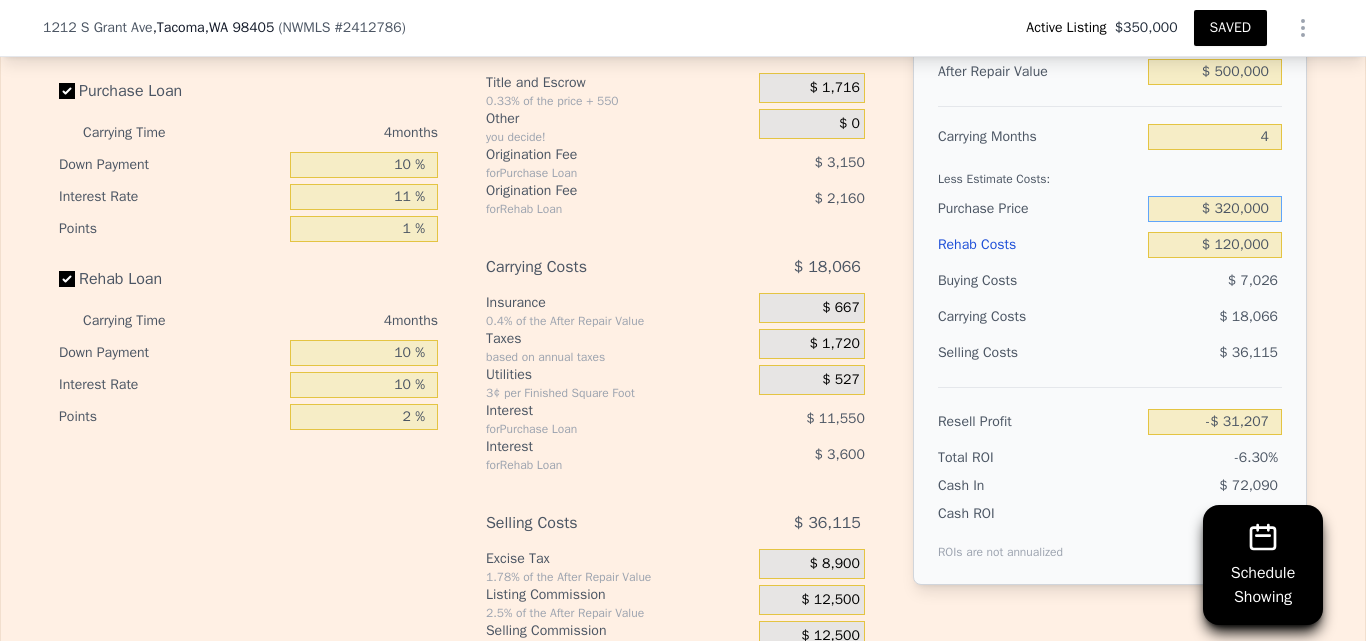 type on "$ 320,000" 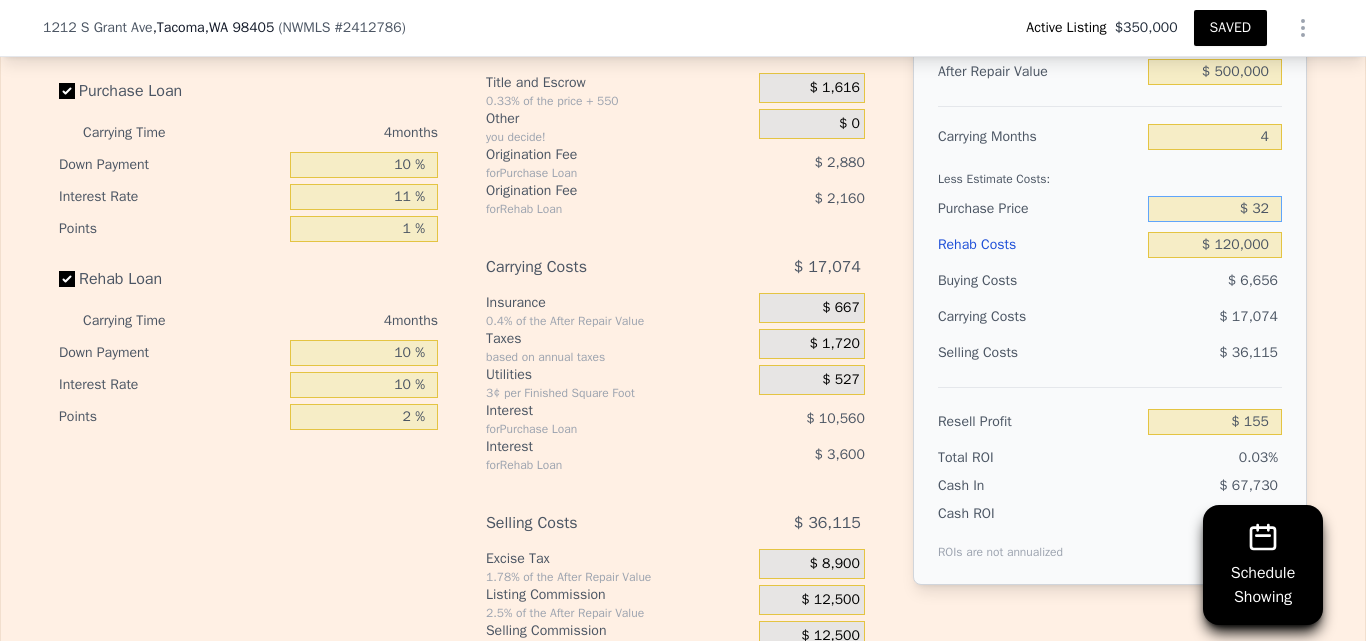 type on "$ 3" 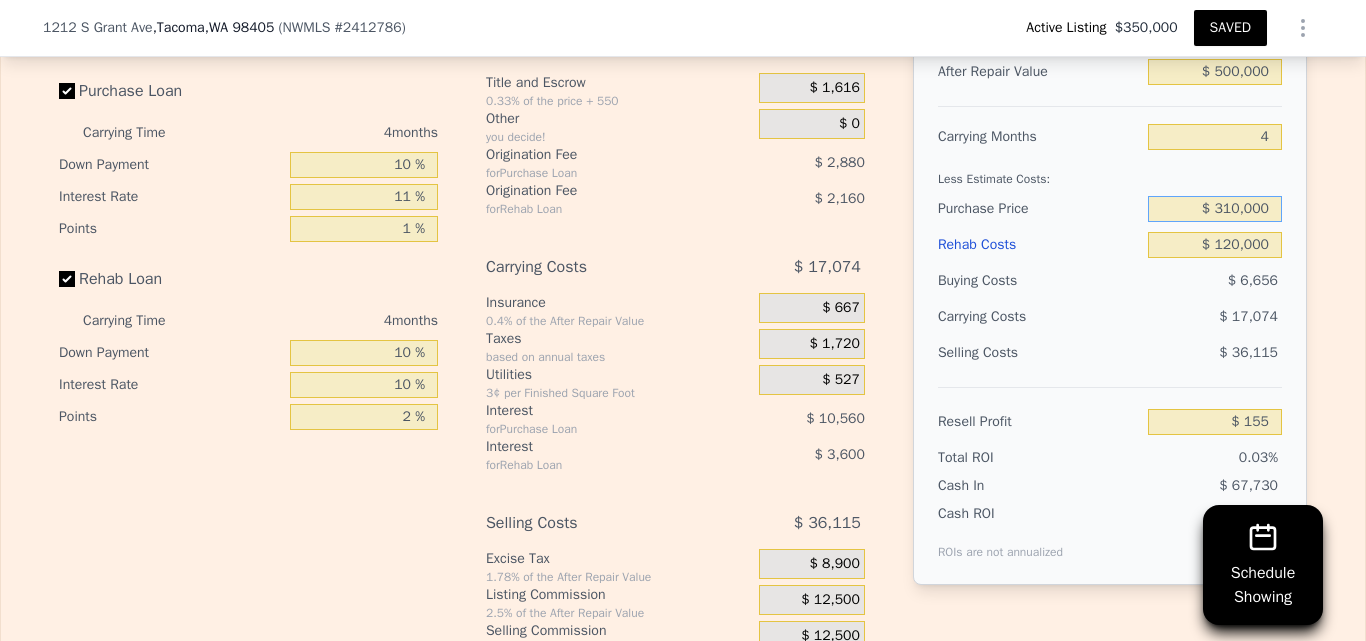 type on "$ 310,000" 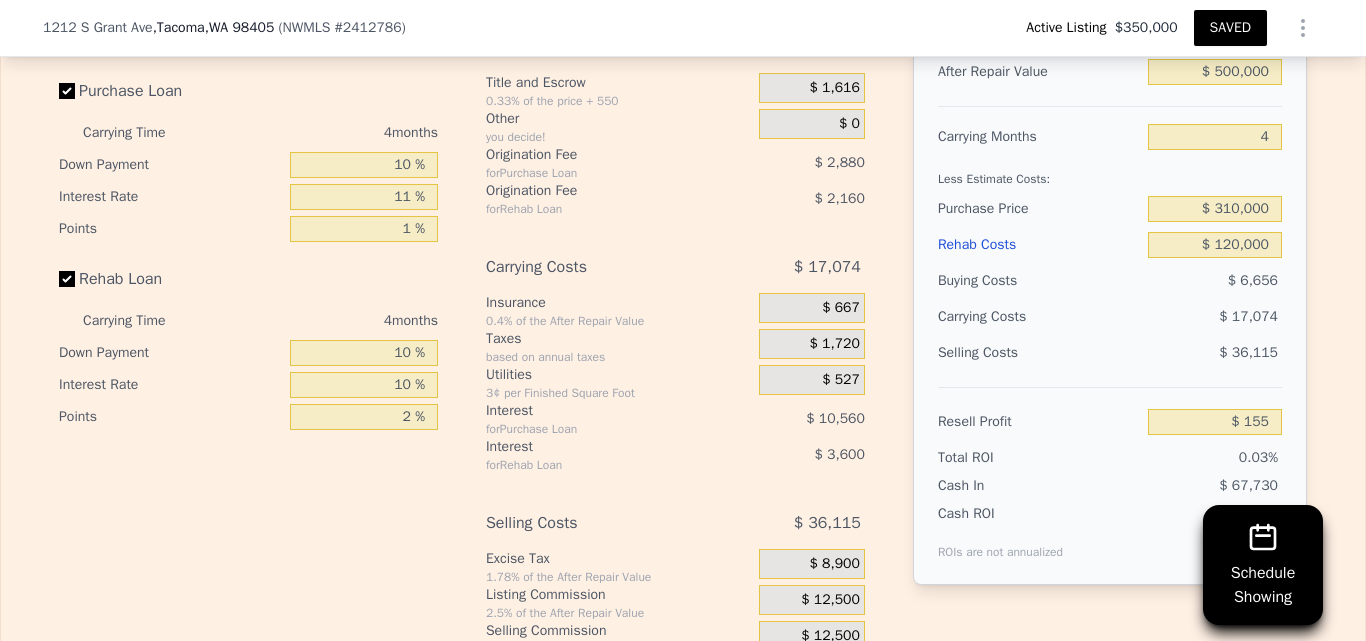 click on "Edit the assumptions in yellow boxes. Input profit to calculate an offer price. Pre-set assumptions are computer generated by Lotside . Interest-Only Financing Purchase Loan Carrying Time 4 months Down Payment 10 % Interest Rate 11 % Points 1 % Rehab Loan Carrying Time 4 months Down Payment 10 % Interest Rate 10 % Points 2 % Buying Costs $ 6,656 Title and Escrow 0.33% of the price + 550 $ 1,616 Other you decide! $ 0 Origination Fee for Purchase Loan $ 2,880 Origination Fee for Rehab Loan $ 2,160 Carrying Costs $ 17,074 Insurance 0.4% of the After Repair Value $ 667 Taxes based on annual taxes $ 1,720 Utilities 3¢ per Finished Square Foot $ 527 Interest for Purchase Loan $ 10,560 Interest for Rehab Loan $ 3,600 Selling Costs $ 36,115 Excise Tax 1.78% of the After Repair Value $ 8,900 Listing Commission 2.5% of the After Repair Value $ 12,500 Selling Commission 2.5% of the After Repair Value $ 12,500 Title and Escrow 0.33% of the After Repair Value $ 2,215 After Repair Value $ 500,000 Carrying Months 4" at bounding box center [683, 321] 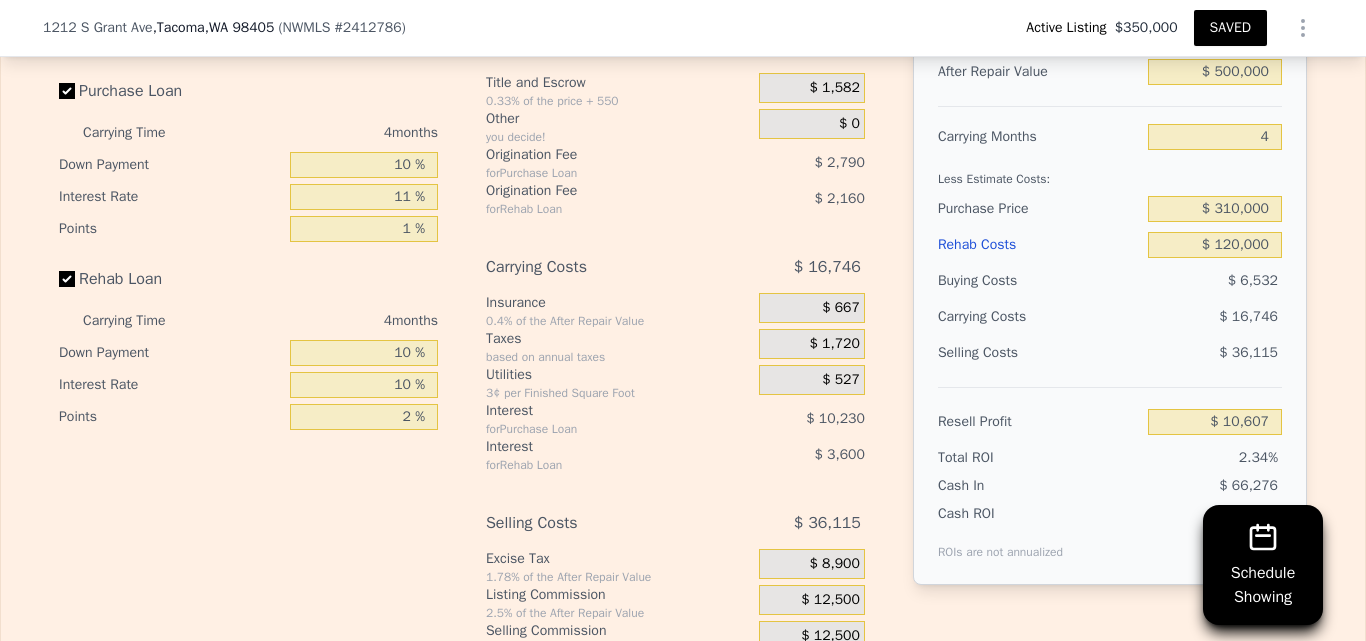 click on "SAVED" at bounding box center (1230, 28) 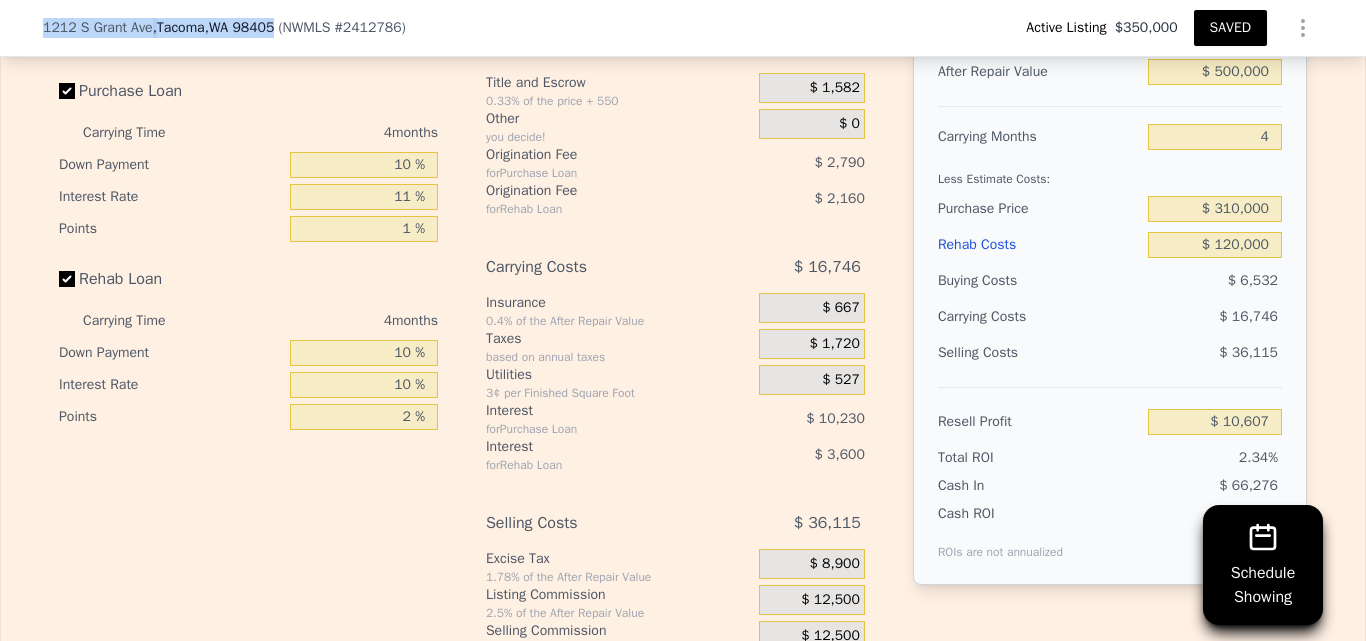 drag, startPoint x: 36, startPoint y: 24, endPoint x: 269, endPoint y: 30, distance: 233.07724 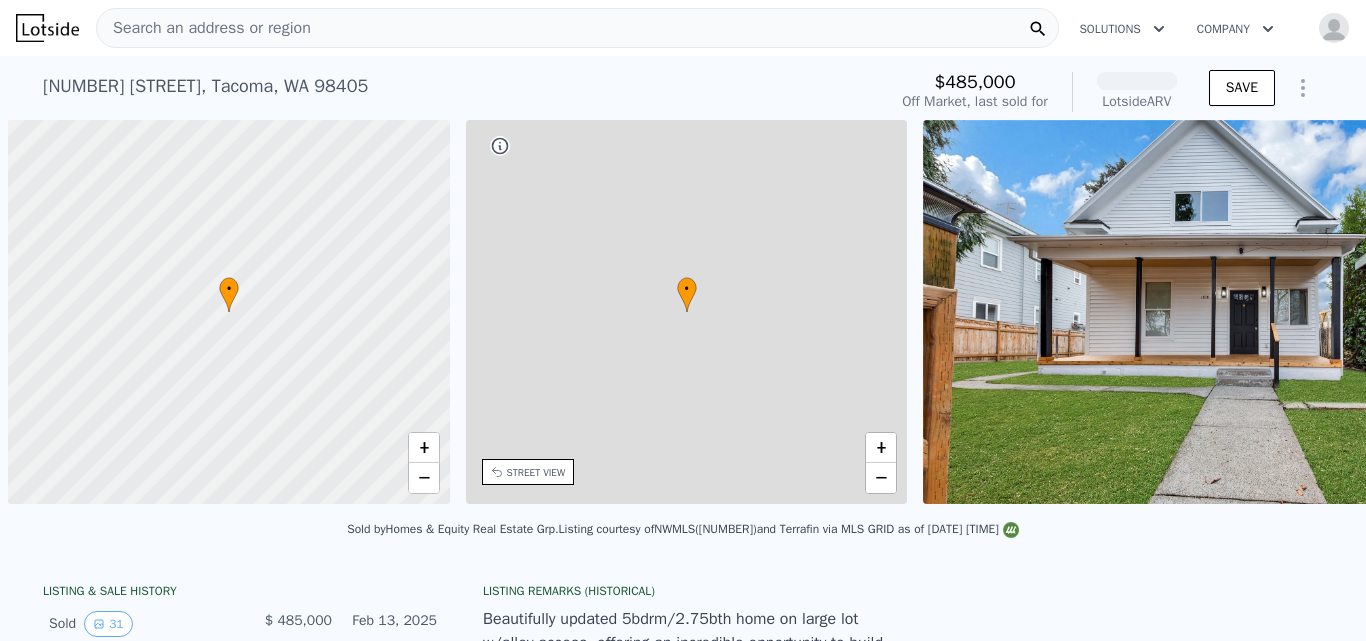 scroll, scrollTop: 0, scrollLeft: 0, axis: both 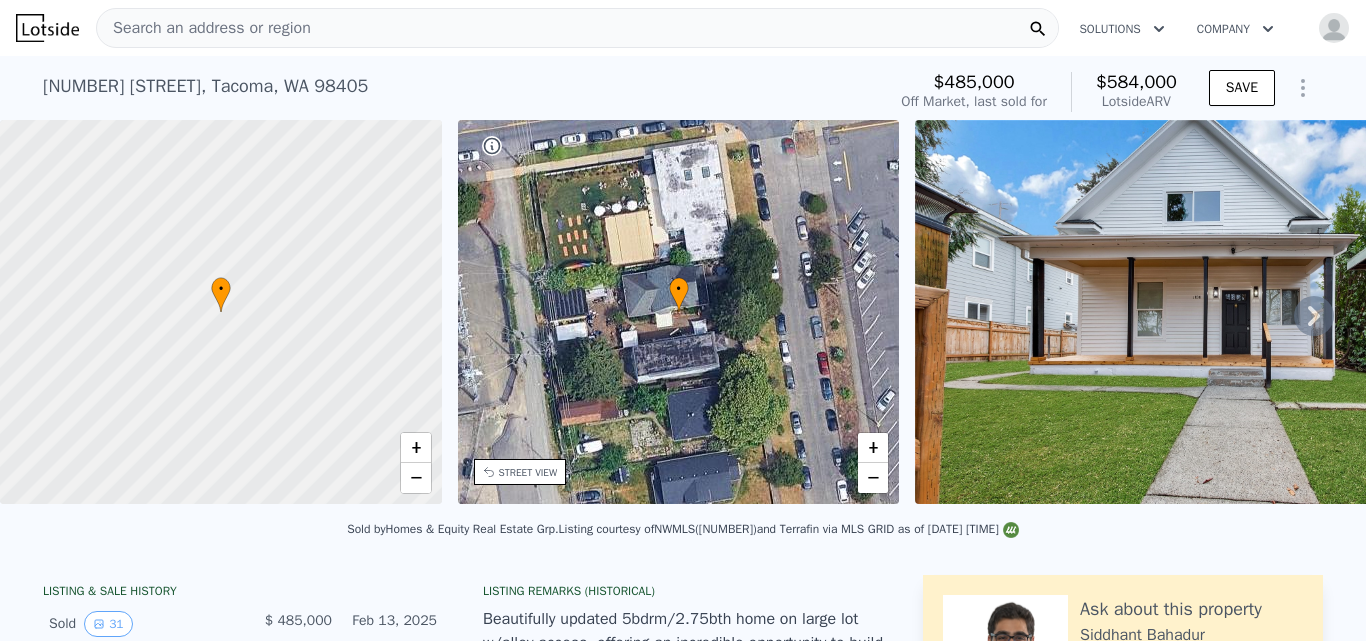 click at bounding box center [1202, 312] 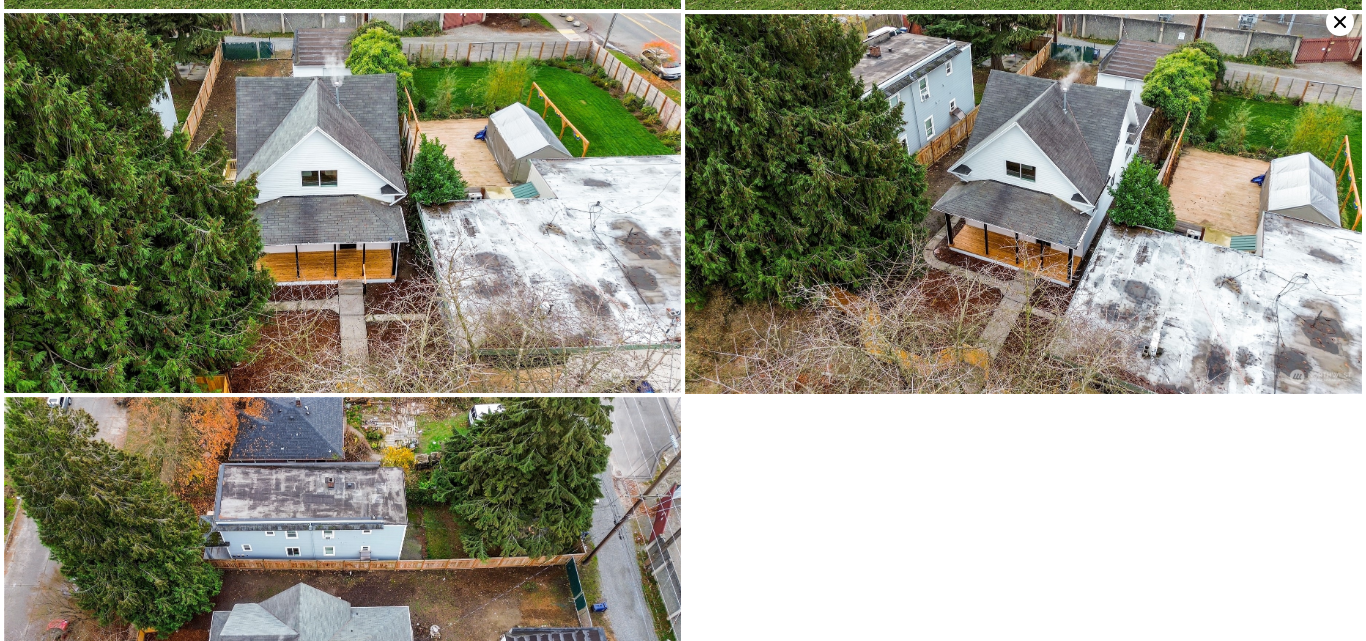 scroll, scrollTop: 6422, scrollLeft: 0, axis: vertical 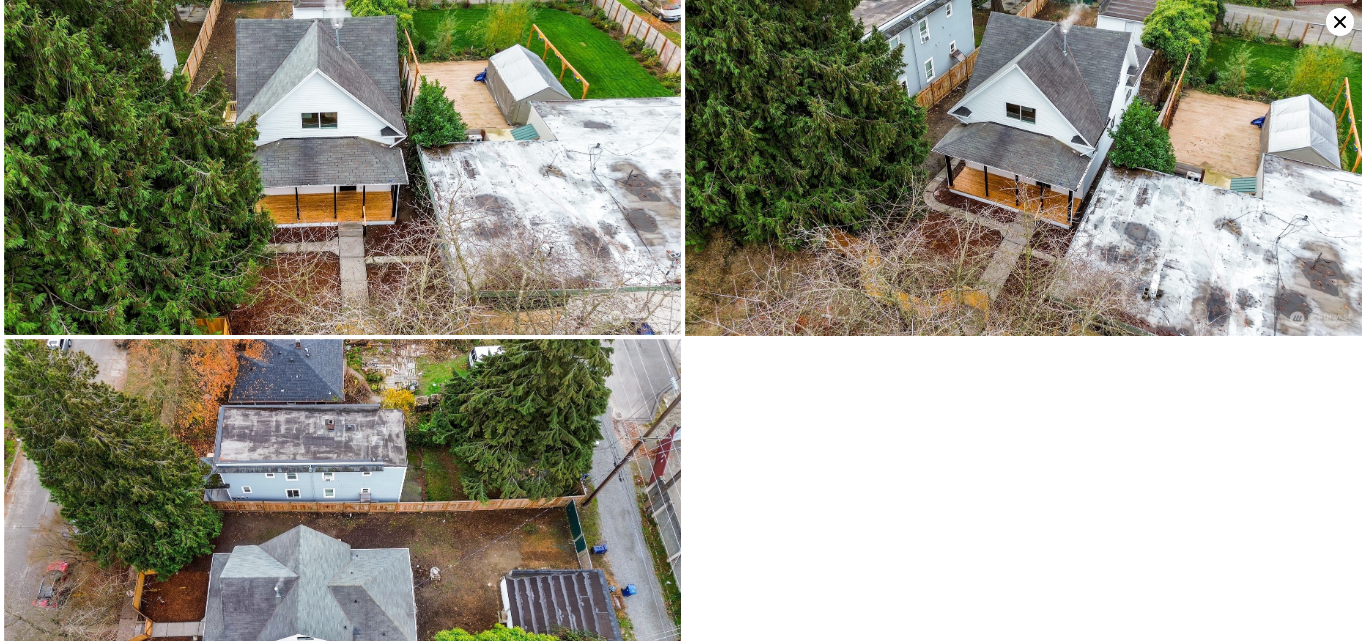 click 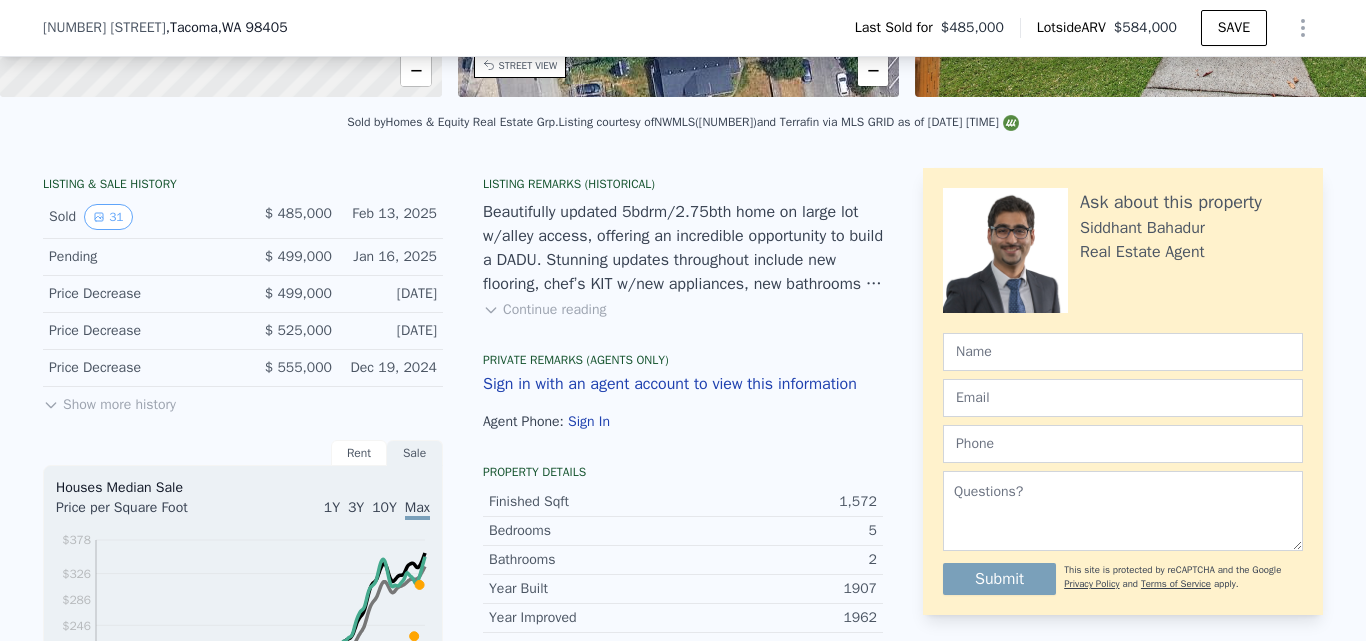 scroll, scrollTop: 388, scrollLeft: 0, axis: vertical 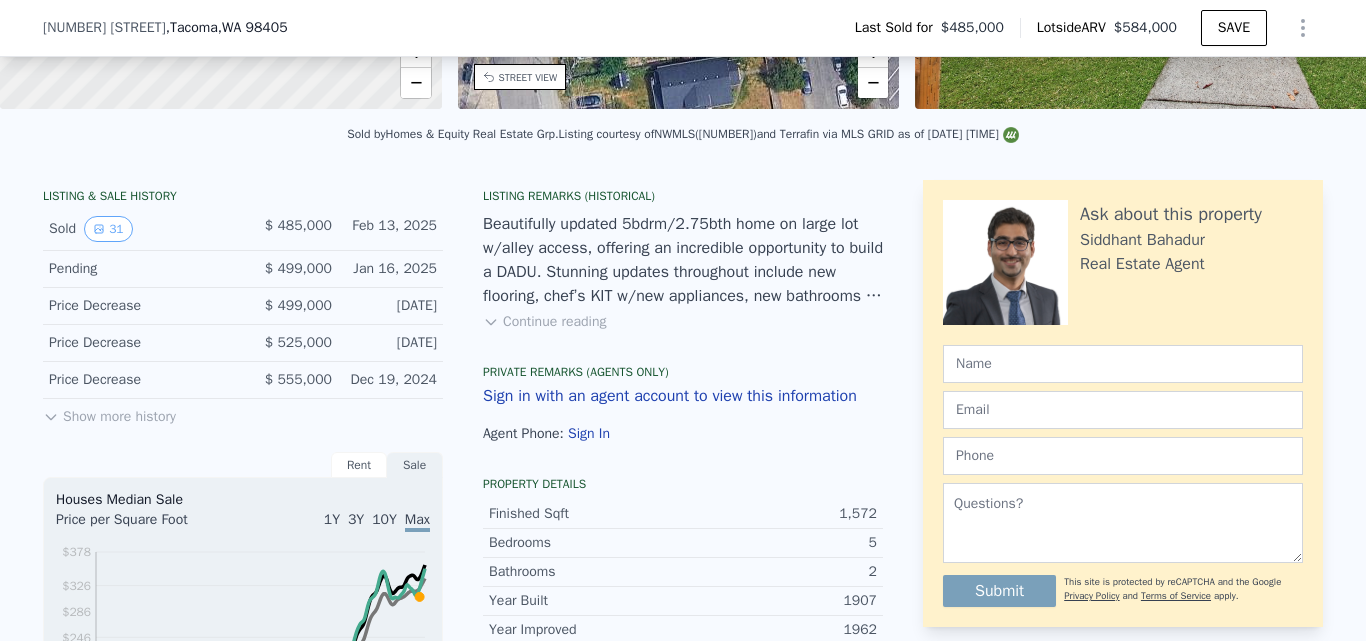 click 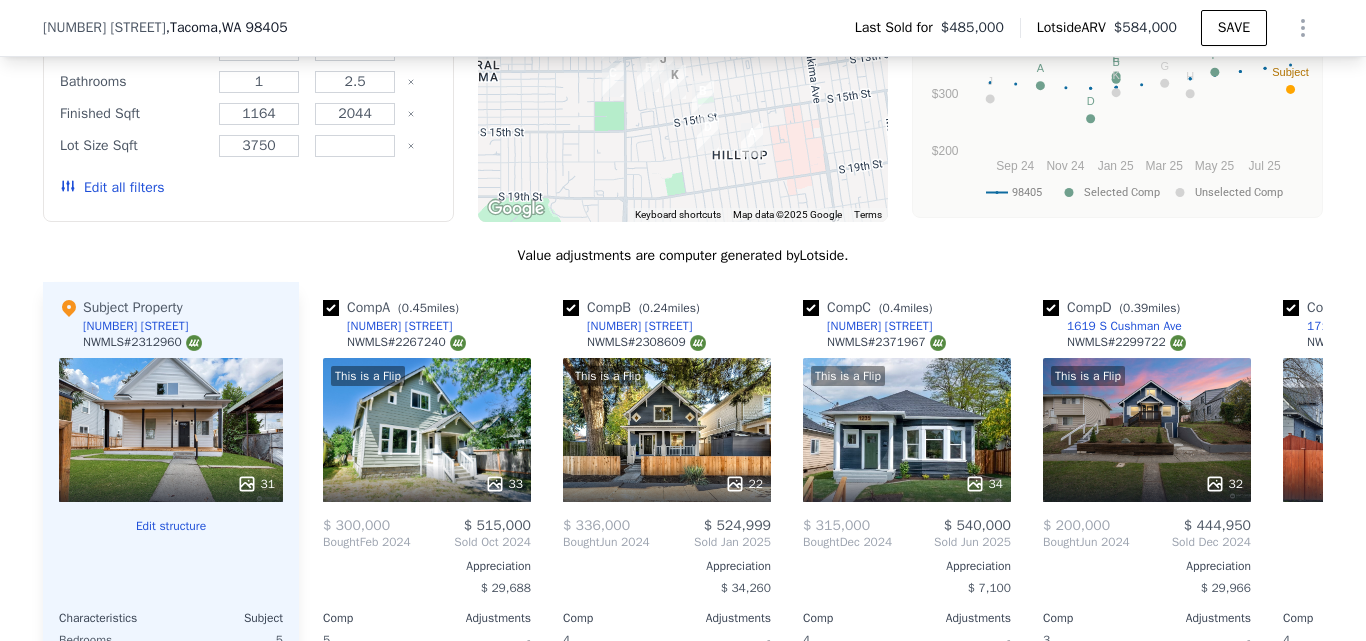 scroll, scrollTop: 2611, scrollLeft: 0, axis: vertical 